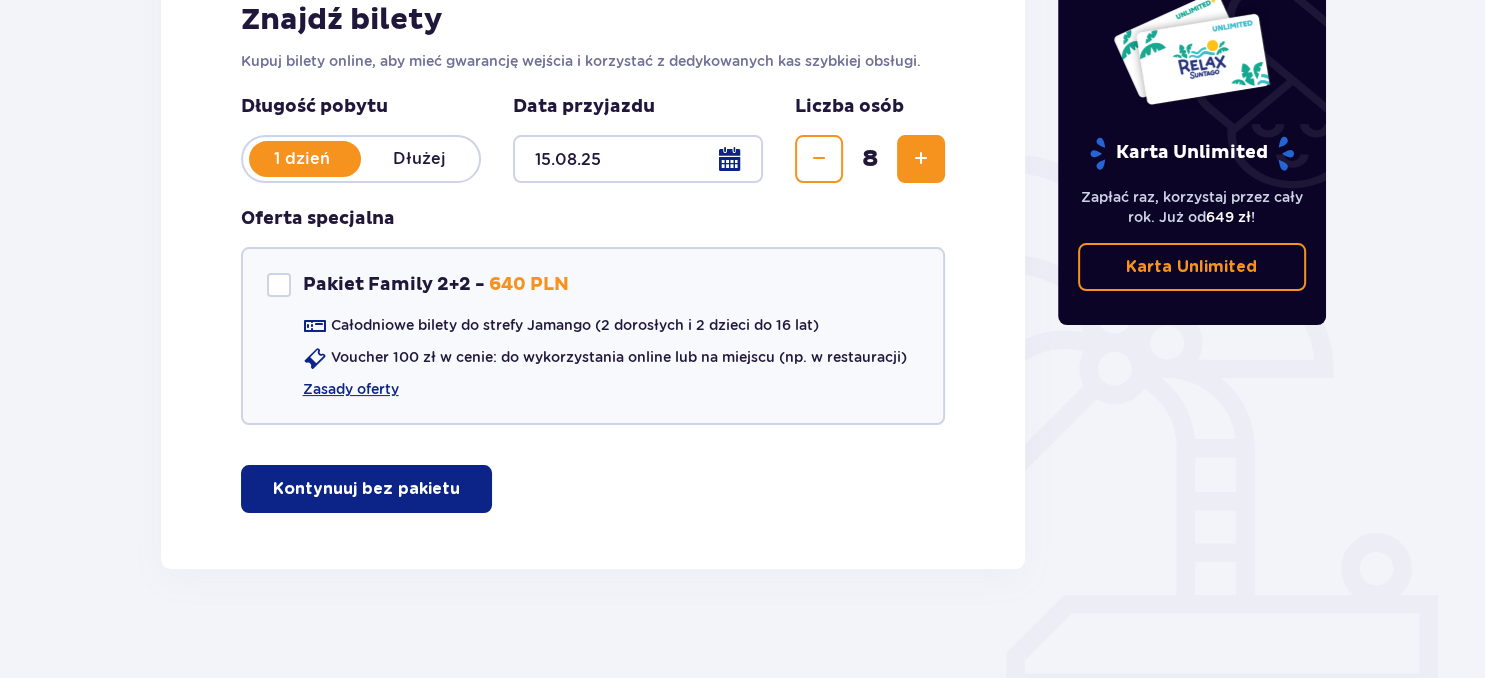 scroll, scrollTop: 352, scrollLeft: 0, axis: vertical 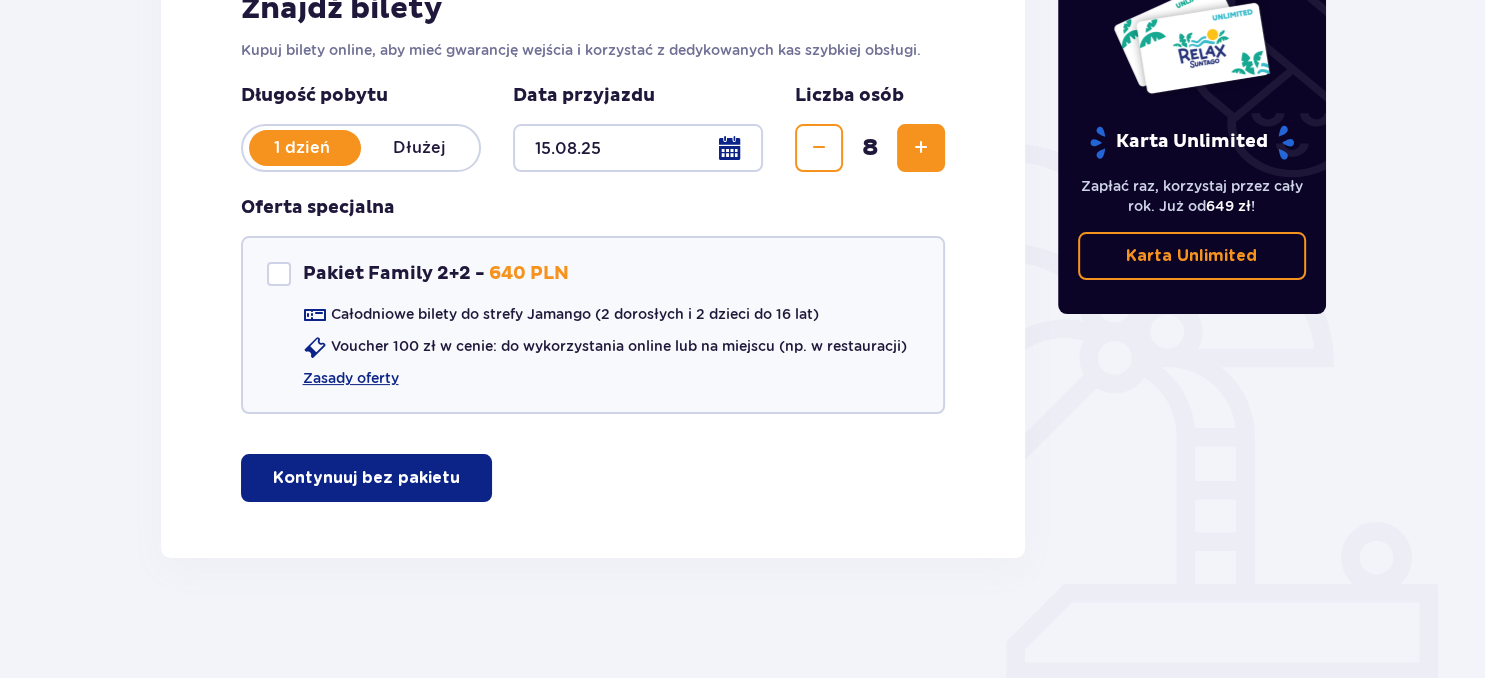 click on "Kontynuuj bez pakietu" at bounding box center (366, 478) 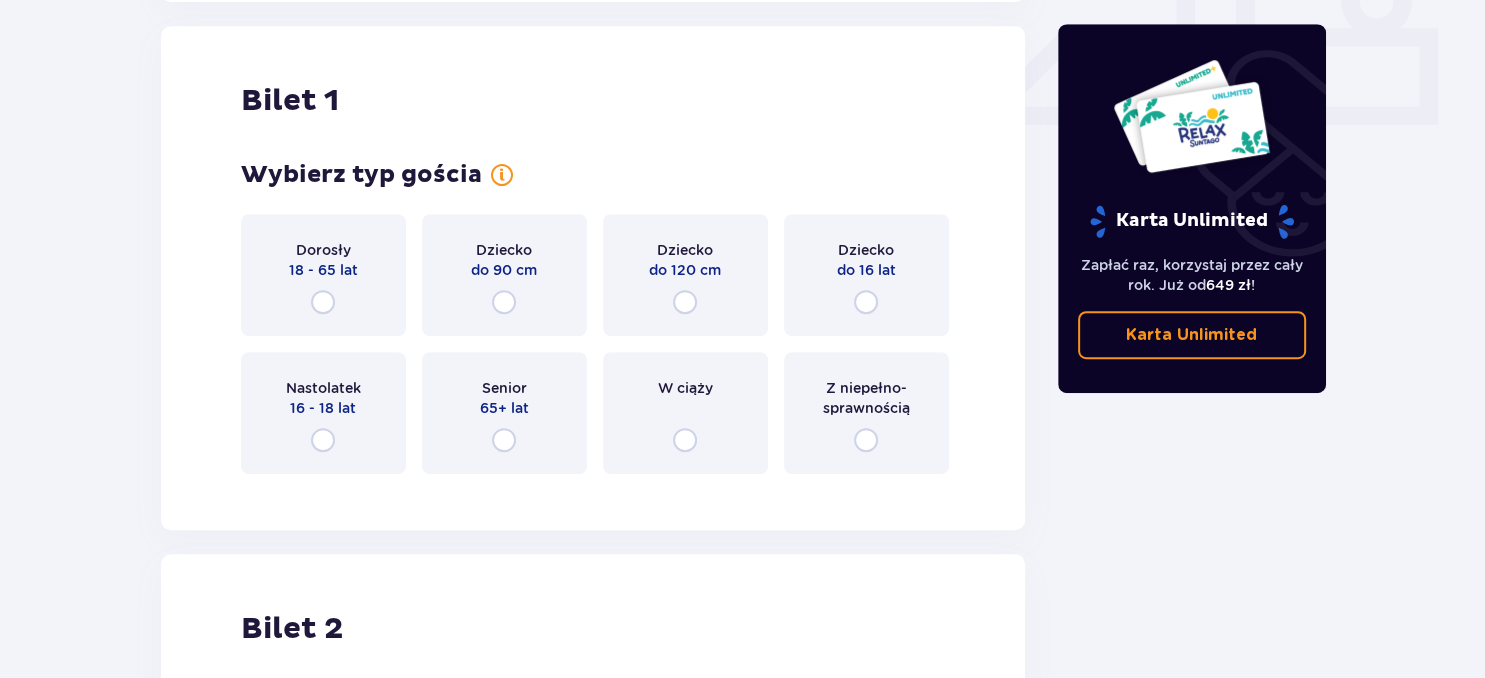 scroll, scrollTop: 909, scrollLeft: 0, axis: vertical 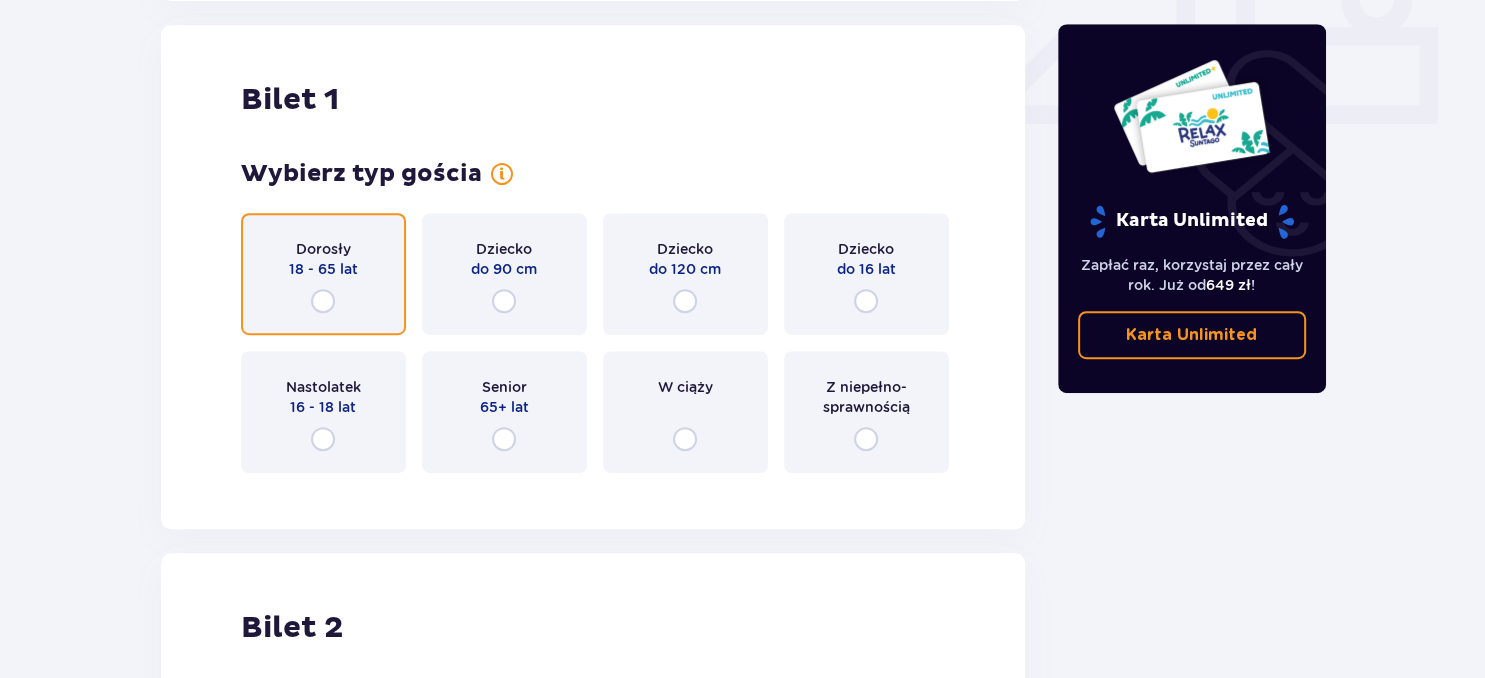 click at bounding box center (323, 301) 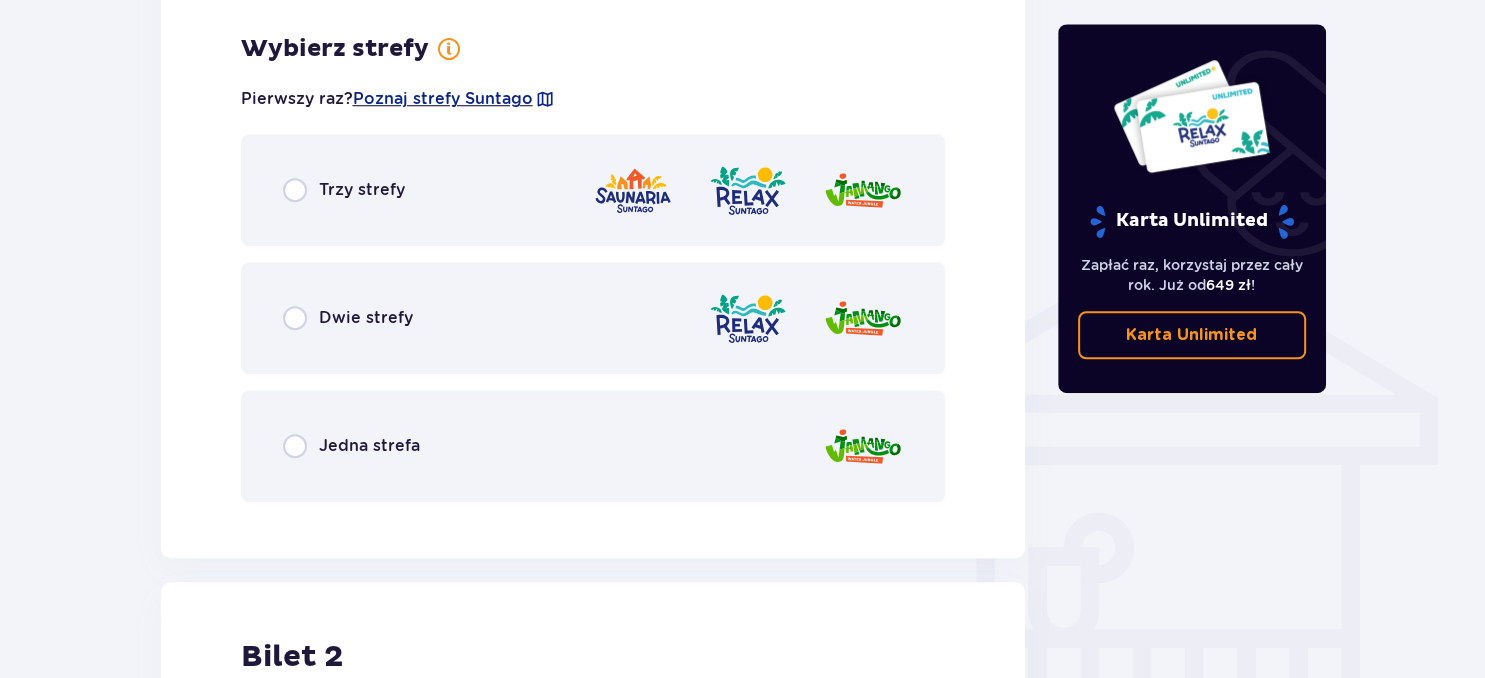 scroll, scrollTop: 1397, scrollLeft: 0, axis: vertical 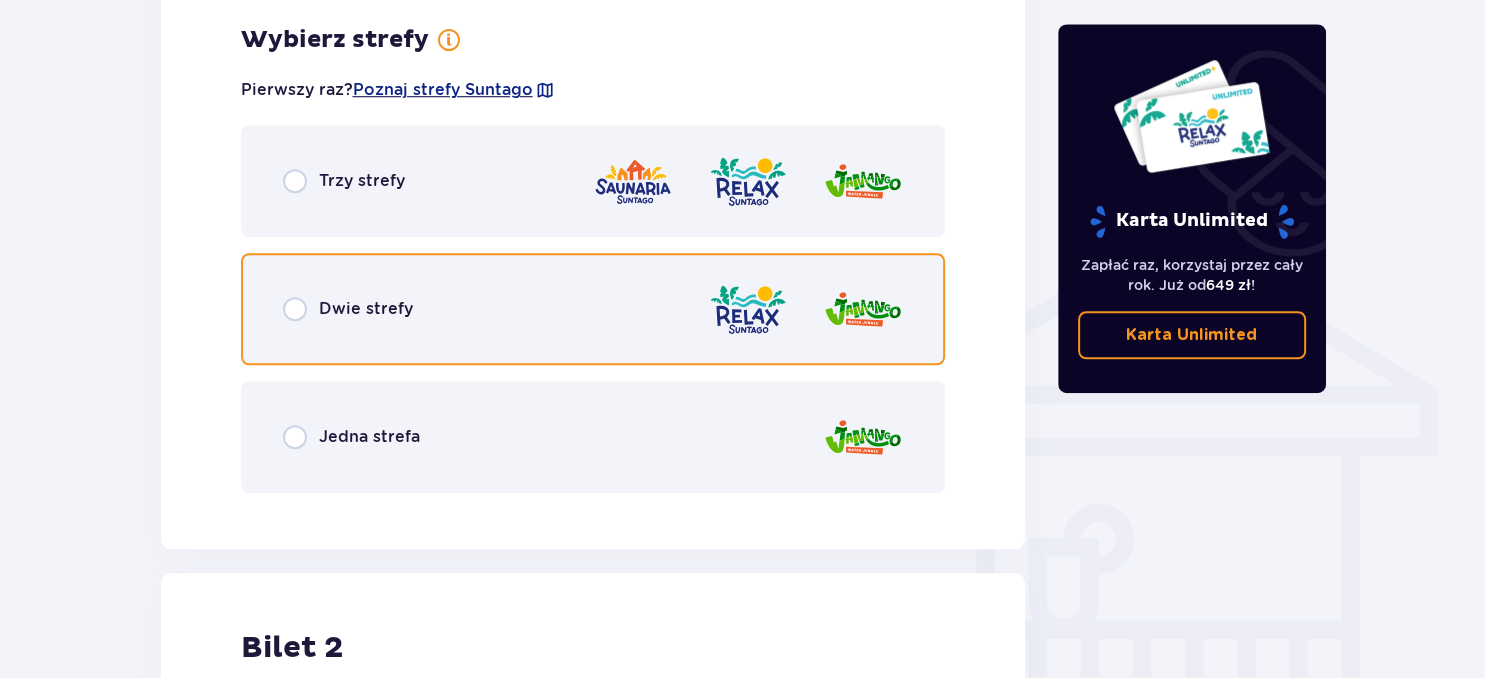 click at bounding box center [295, 309] 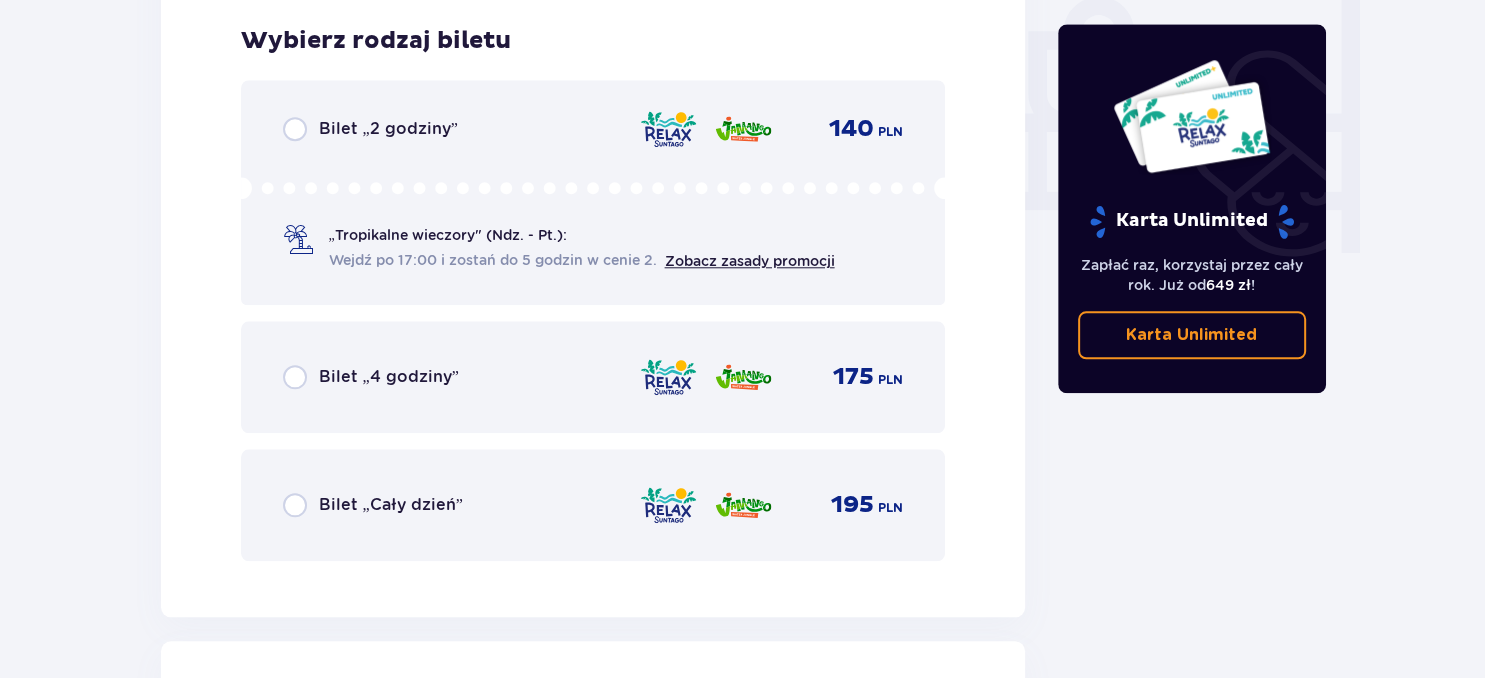 scroll, scrollTop: 1905, scrollLeft: 0, axis: vertical 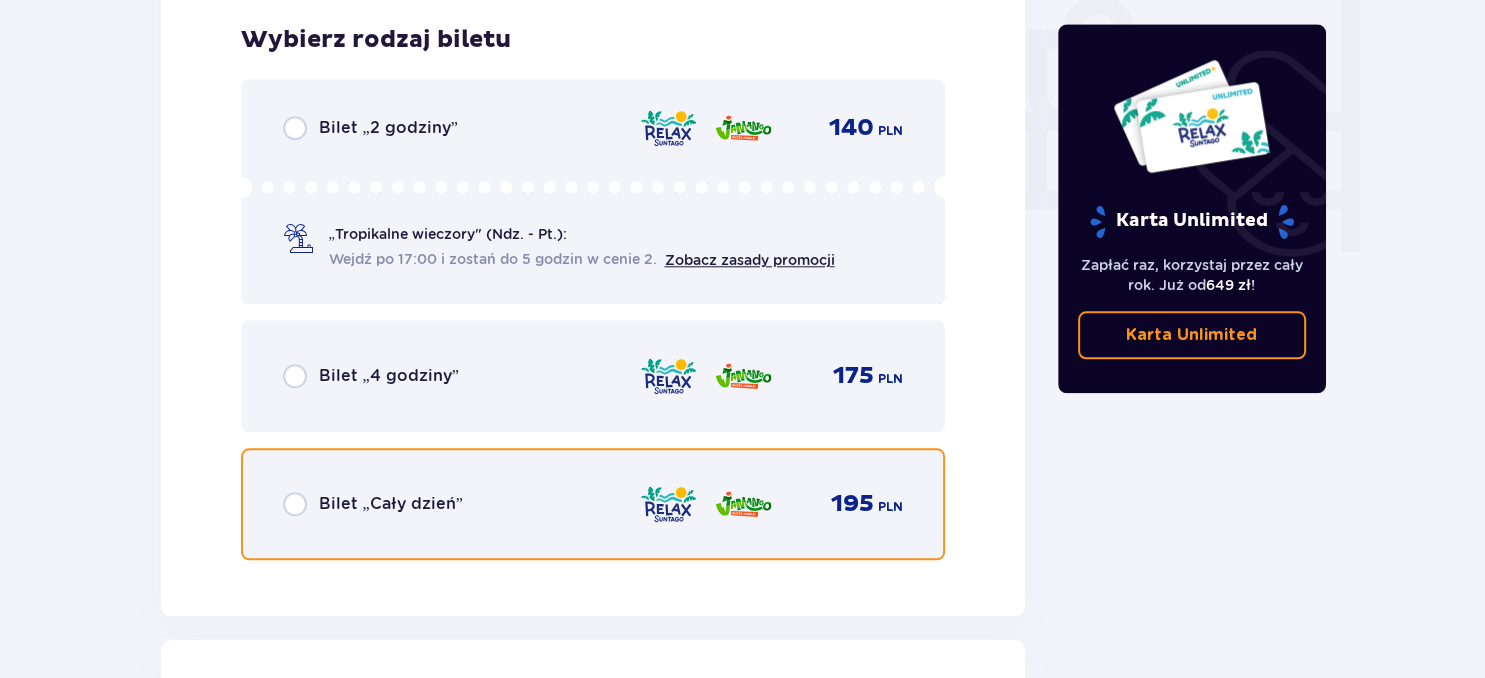 click at bounding box center [295, 504] 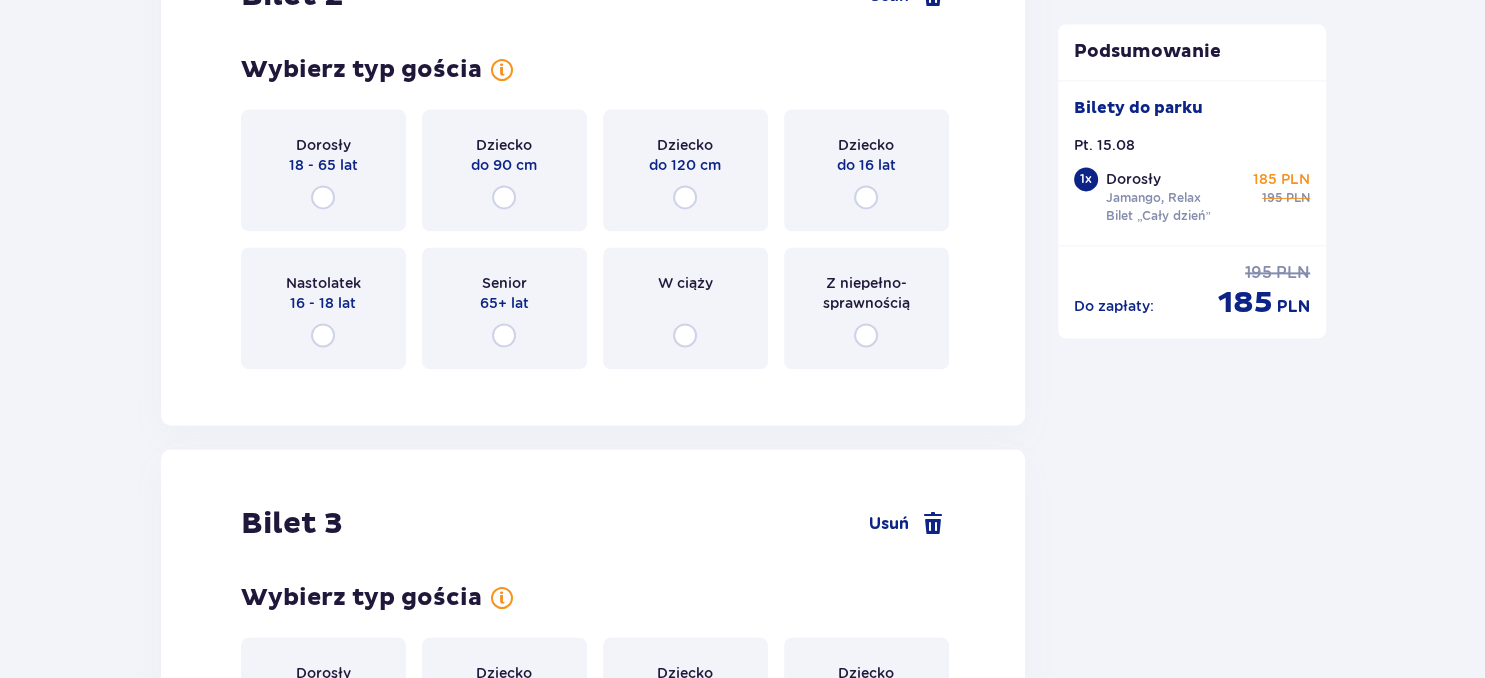 scroll, scrollTop: 2308, scrollLeft: 0, axis: vertical 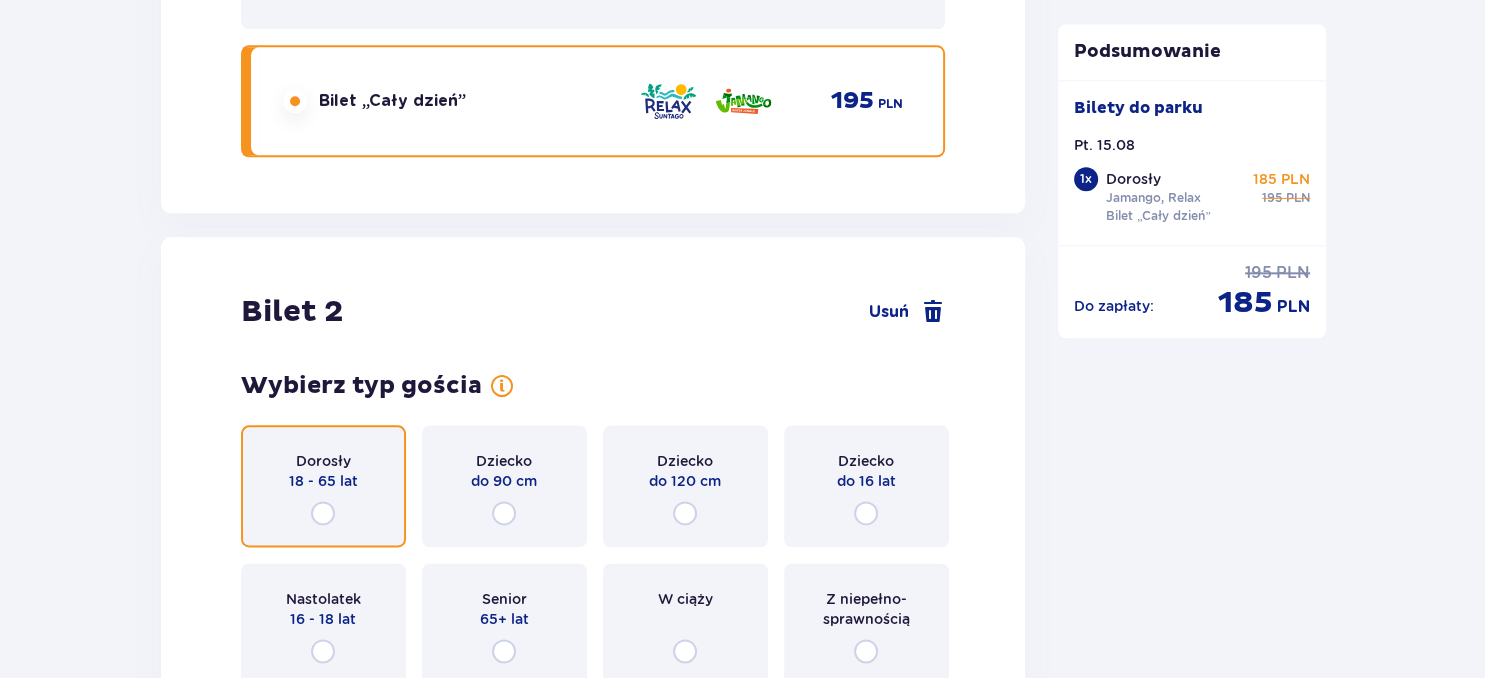 click at bounding box center (323, 513) 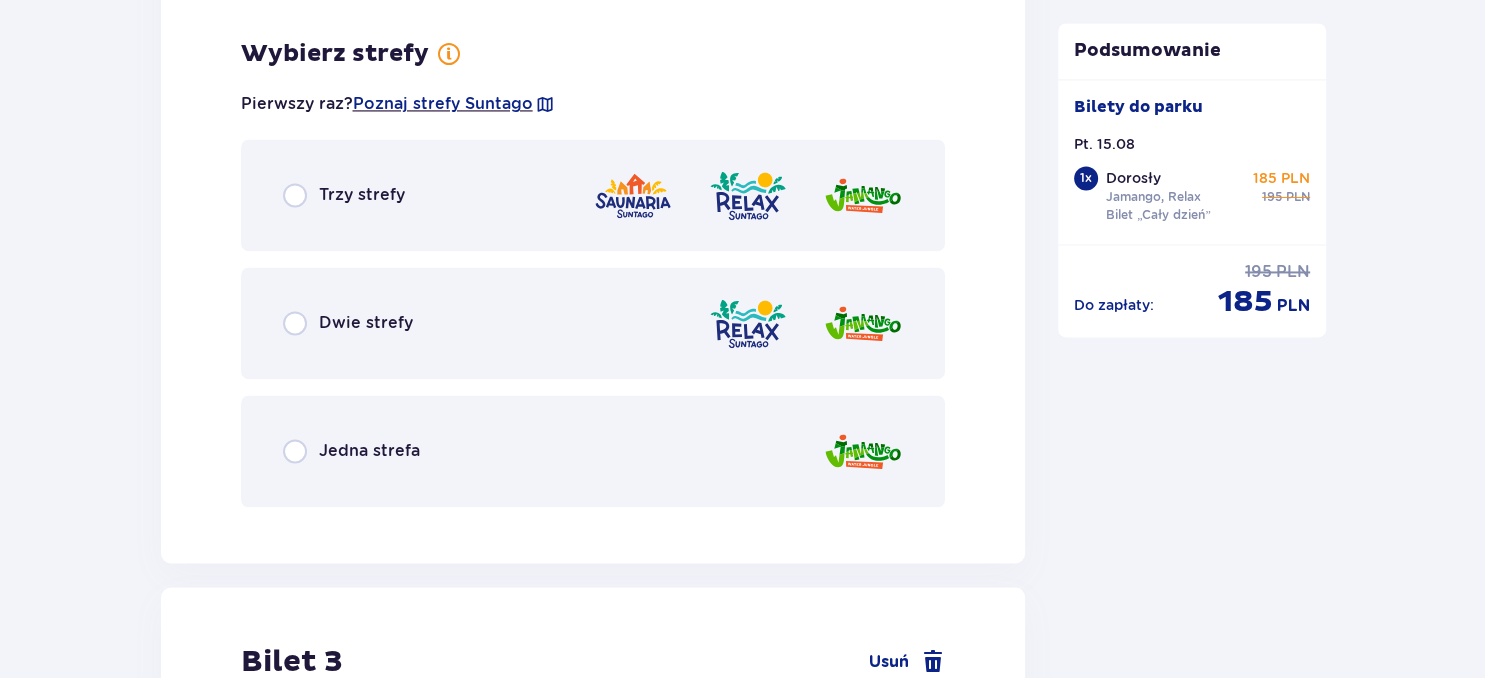 scroll, scrollTop: 3007, scrollLeft: 0, axis: vertical 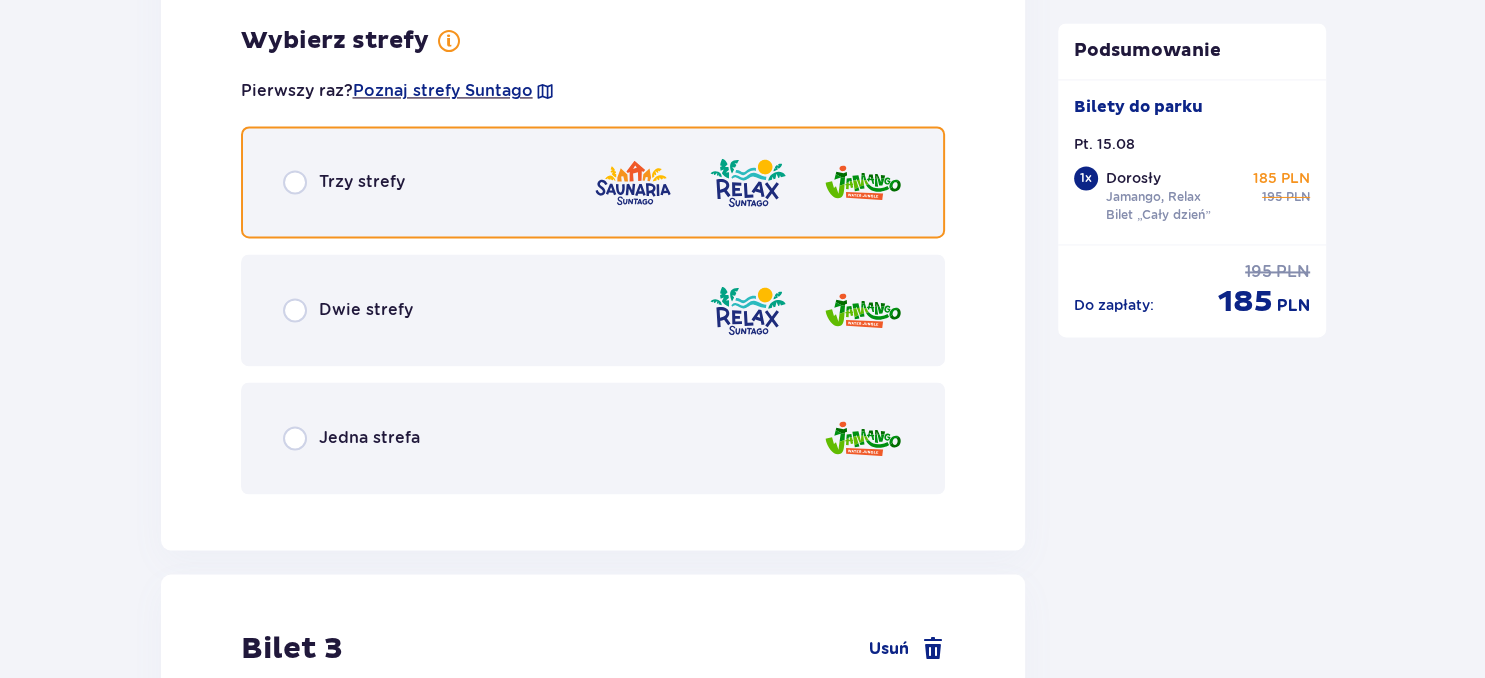 click at bounding box center (295, 182) 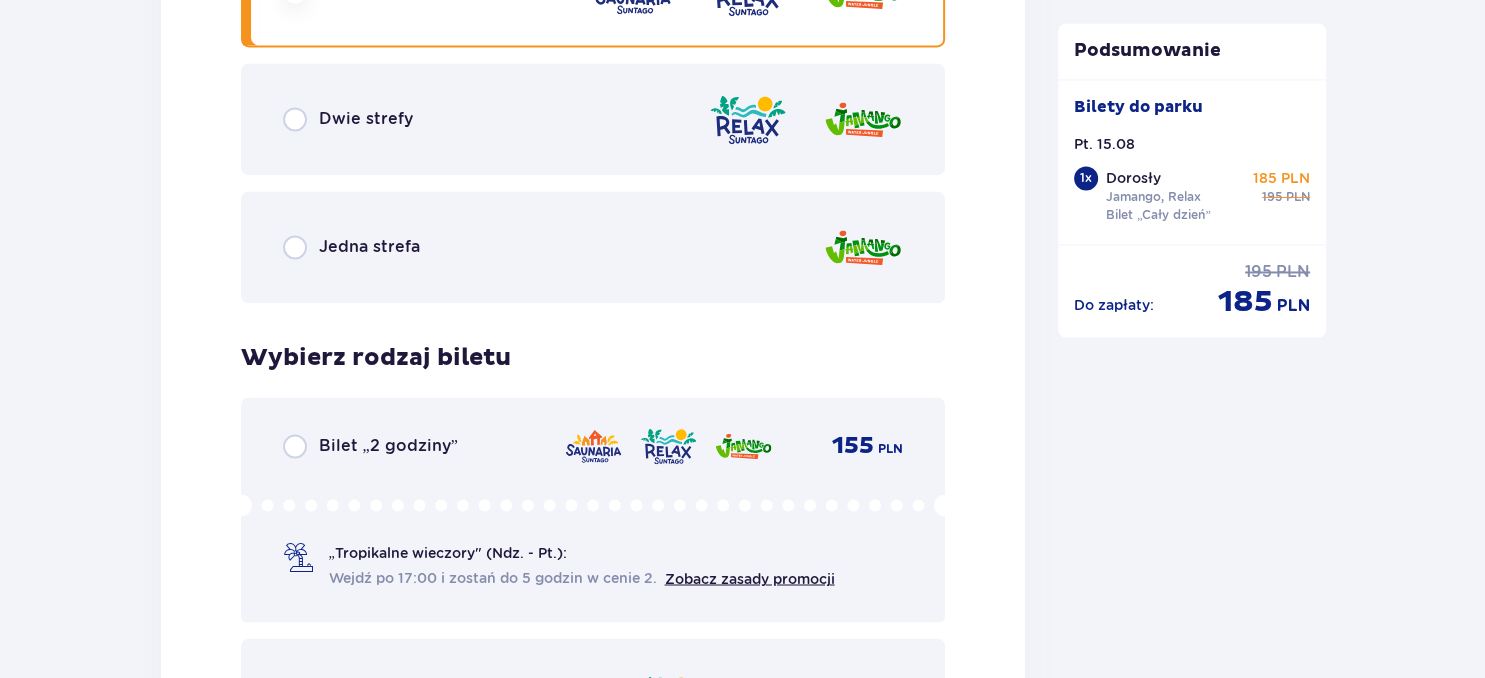 scroll, scrollTop: 3092, scrollLeft: 0, axis: vertical 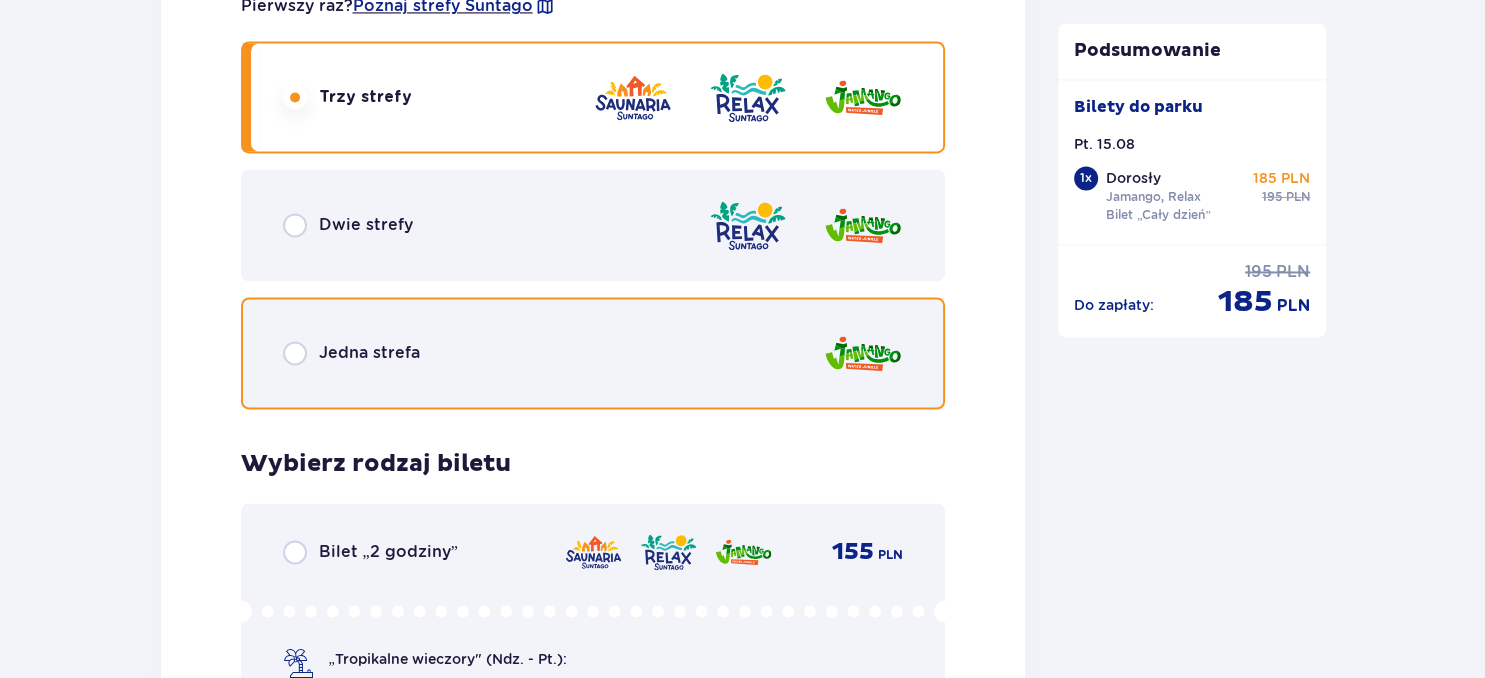 click at bounding box center (295, 353) 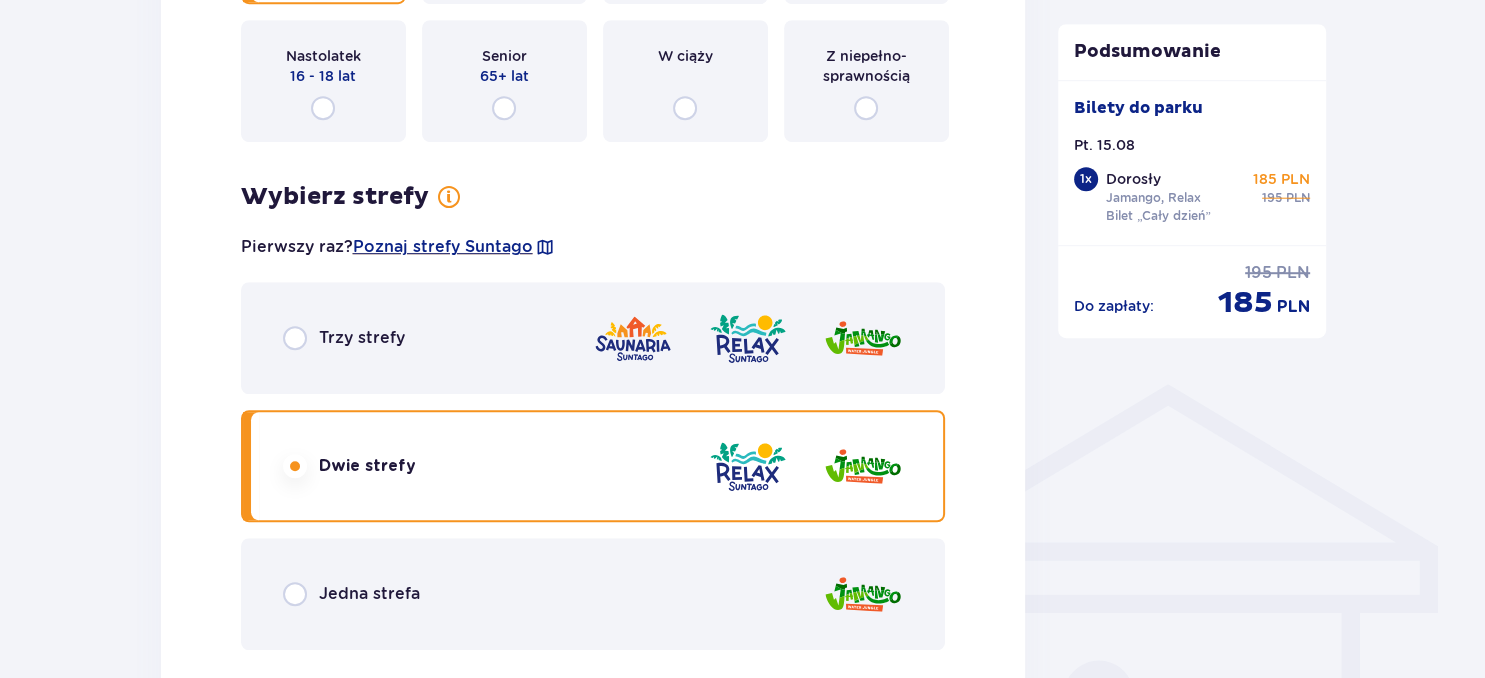 scroll, scrollTop: 1297, scrollLeft: 0, axis: vertical 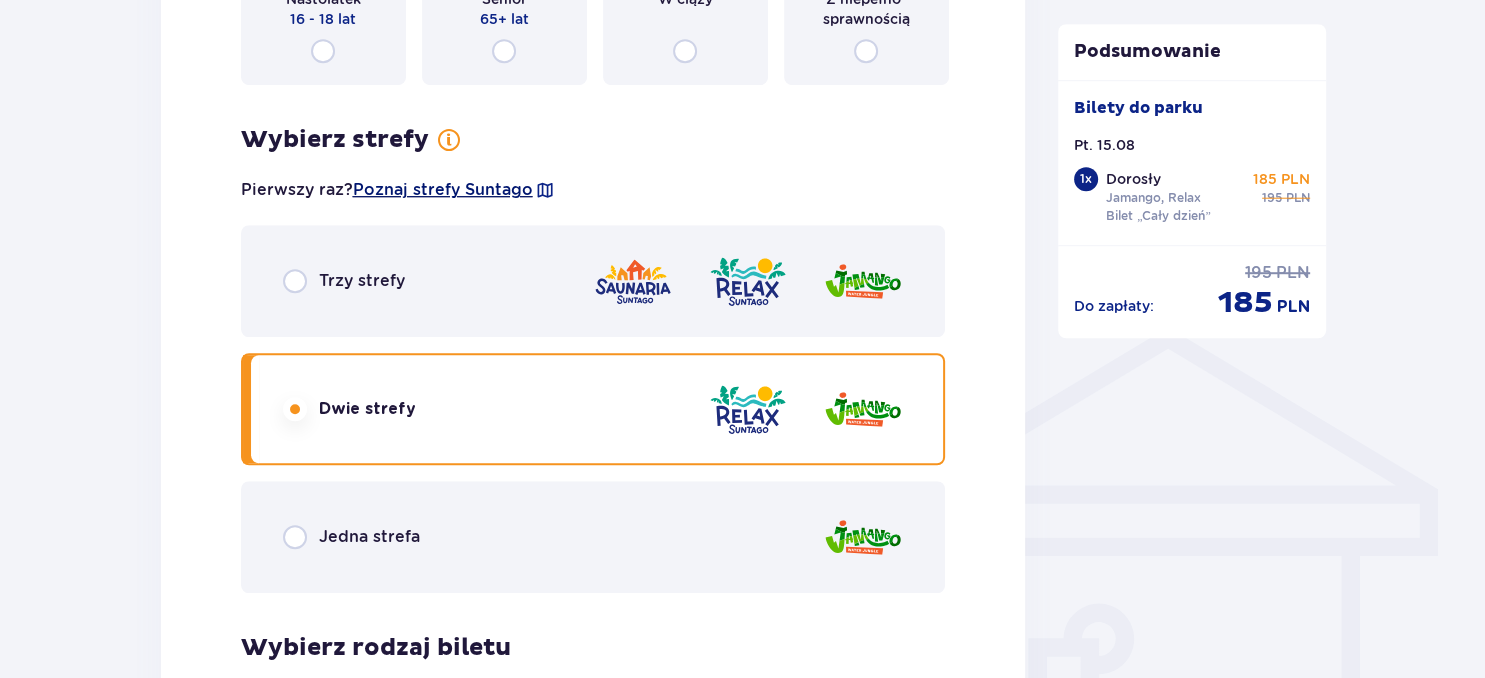 click on "Poznaj strefy Suntago" at bounding box center [443, 190] 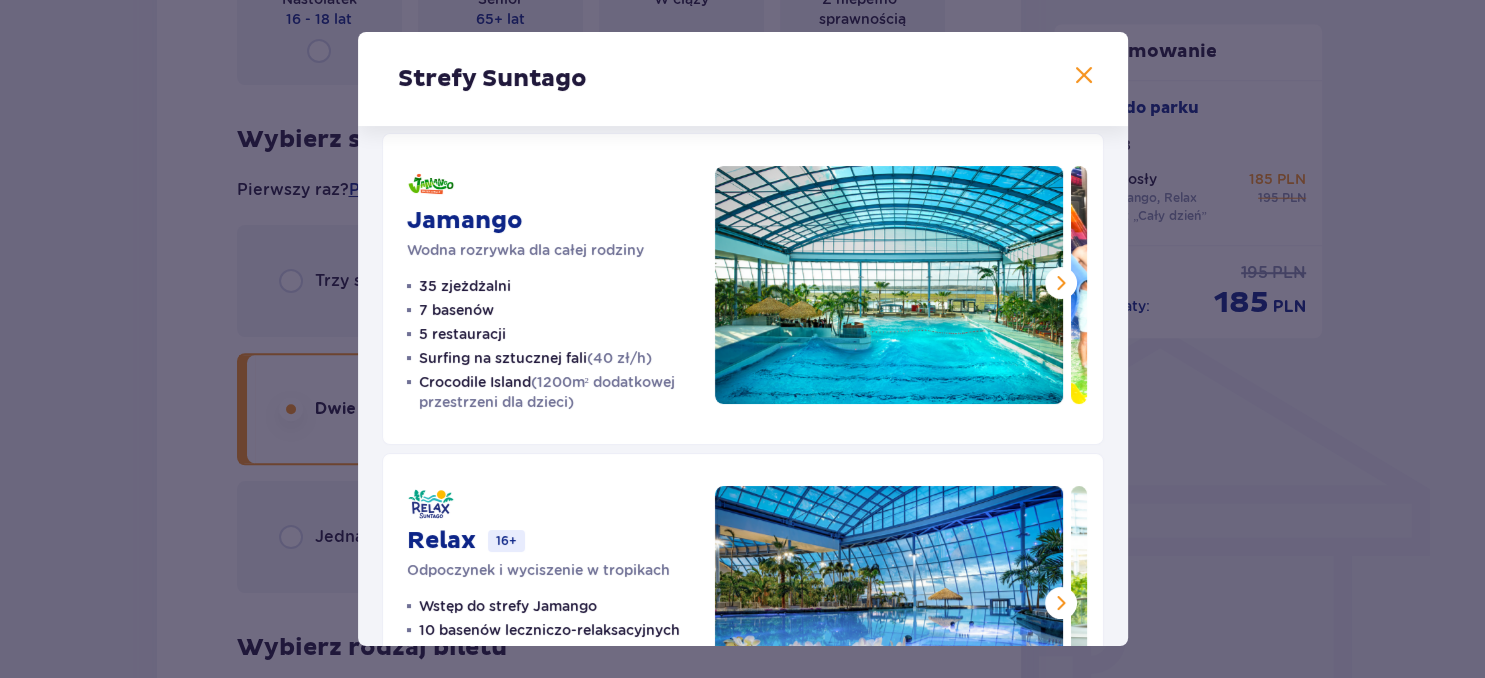 scroll, scrollTop: 0, scrollLeft: 0, axis: both 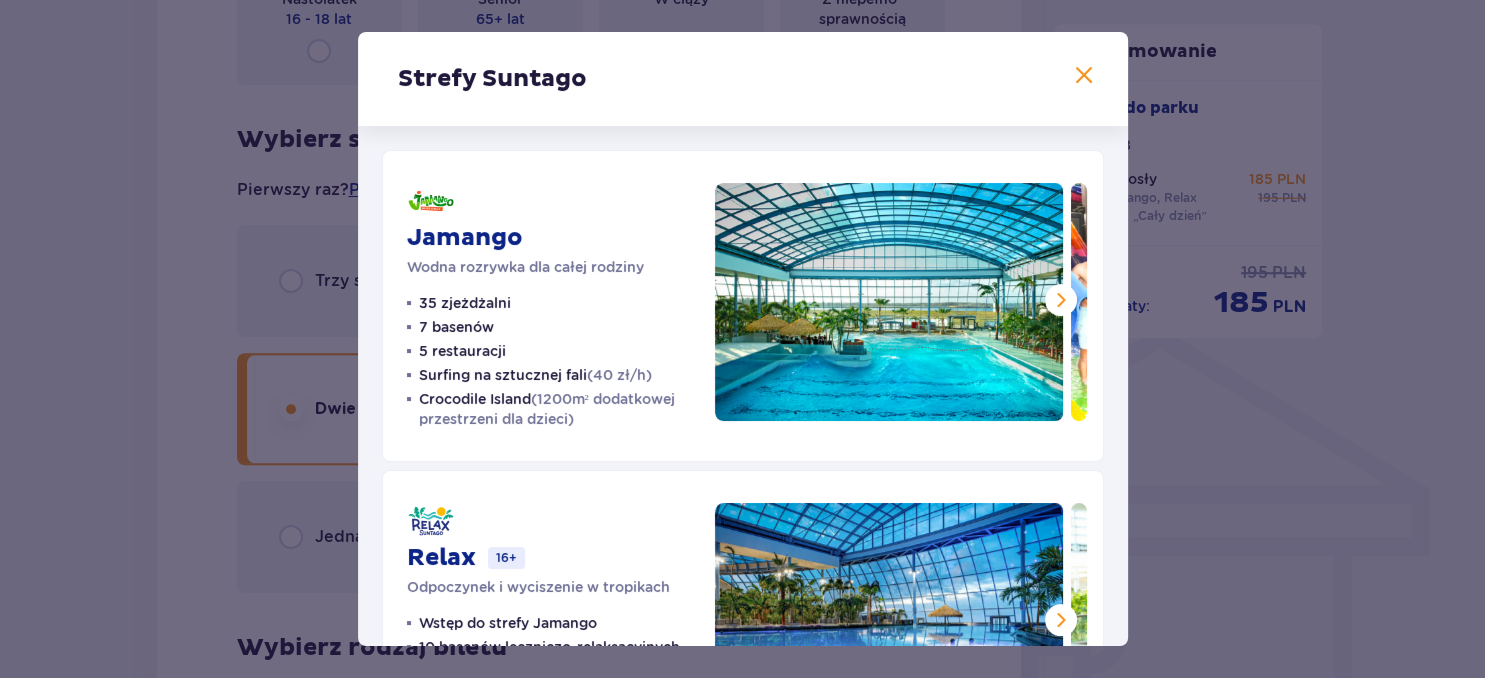 click at bounding box center [1084, 76] 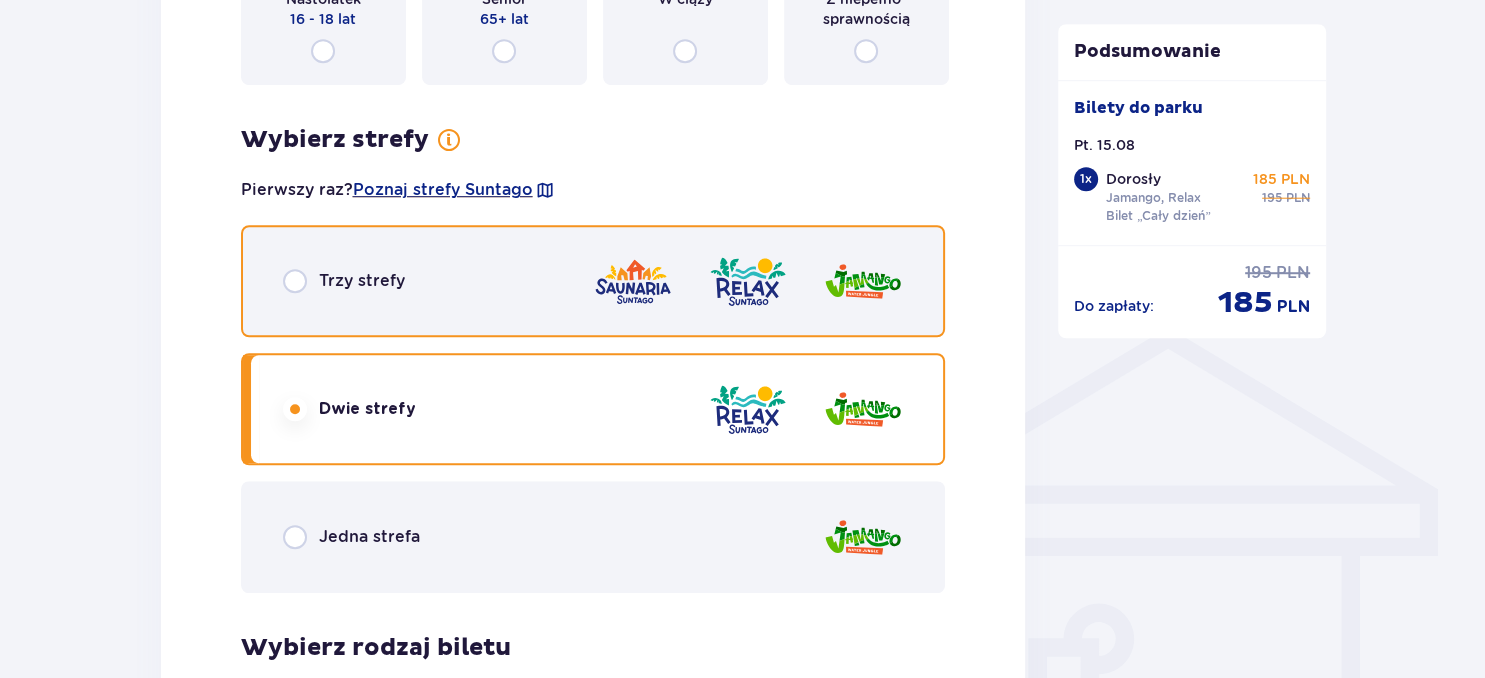 click at bounding box center (295, 281) 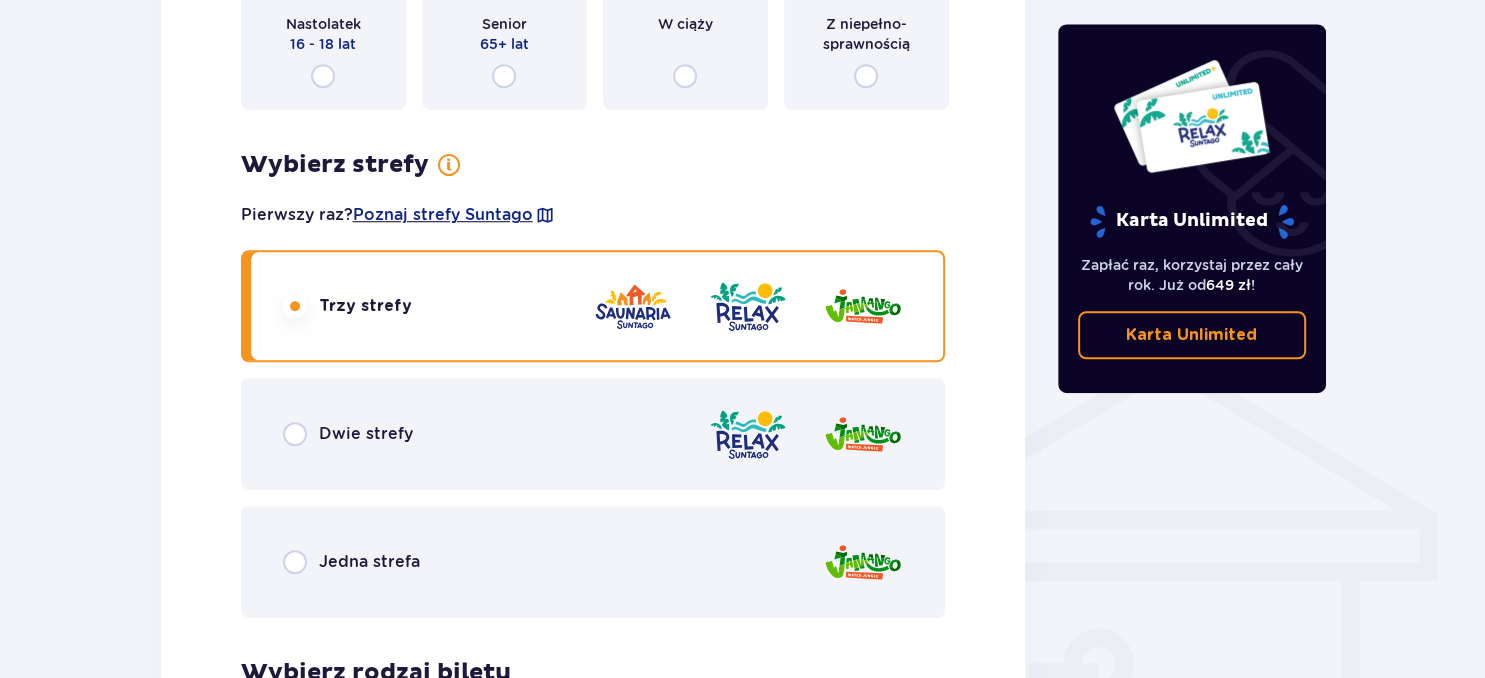 scroll, scrollTop: 1272, scrollLeft: 0, axis: vertical 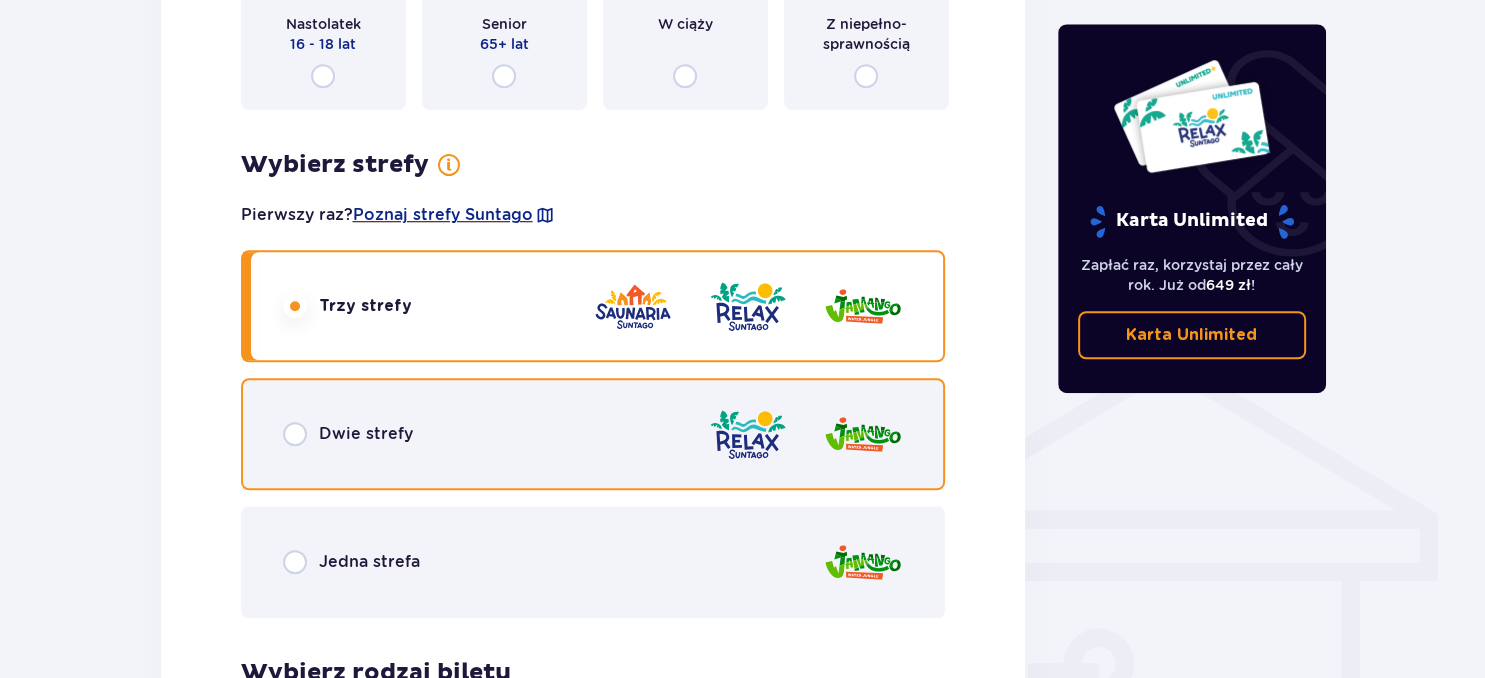 click at bounding box center [295, 434] 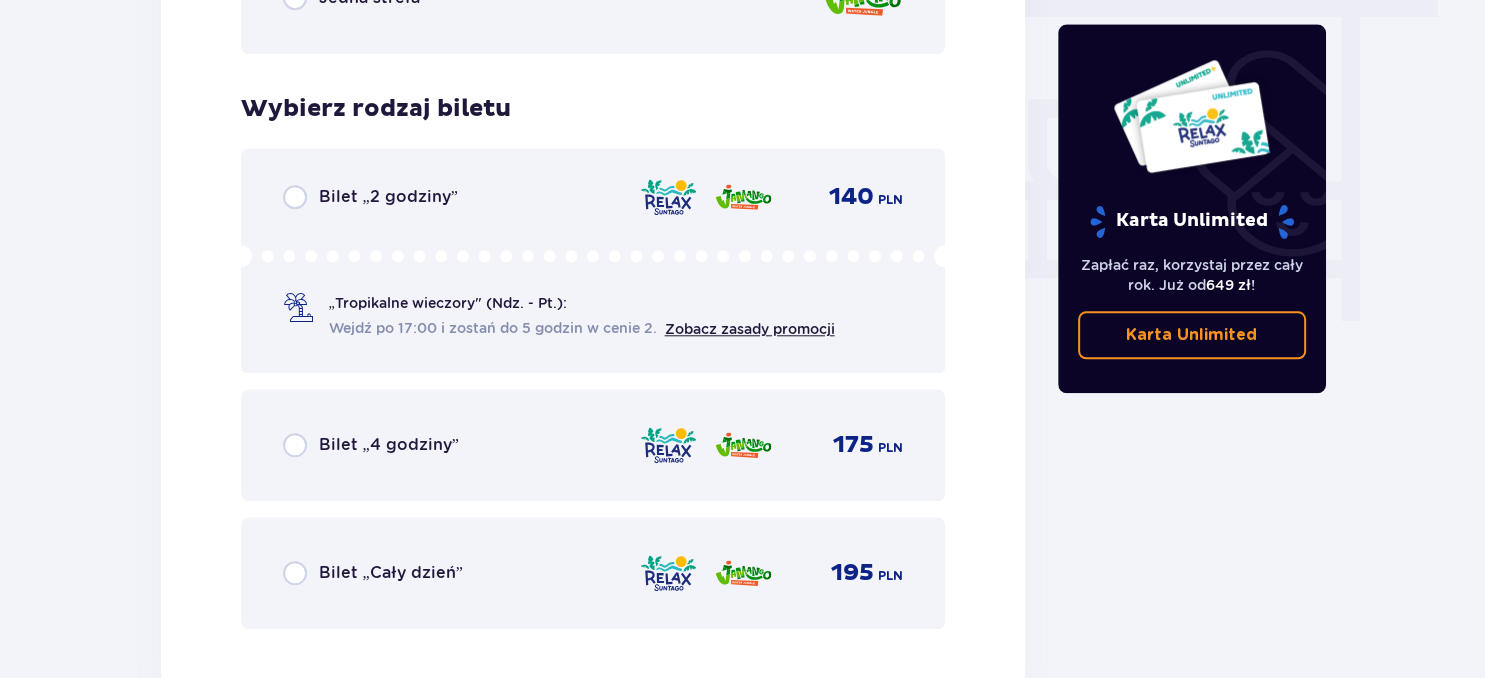 scroll, scrollTop: 1905, scrollLeft: 0, axis: vertical 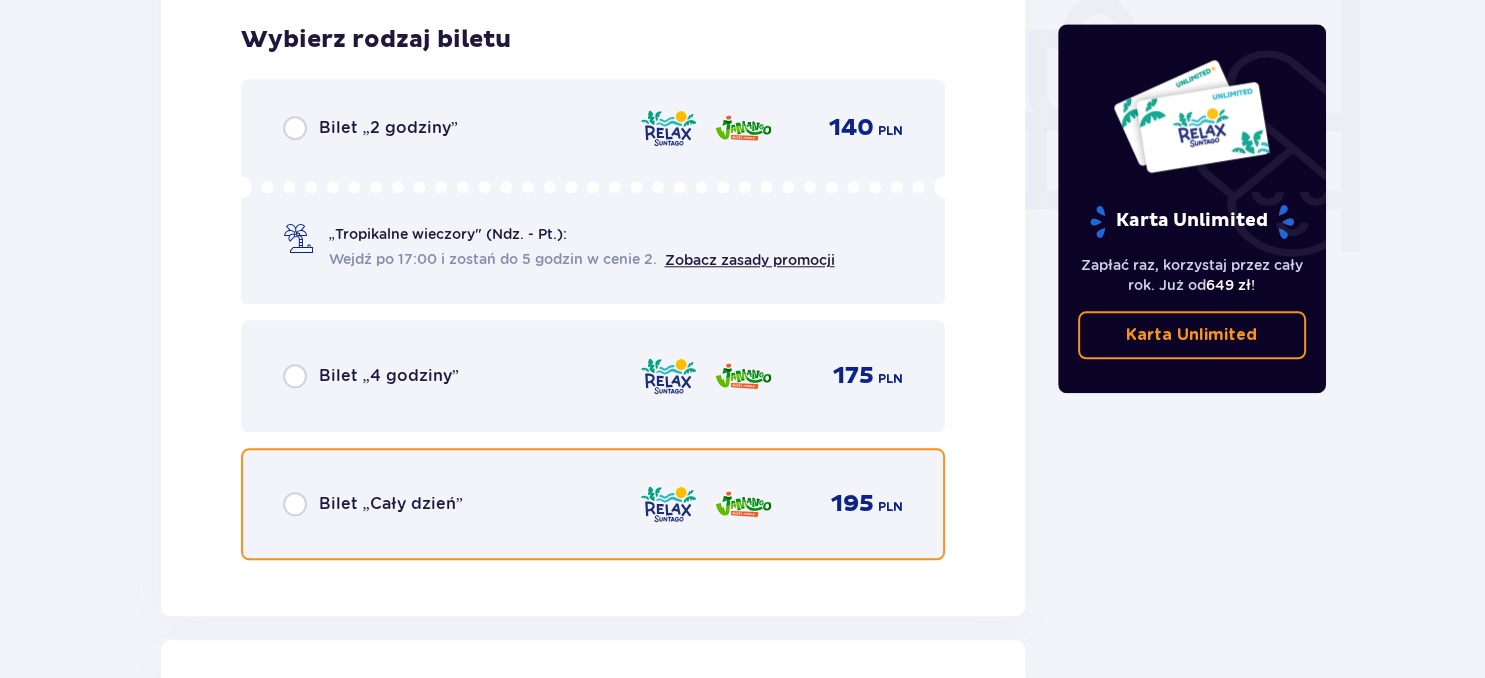 click at bounding box center (295, 504) 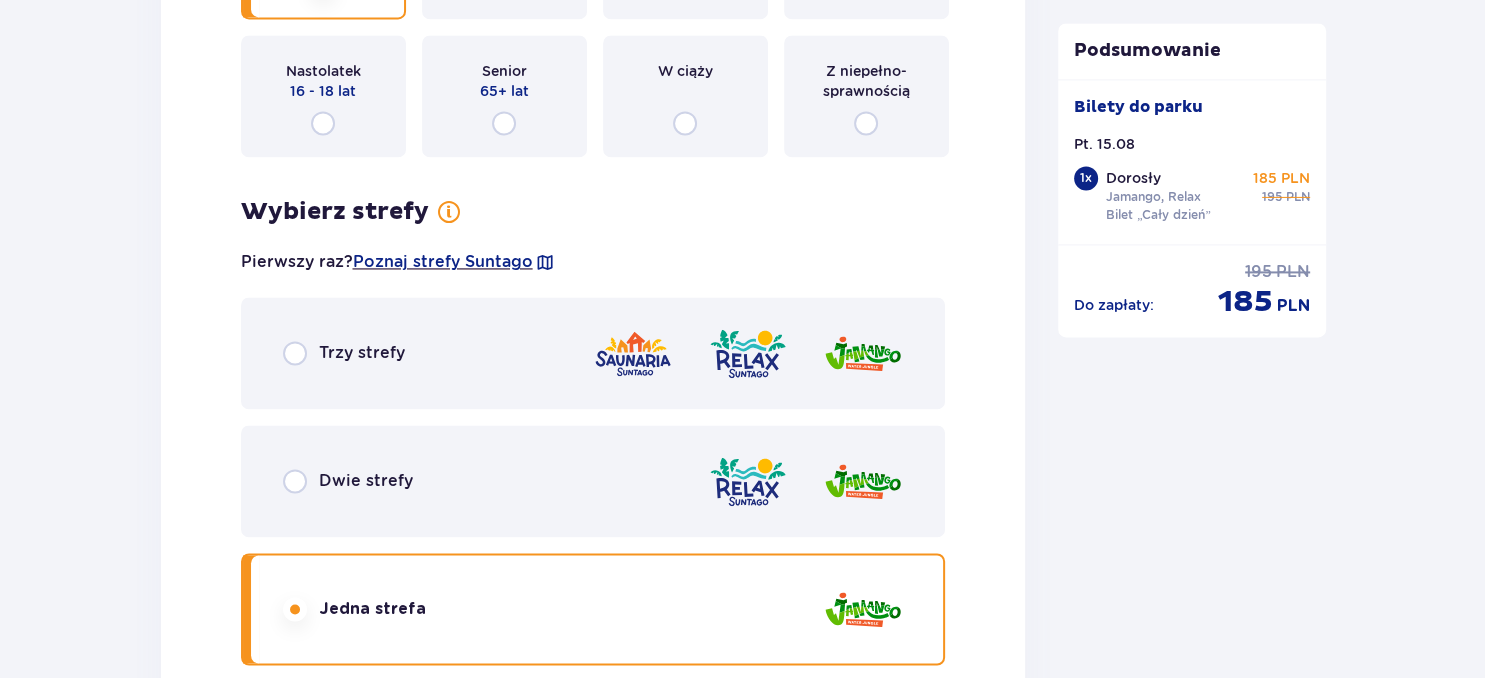 scroll, scrollTop: 2941, scrollLeft: 0, axis: vertical 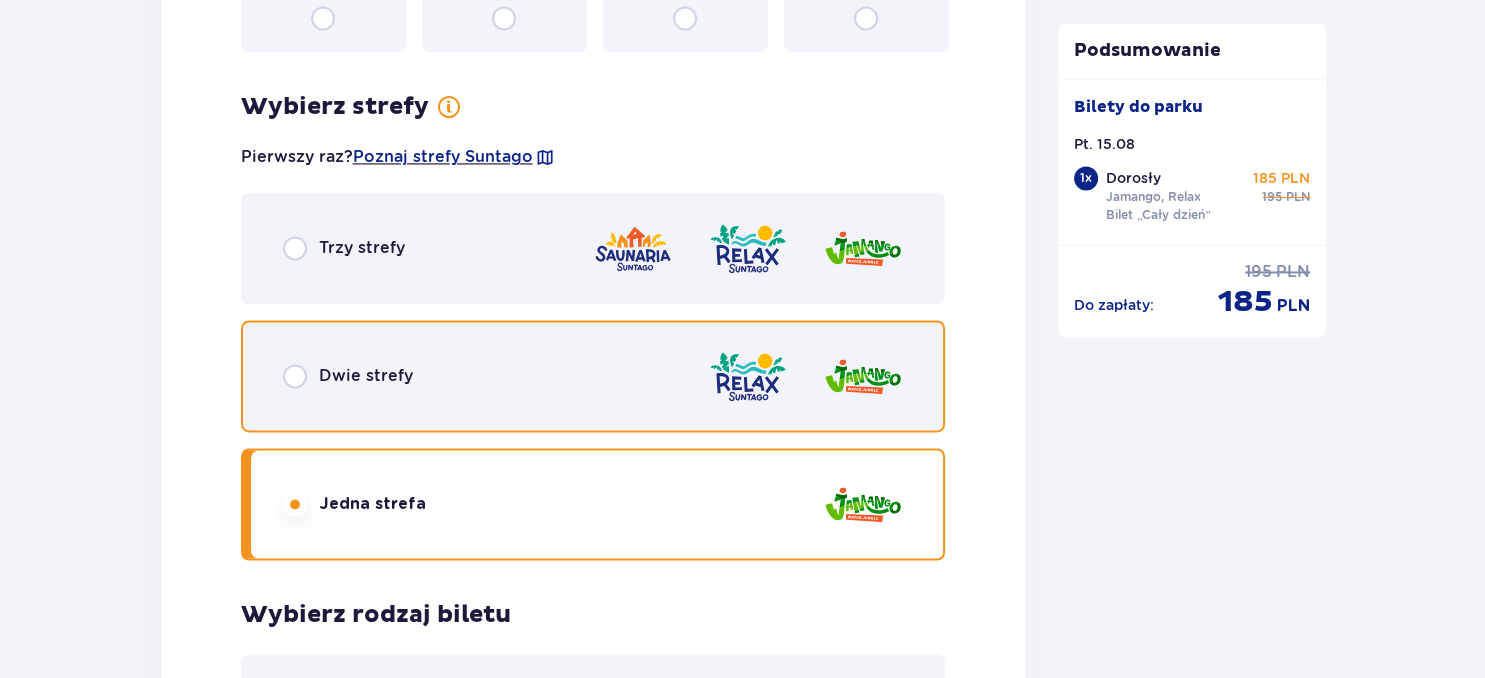 click at bounding box center [295, 376] 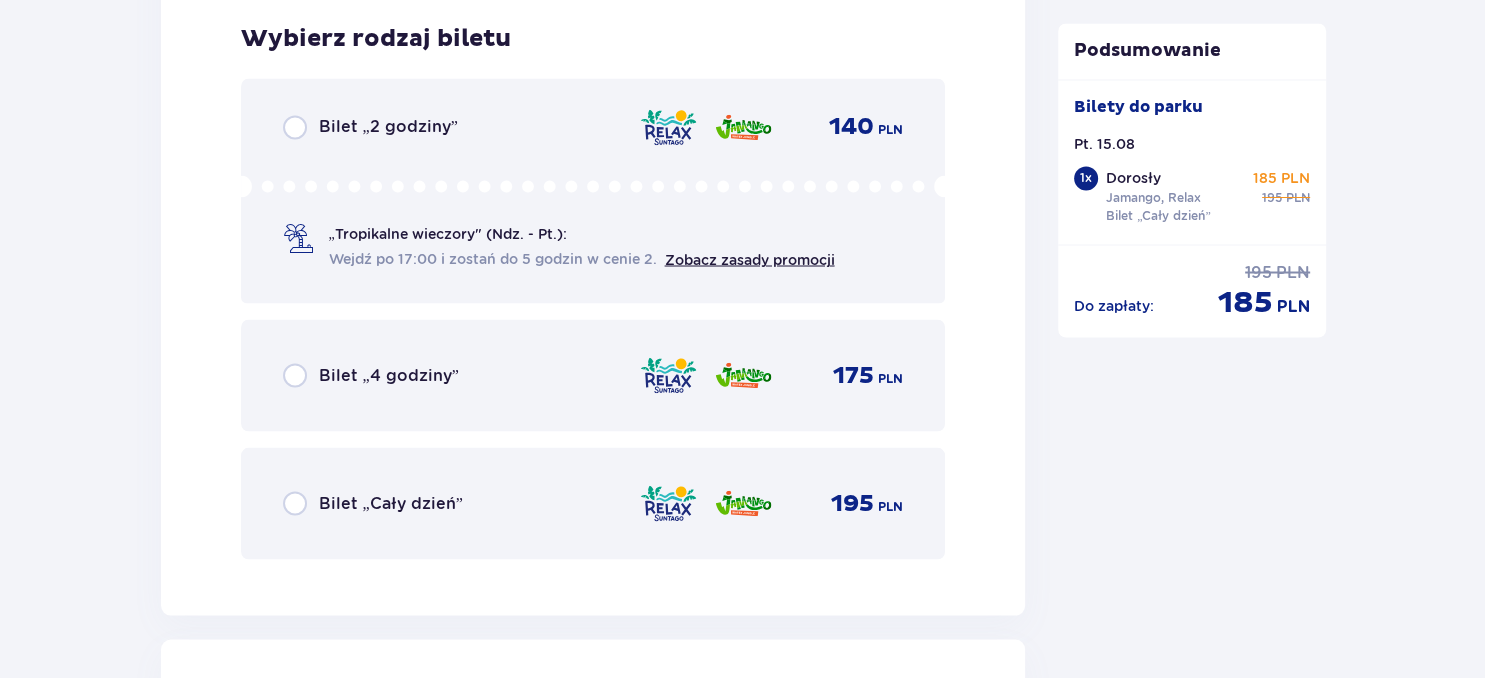 scroll, scrollTop: 3575, scrollLeft: 0, axis: vertical 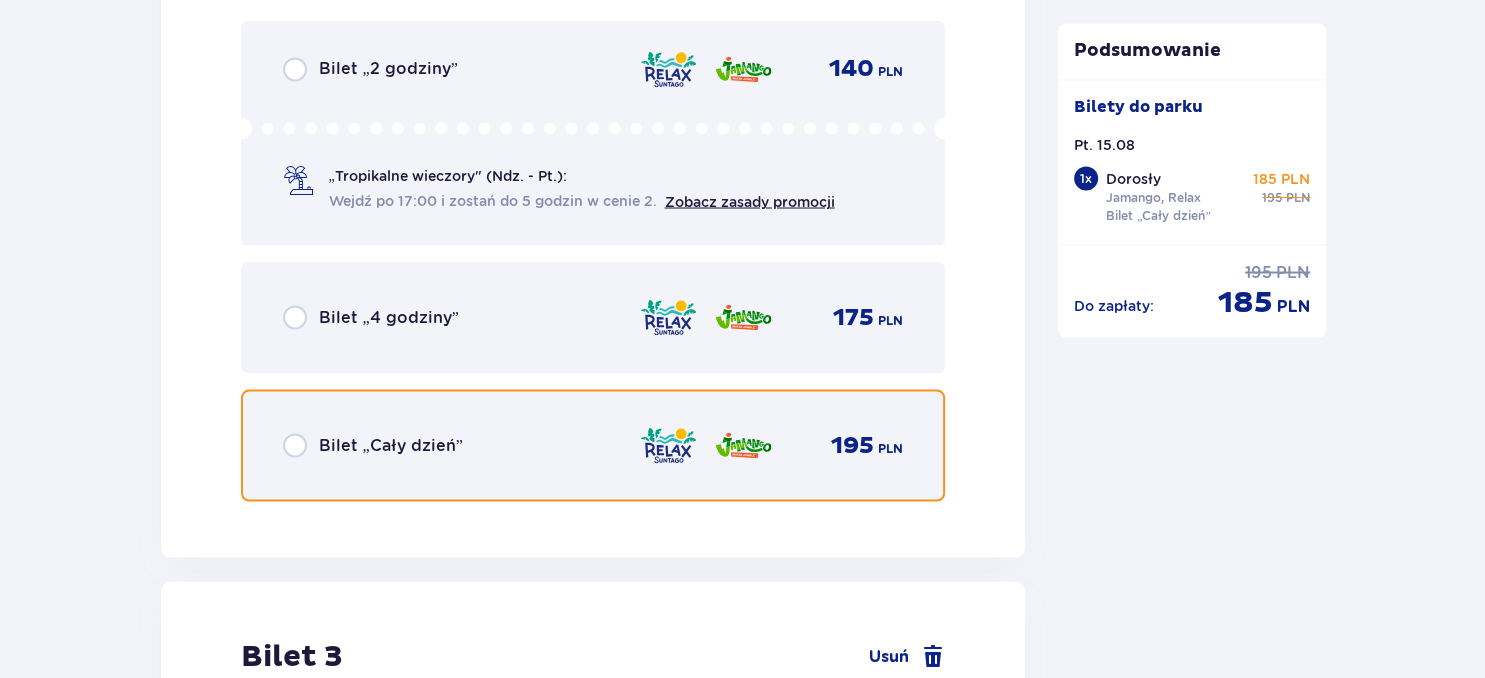 click at bounding box center (295, 445) 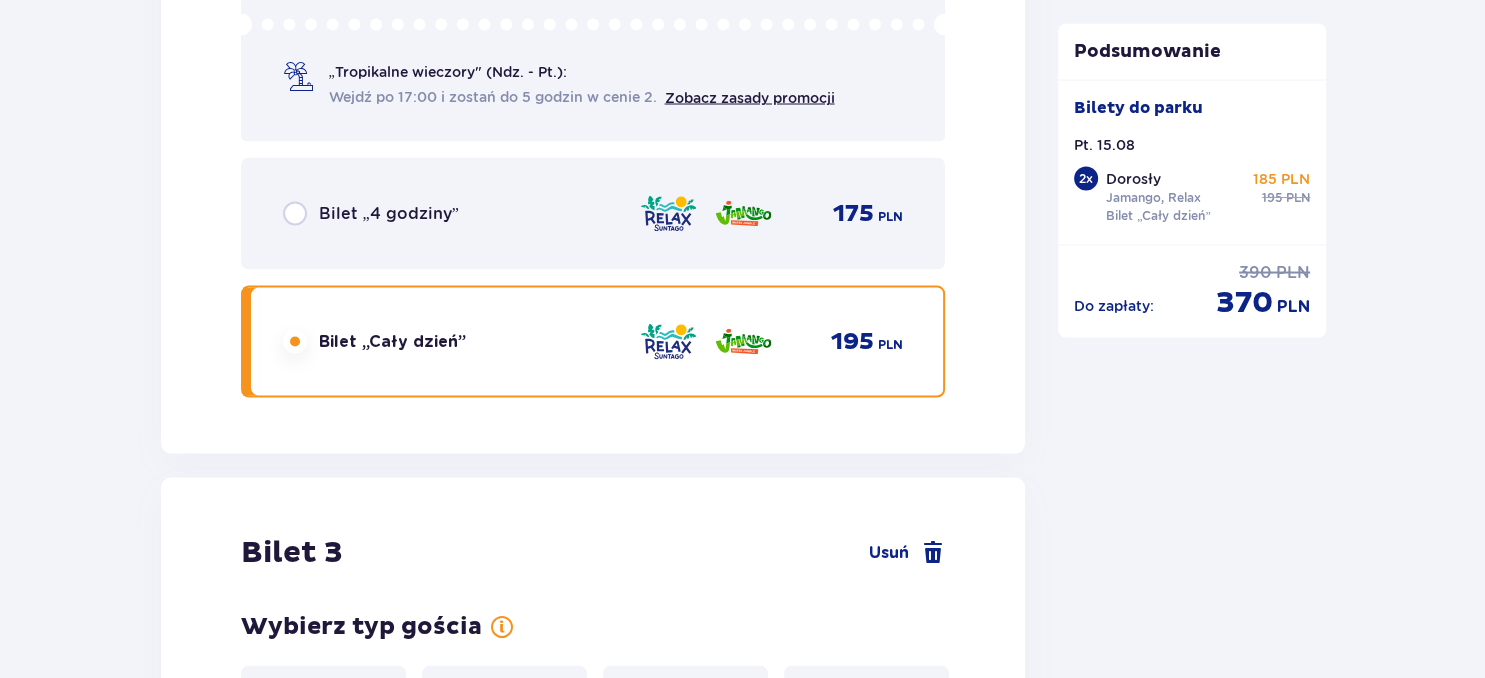 scroll, scrollTop: 4129, scrollLeft: 0, axis: vertical 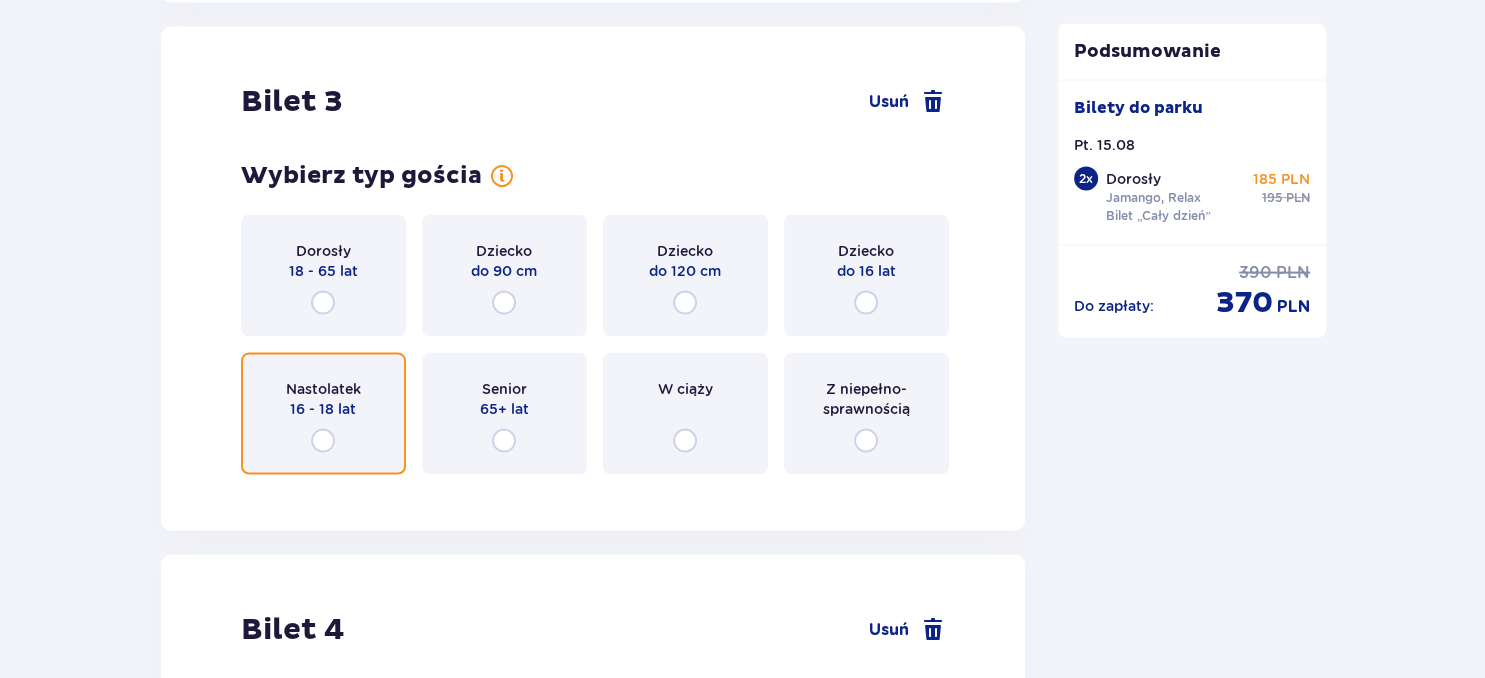 click at bounding box center [323, 441] 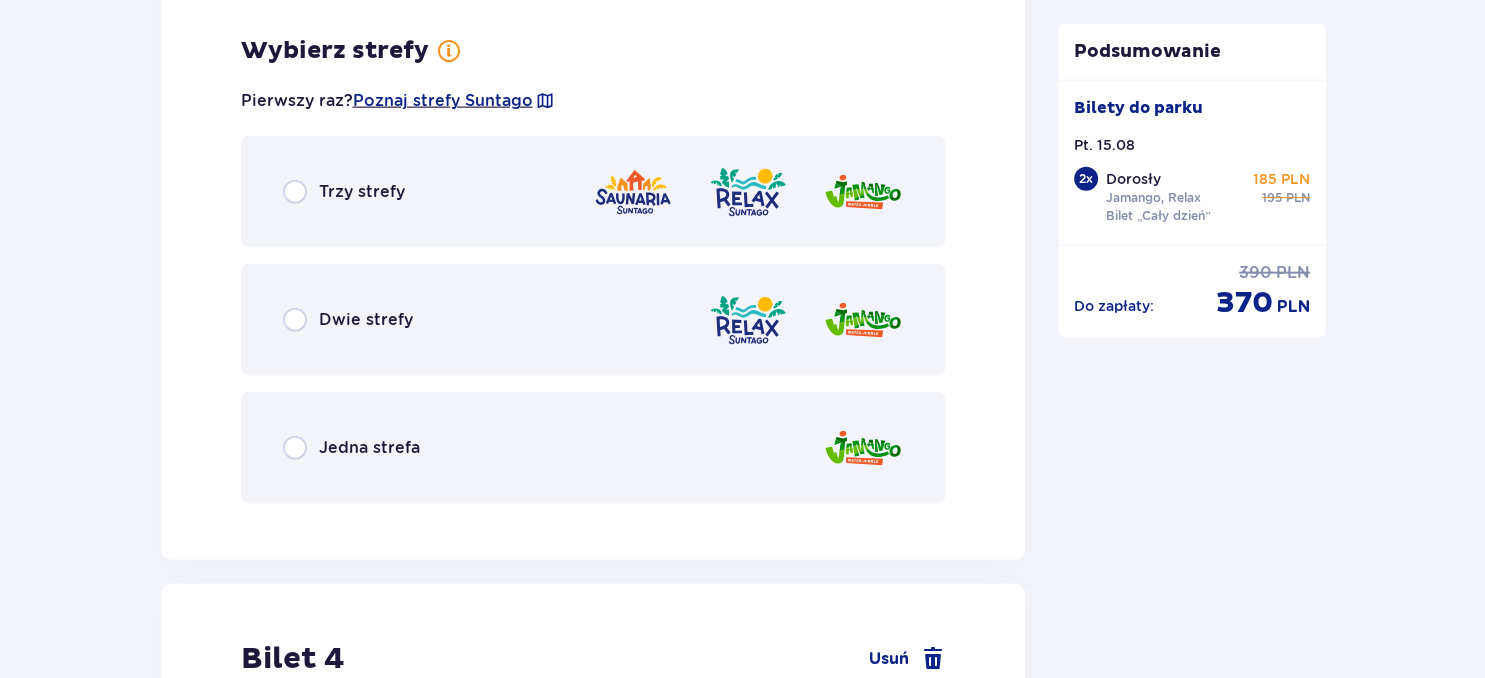 scroll, scrollTop: 4617, scrollLeft: 0, axis: vertical 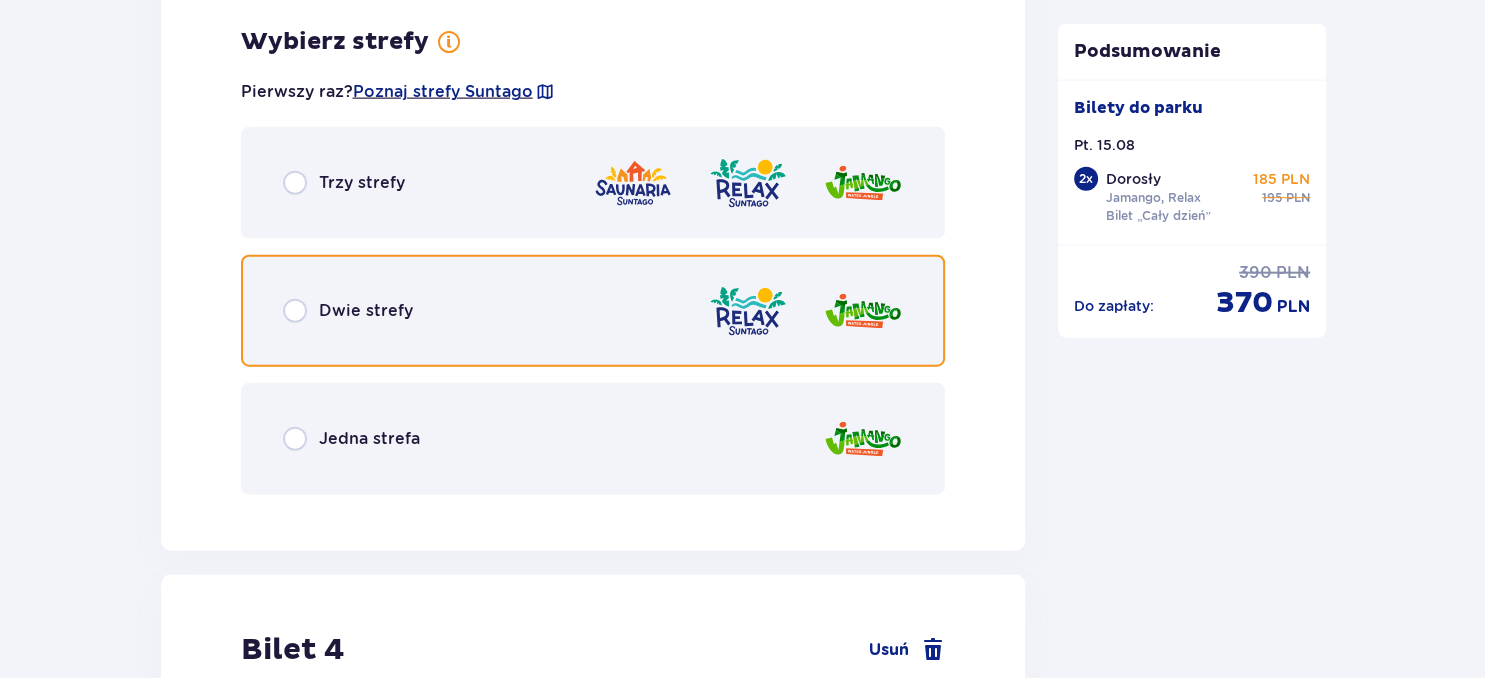 click at bounding box center [295, 311] 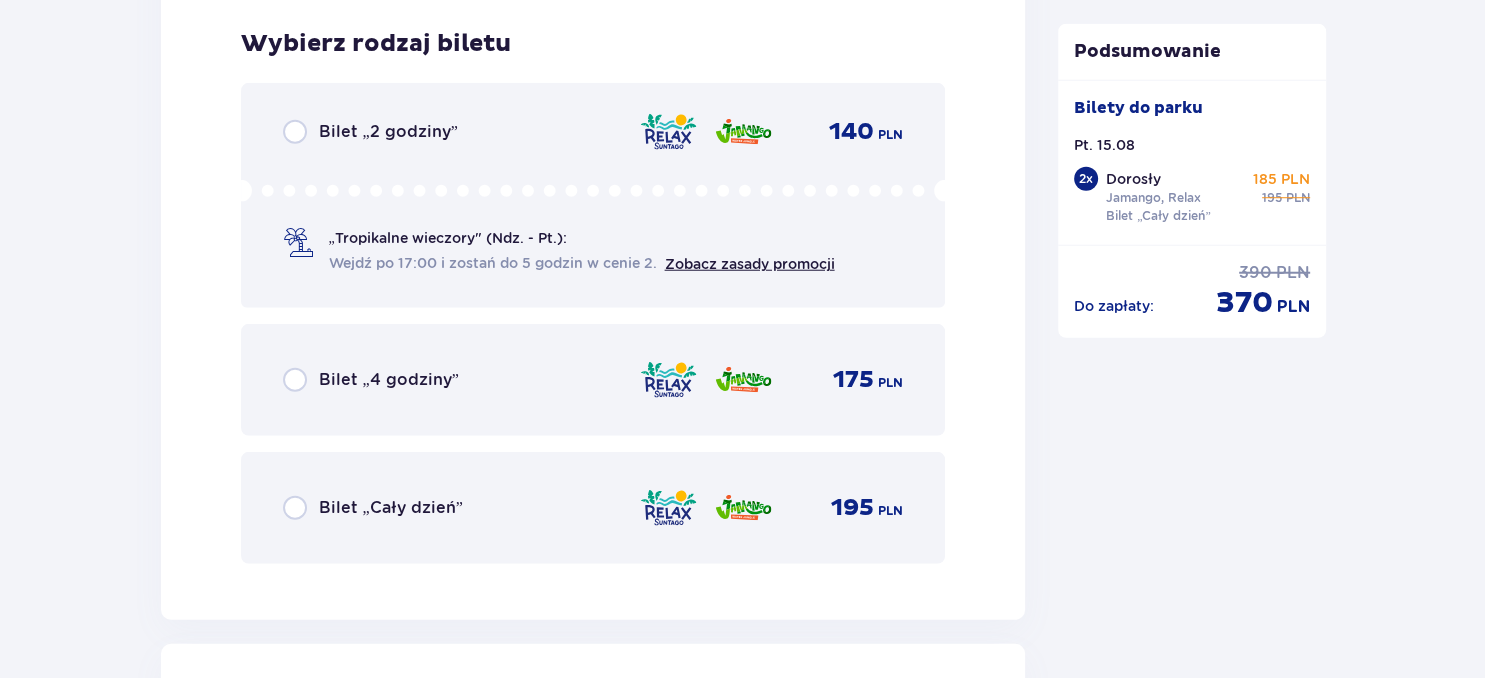 scroll, scrollTop: 5125, scrollLeft: 0, axis: vertical 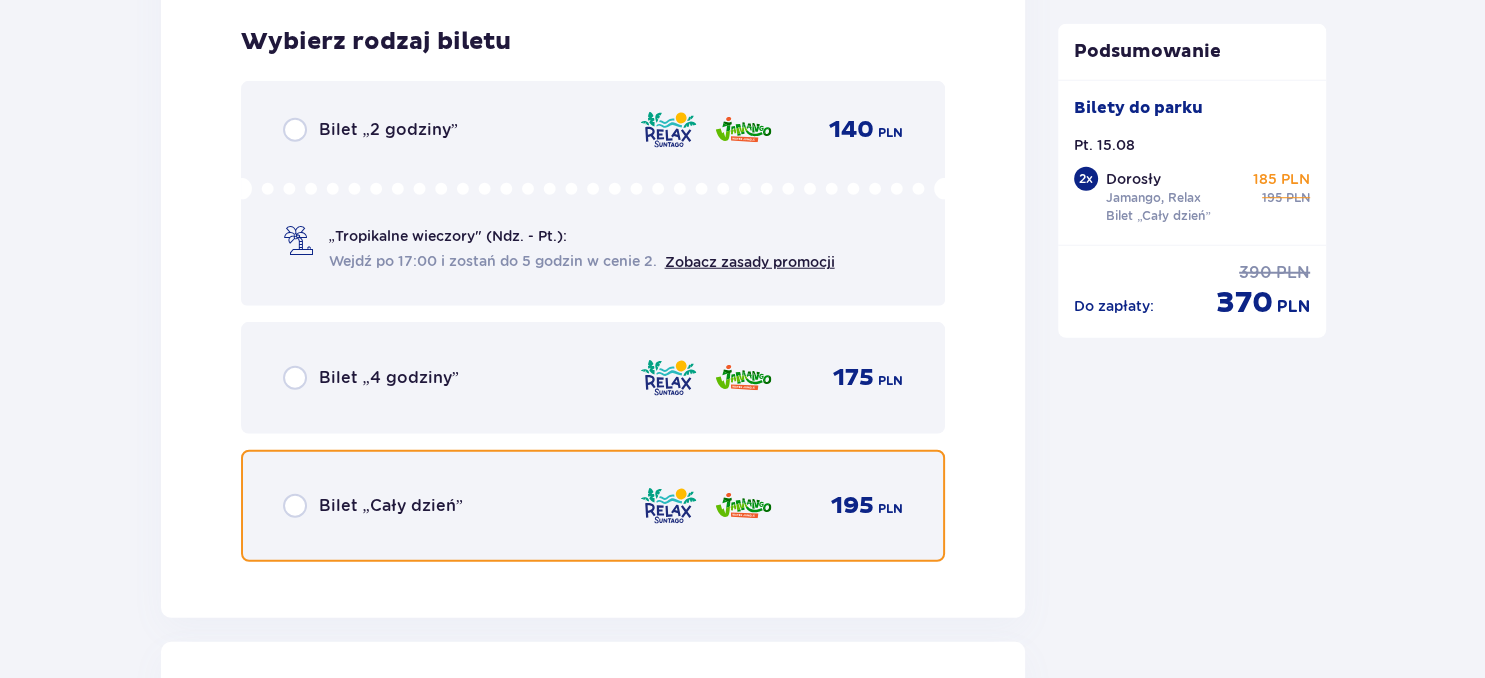 click at bounding box center (295, 506) 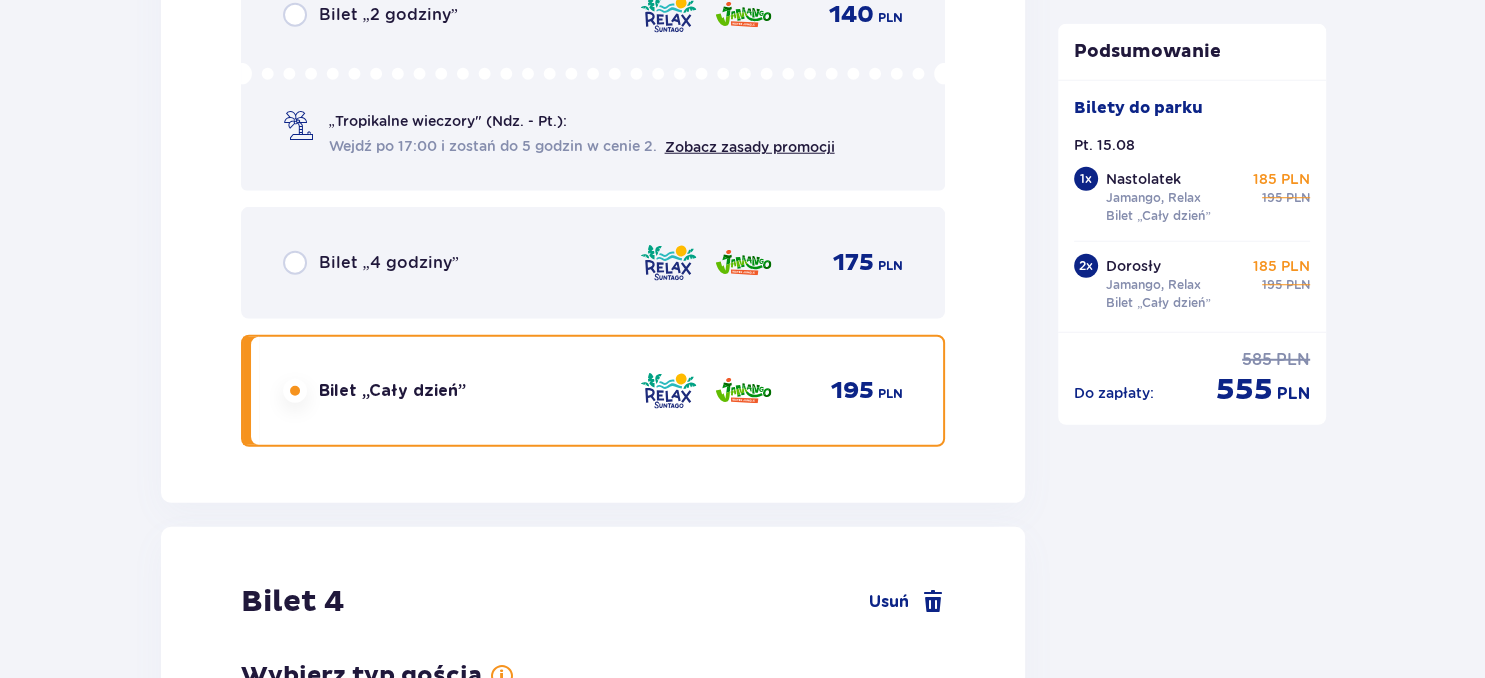 scroll, scrollTop: 5740, scrollLeft: 0, axis: vertical 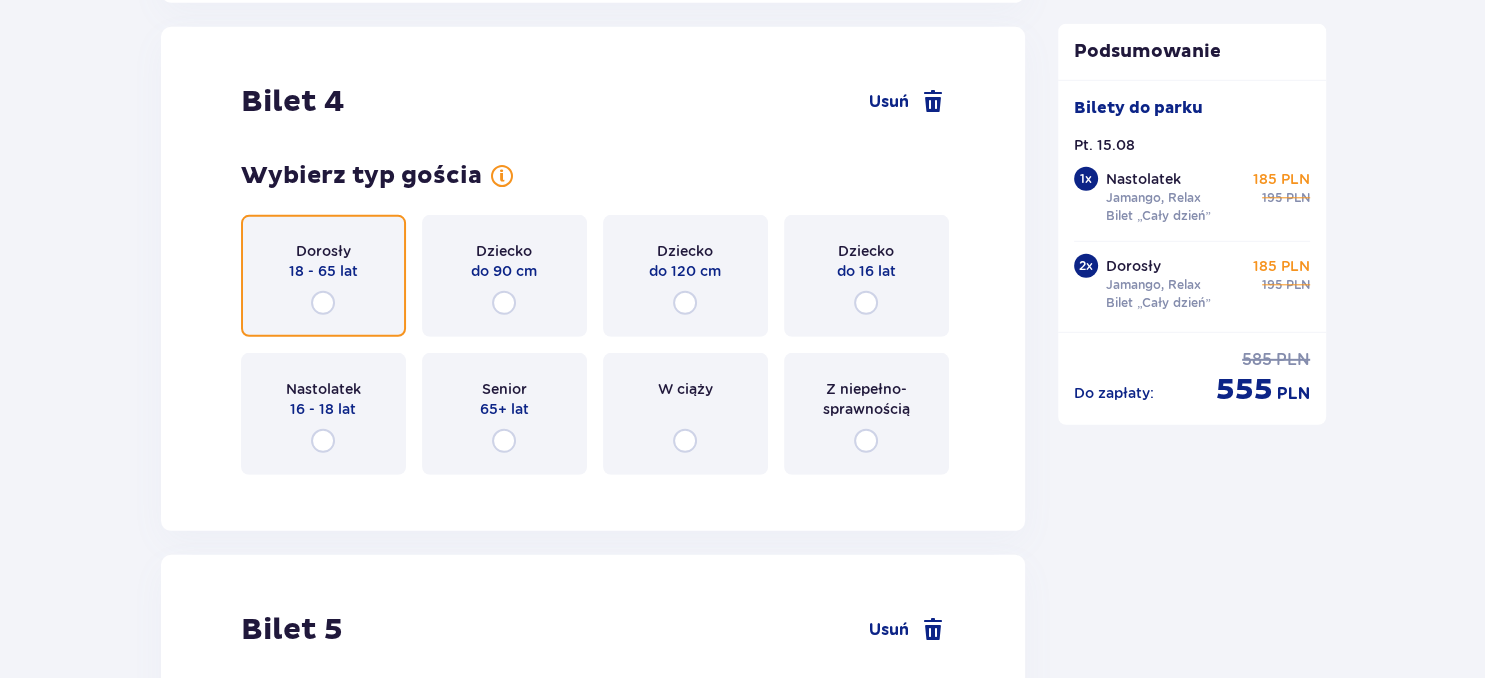 click at bounding box center (323, 303) 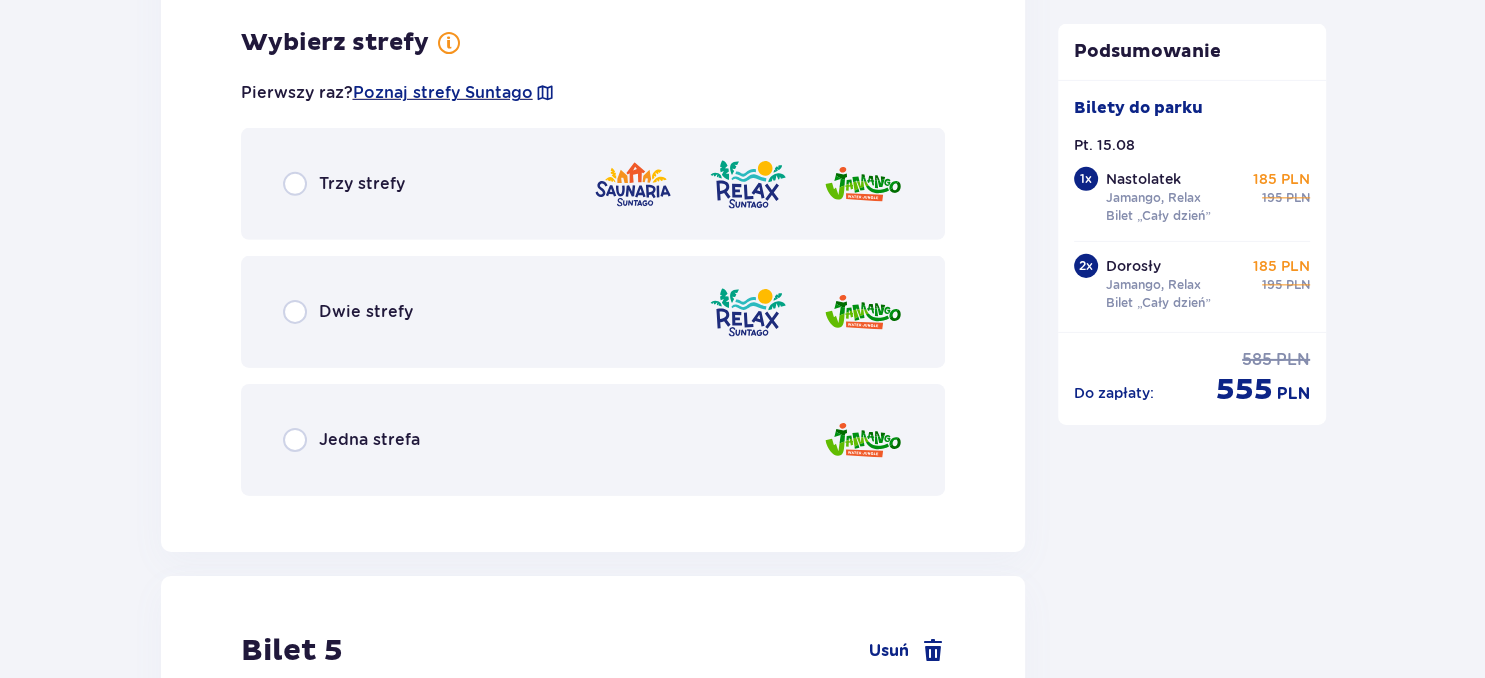 scroll, scrollTop: 6228, scrollLeft: 0, axis: vertical 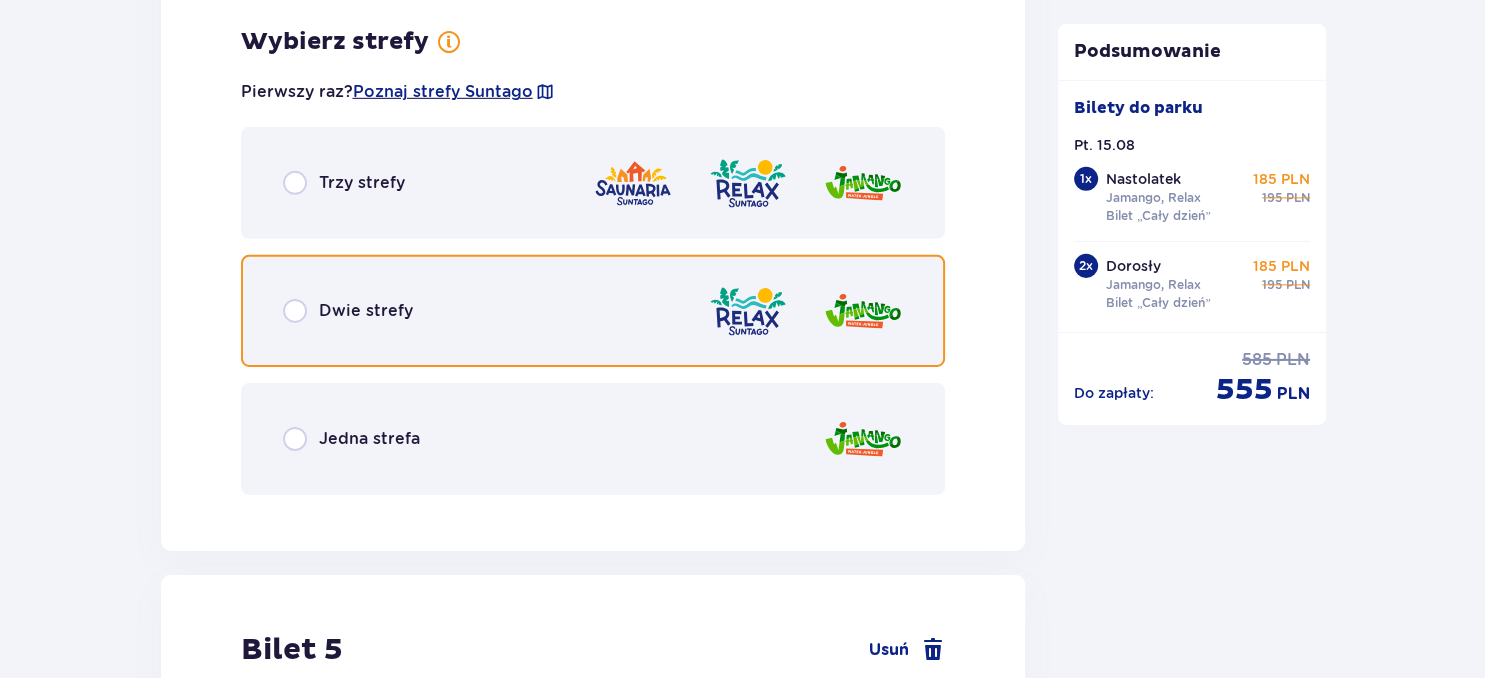 click at bounding box center (295, 311) 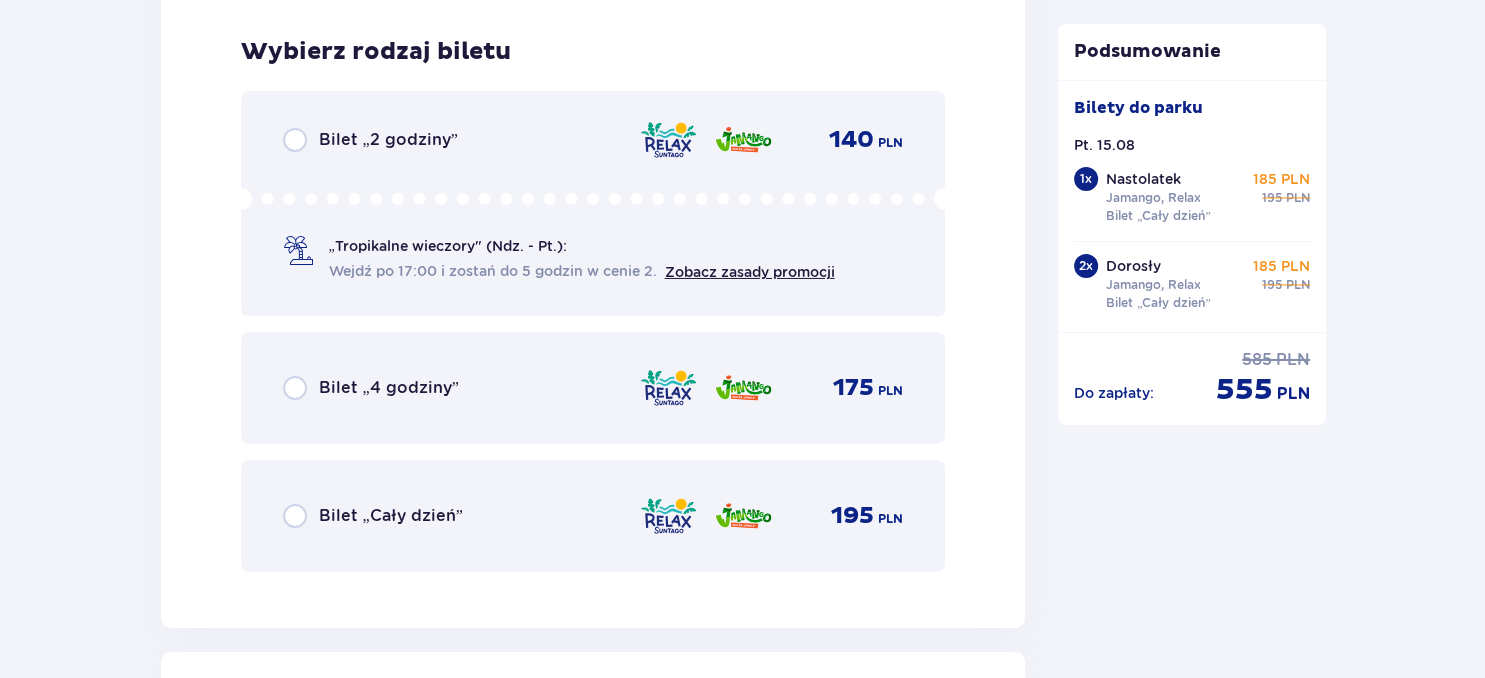 scroll, scrollTop: 6736, scrollLeft: 0, axis: vertical 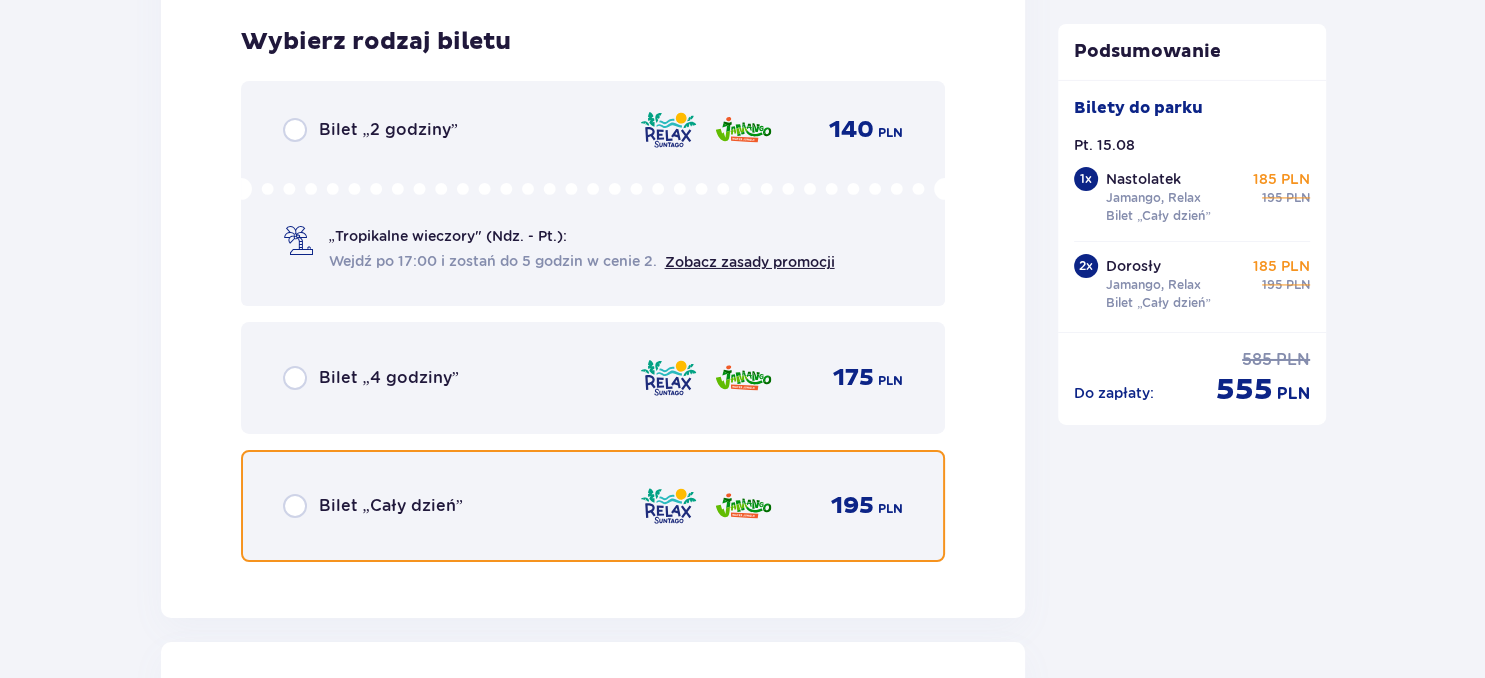 click at bounding box center [295, 506] 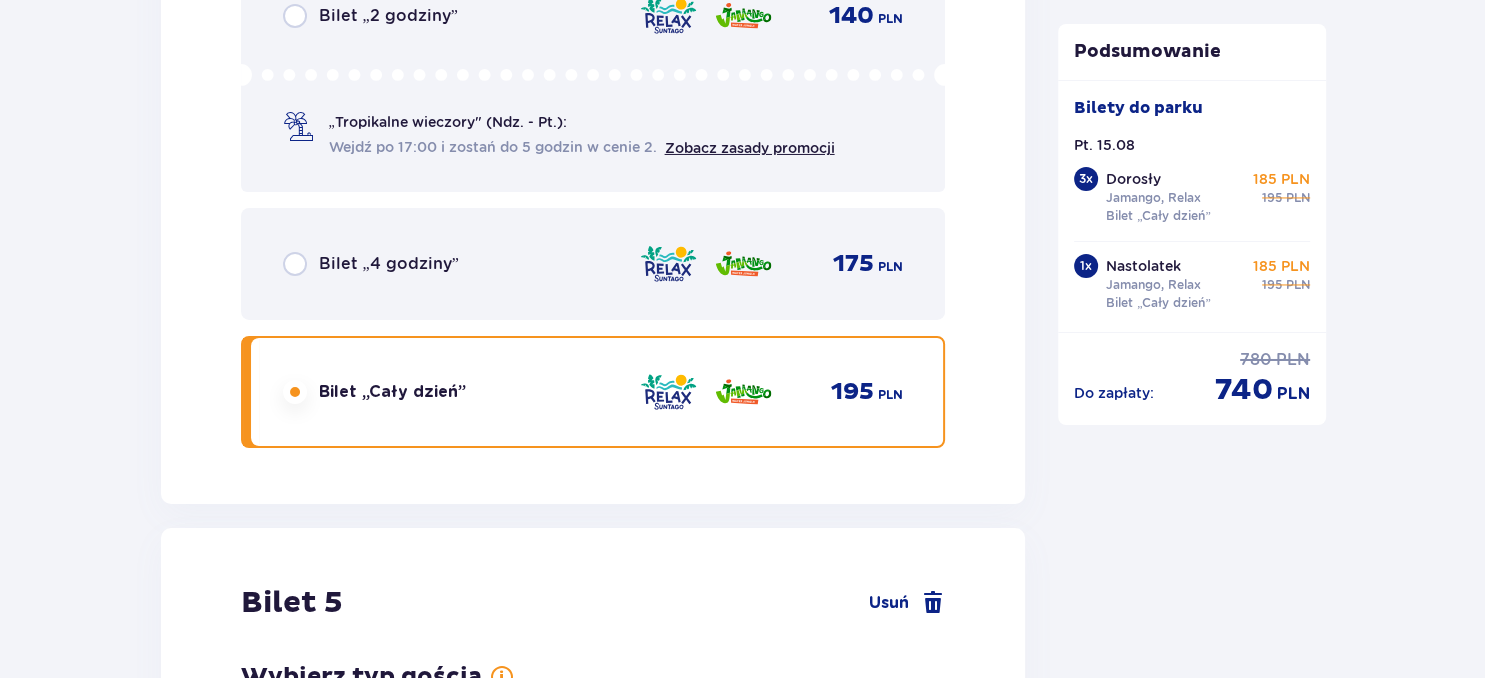 scroll, scrollTop: 7350, scrollLeft: 0, axis: vertical 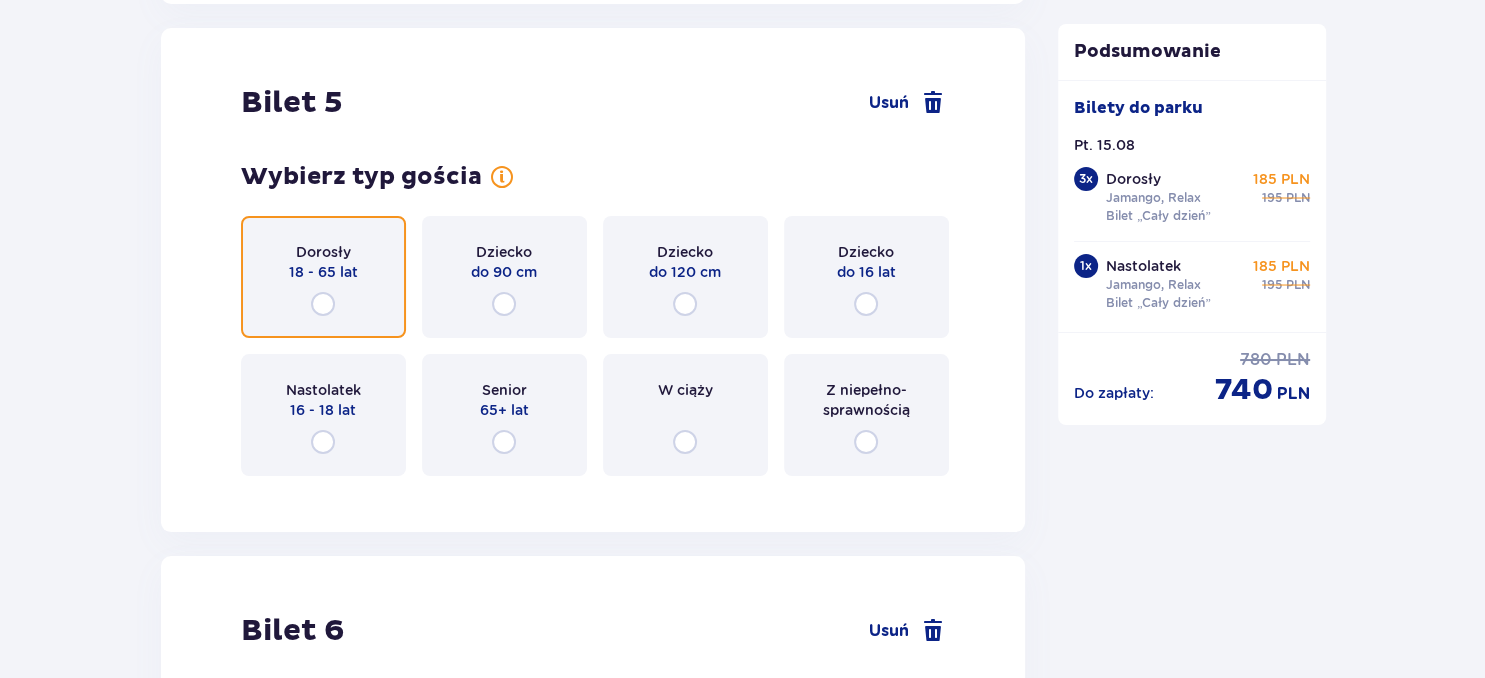 click at bounding box center [323, 304] 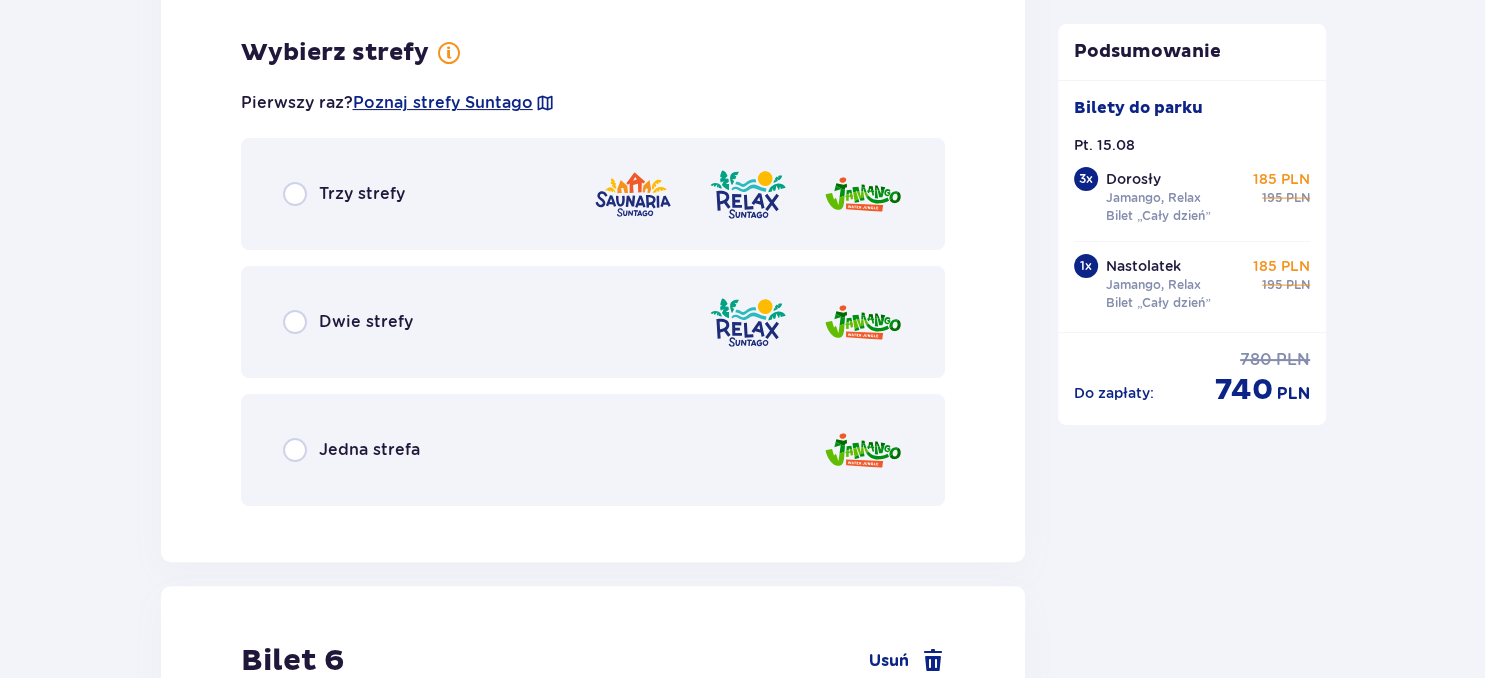 scroll, scrollTop: 7838, scrollLeft: 0, axis: vertical 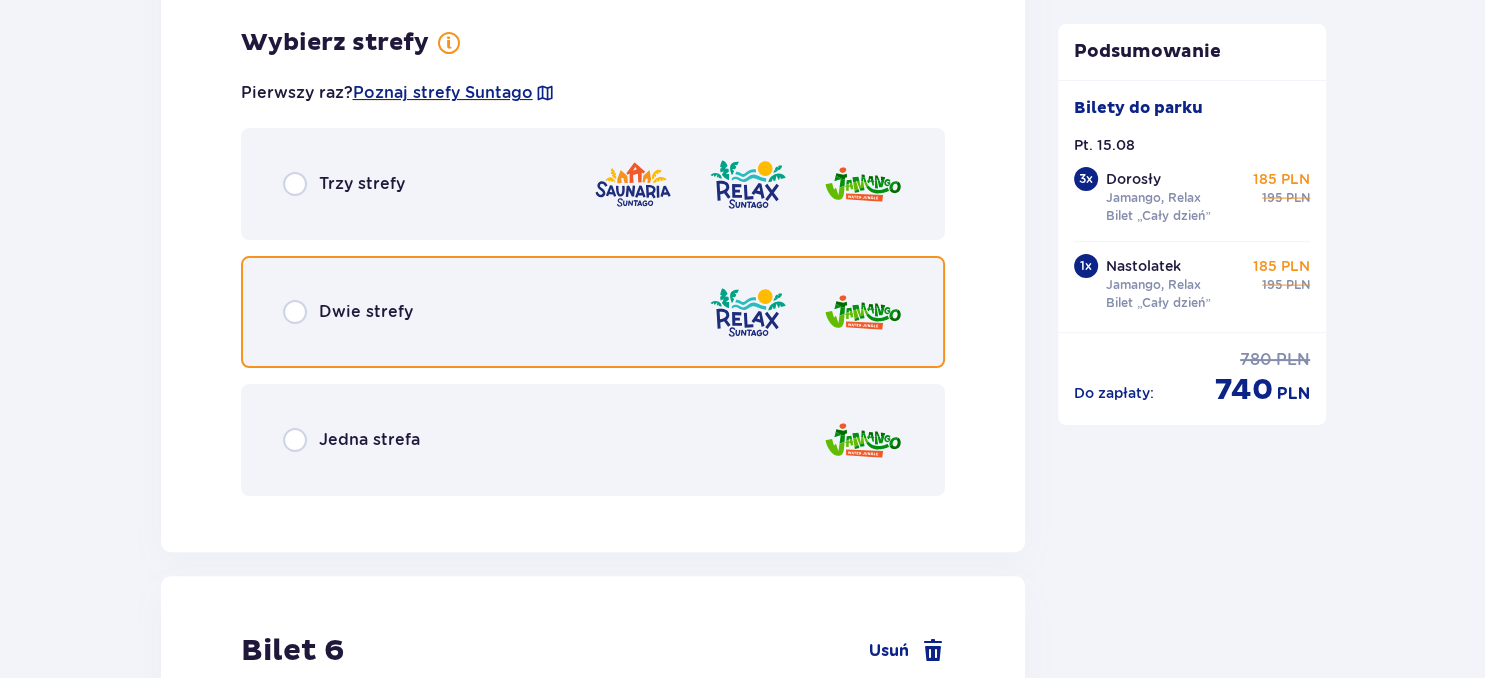 click at bounding box center [295, 312] 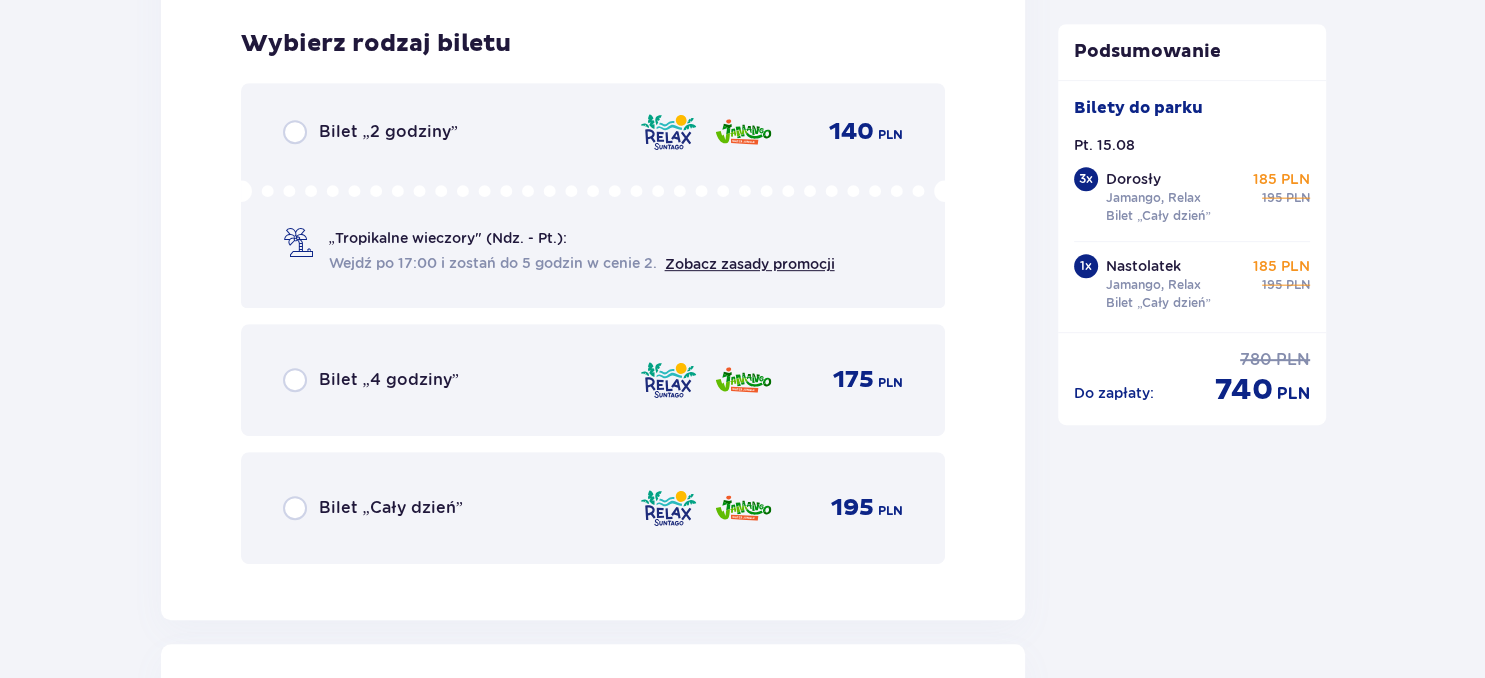 scroll, scrollTop: 8346, scrollLeft: 0, axis: vertical 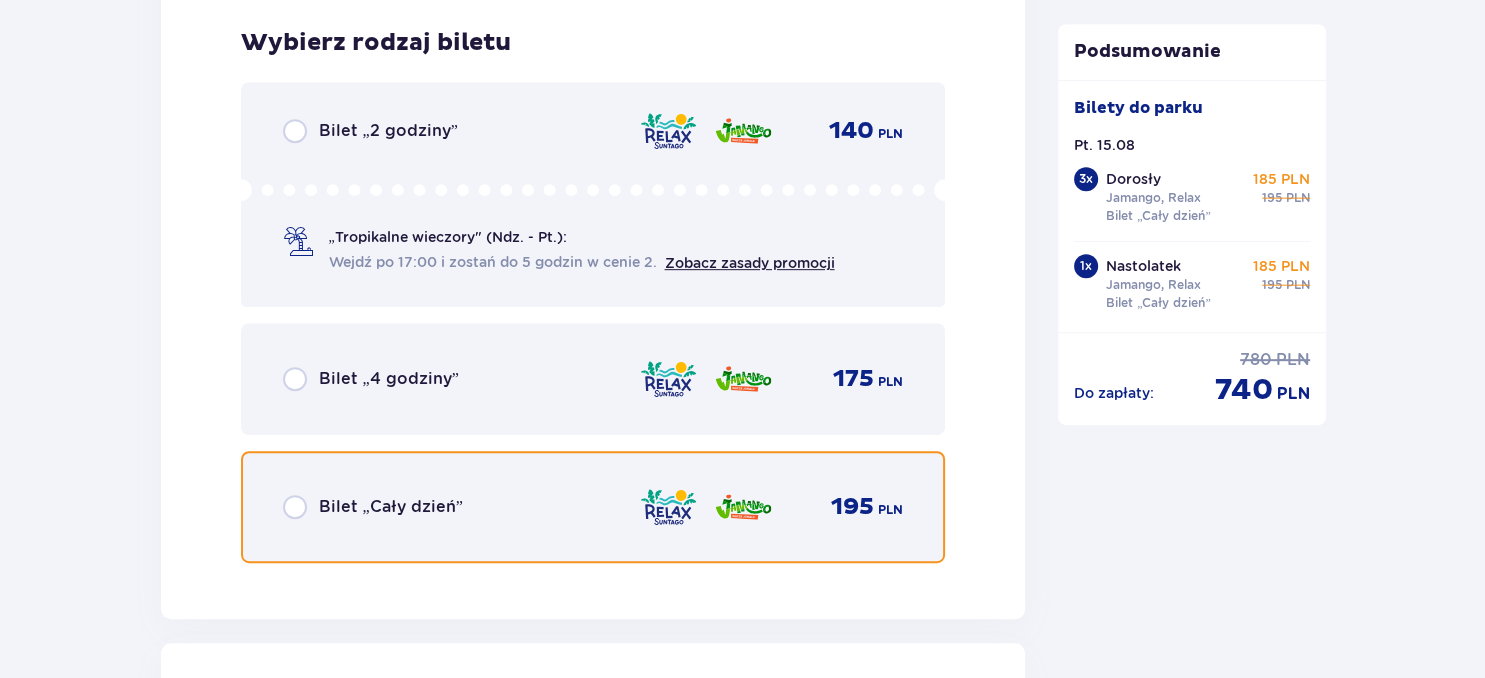 click at bounding box center (295, 507) 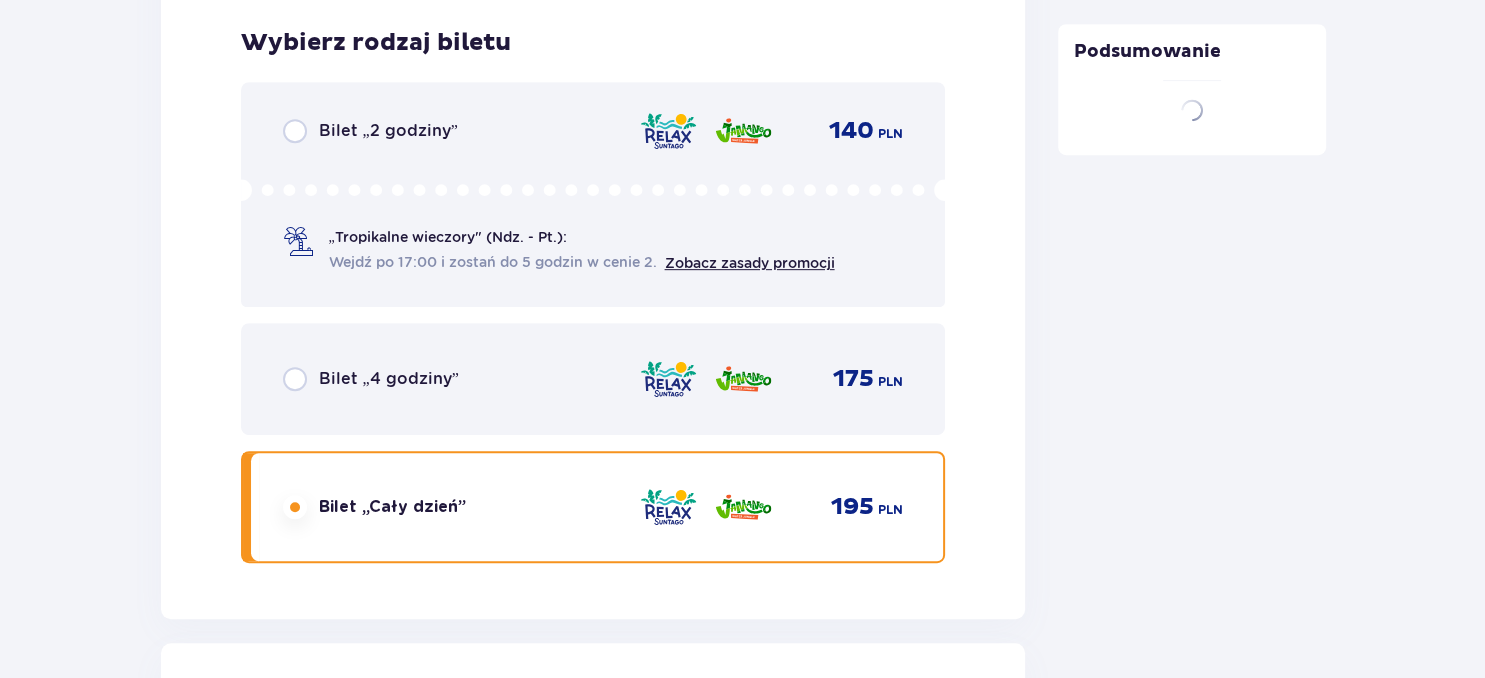 click at bounding box center [323, 919] 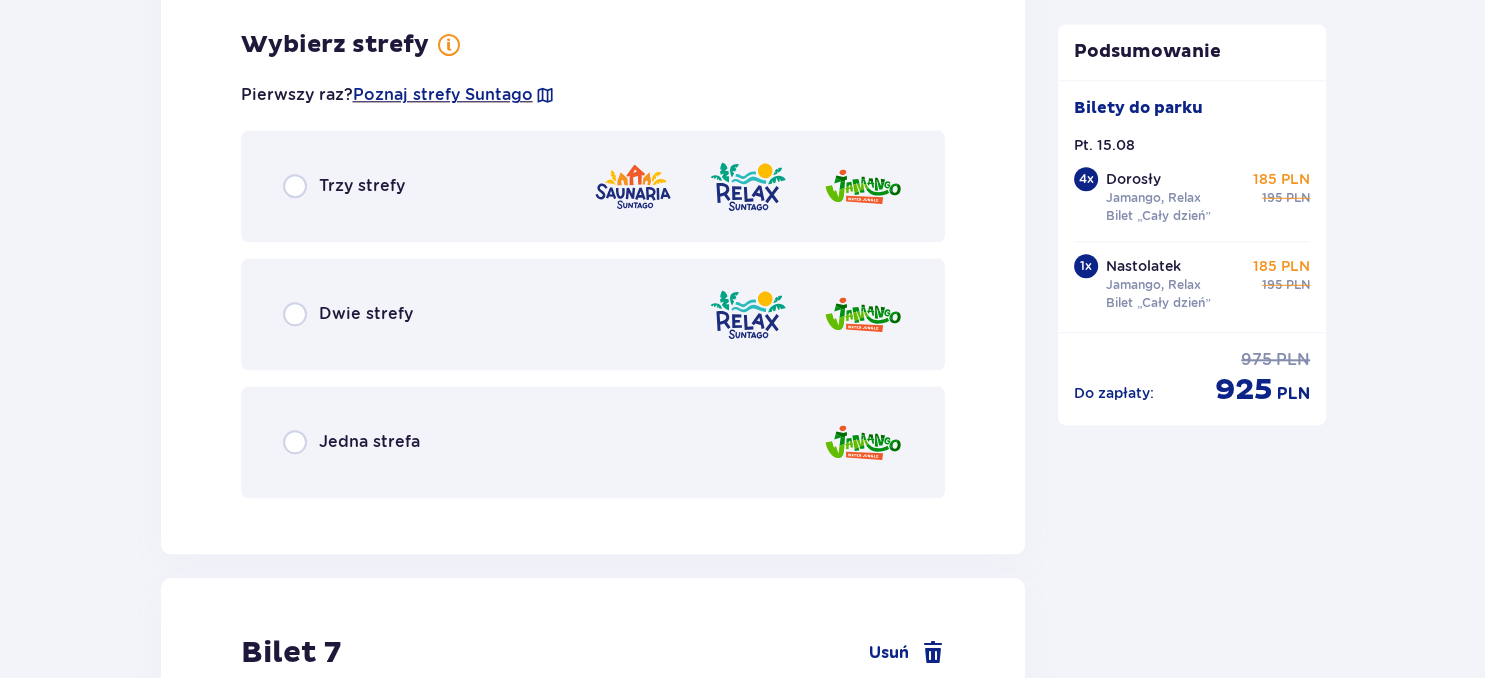 scroll, scrollTop: 9448, scrollLeft: 0, axis: vertical 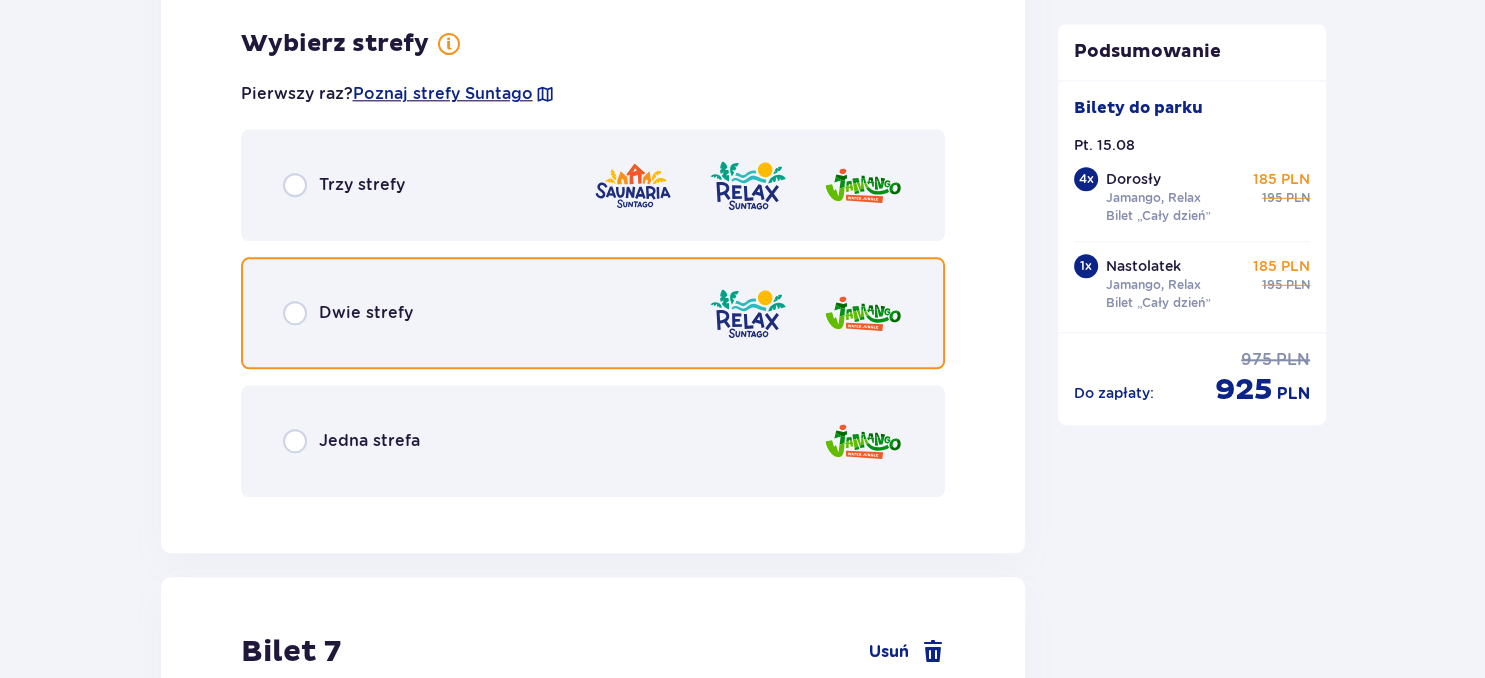 click at bounding box center [295, 313] 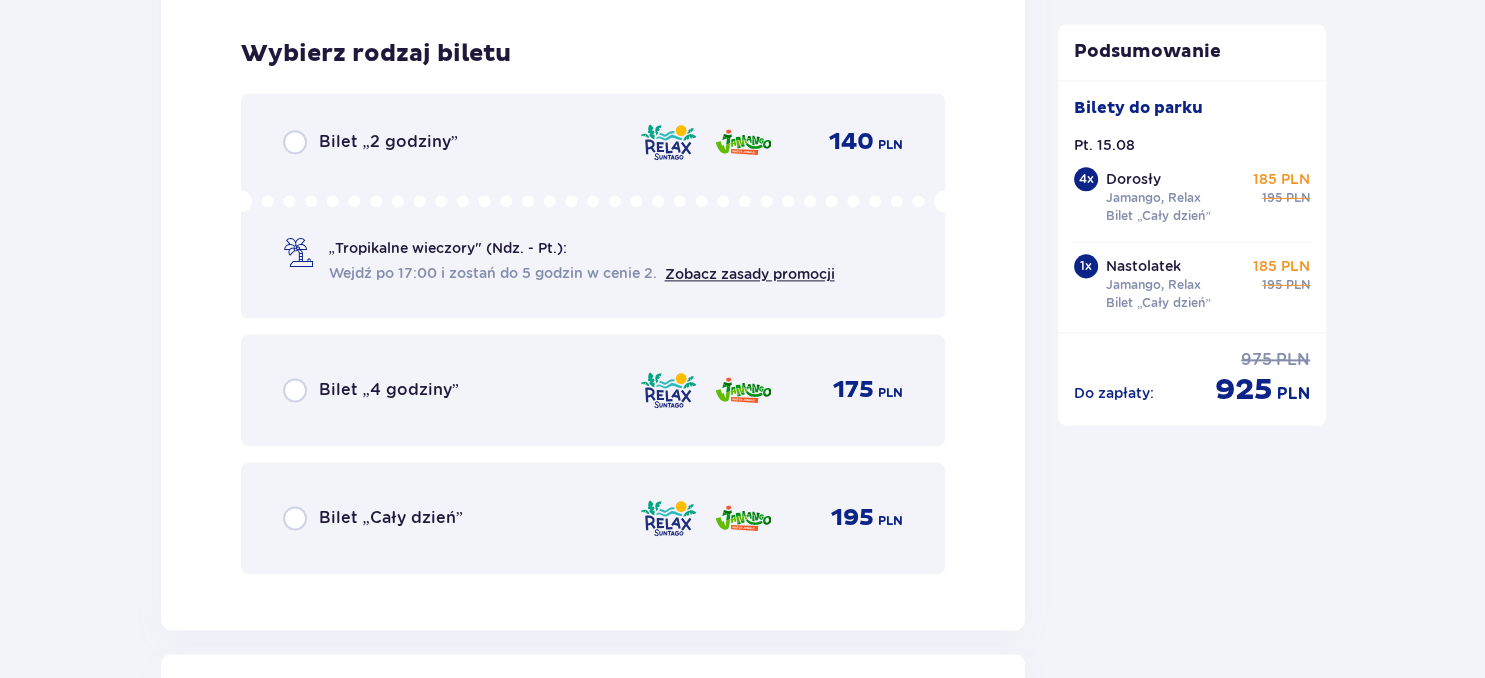 scroll, scrollTop: 9956, scrollLeft: 0, axis: vertical 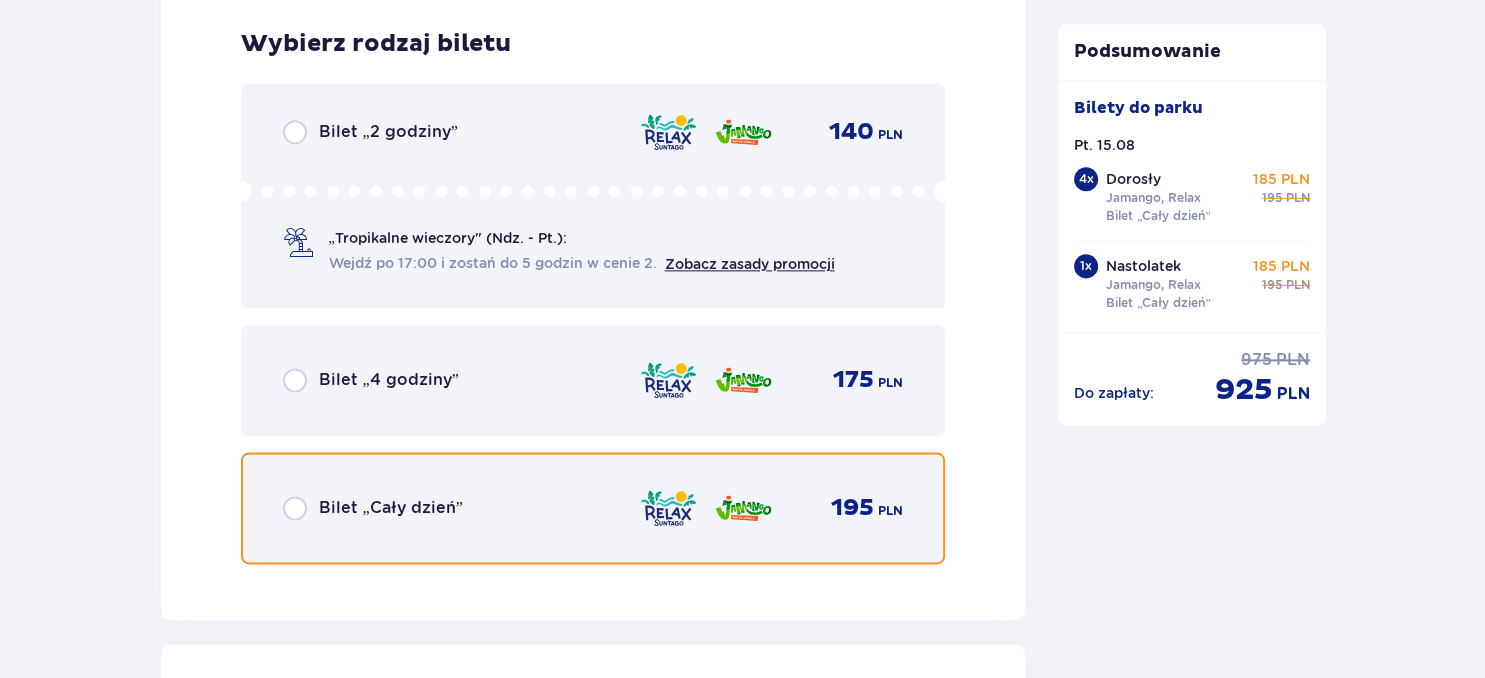 click at bounding box center [295, 508] 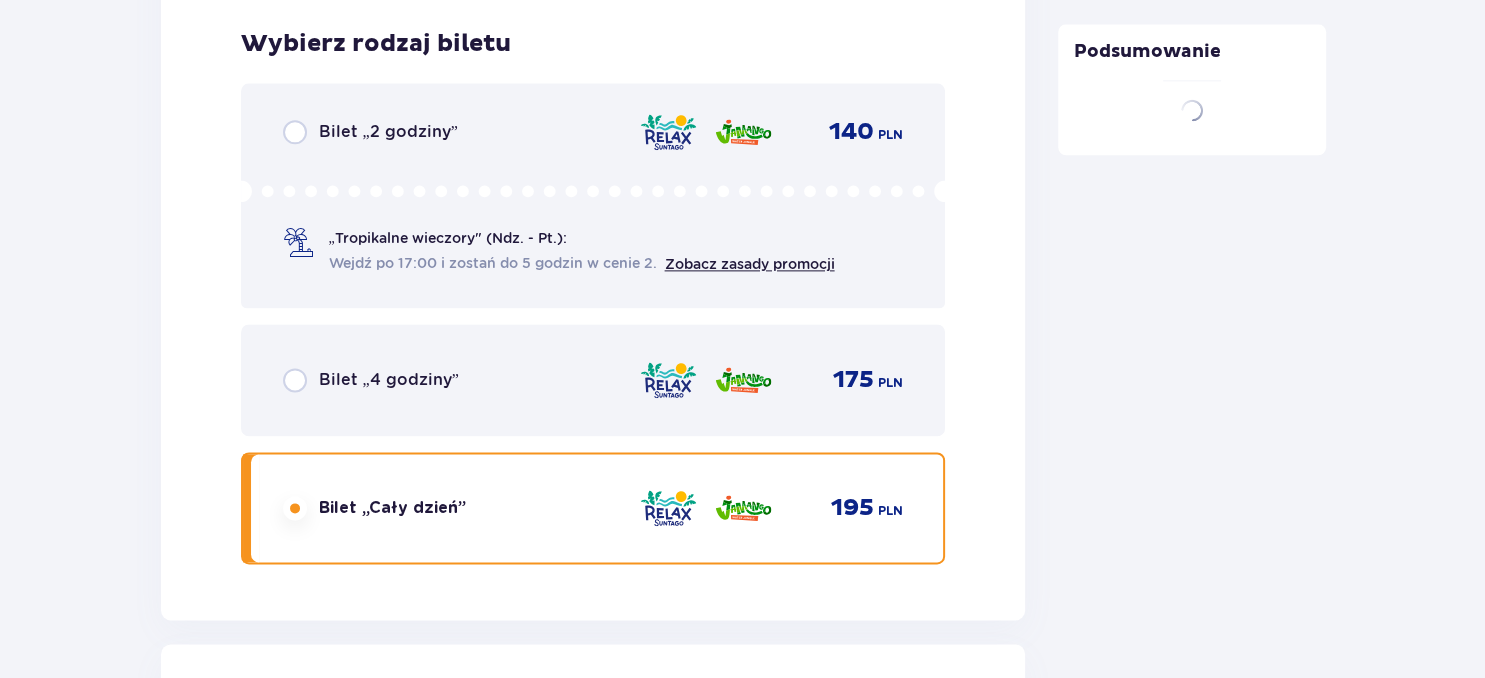click at bounding box center [323, 920] 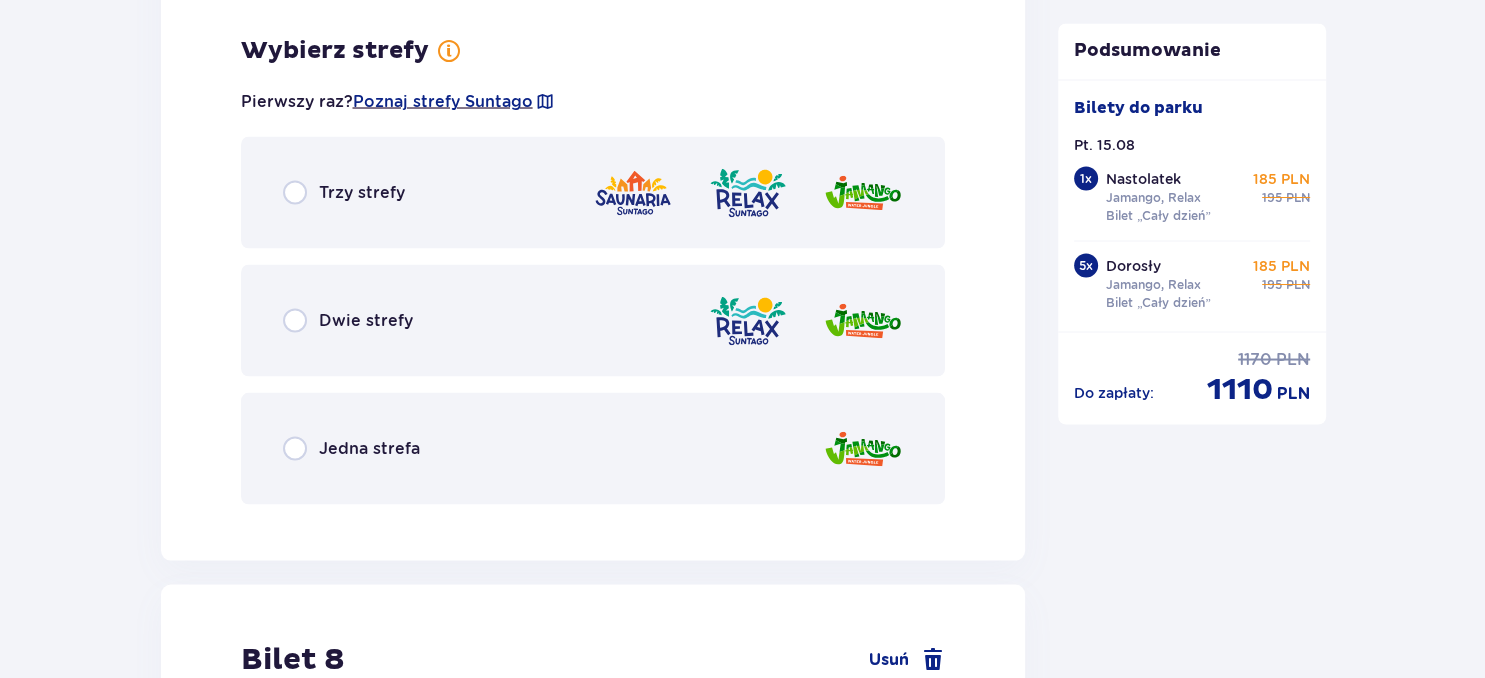 scroll, scrollTop: 11058, scrollLeft: 0, axis: vertical 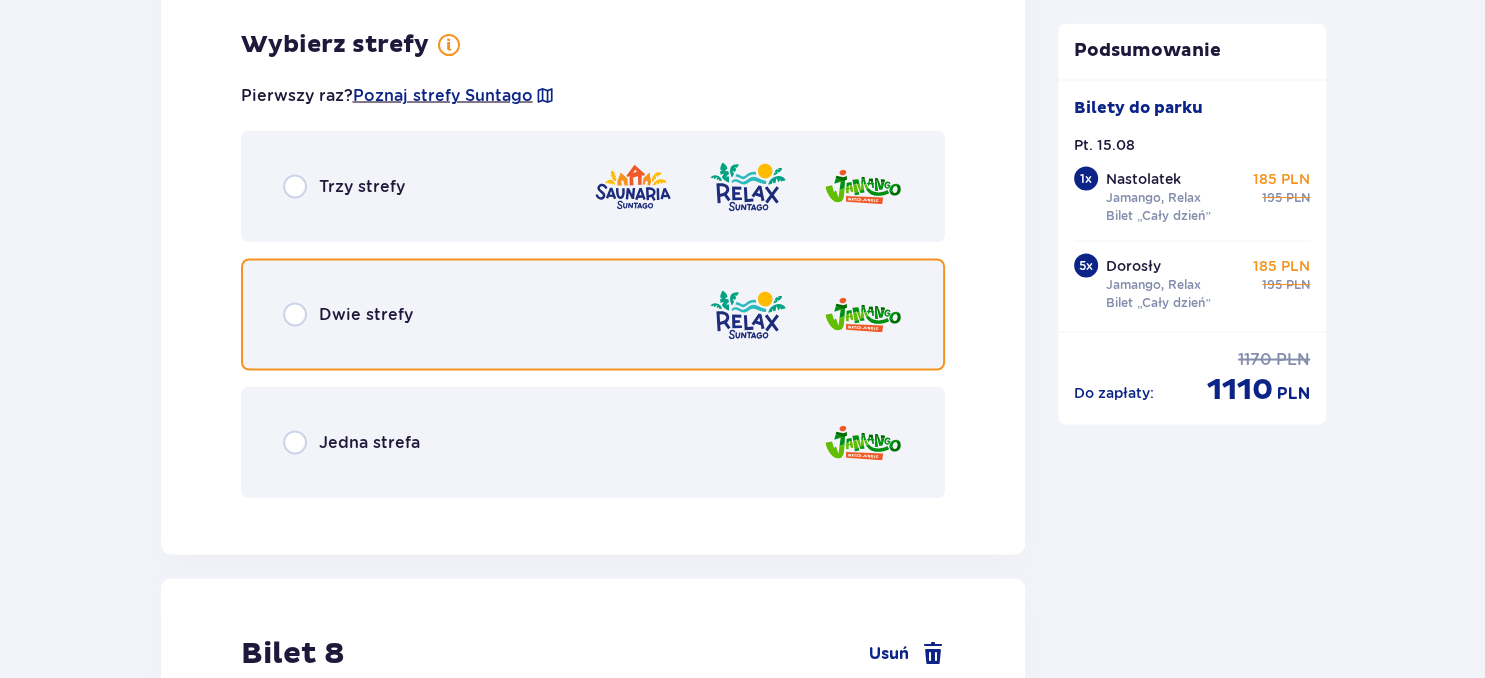 click at bounding box center (295, 314) 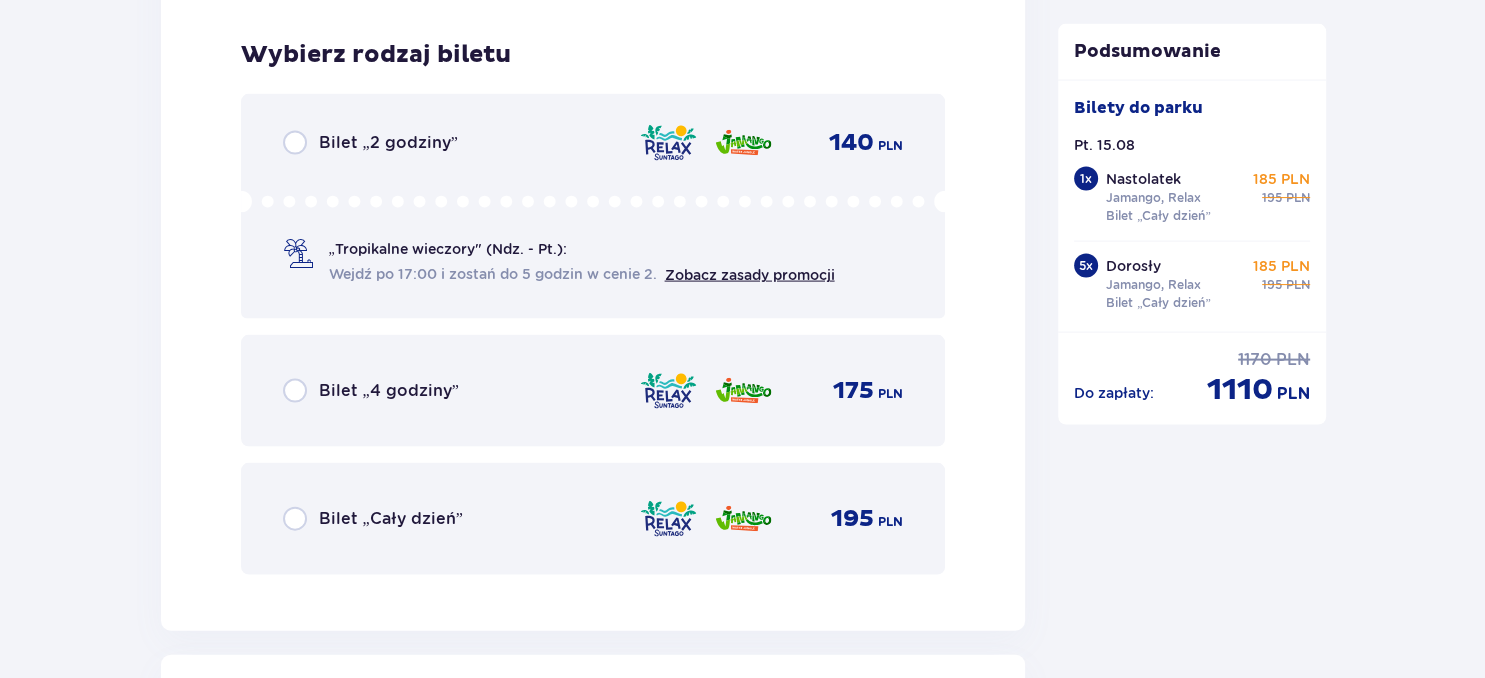 scroll, scrollTop: 11566, scrollLeft: 0, axis: vertical 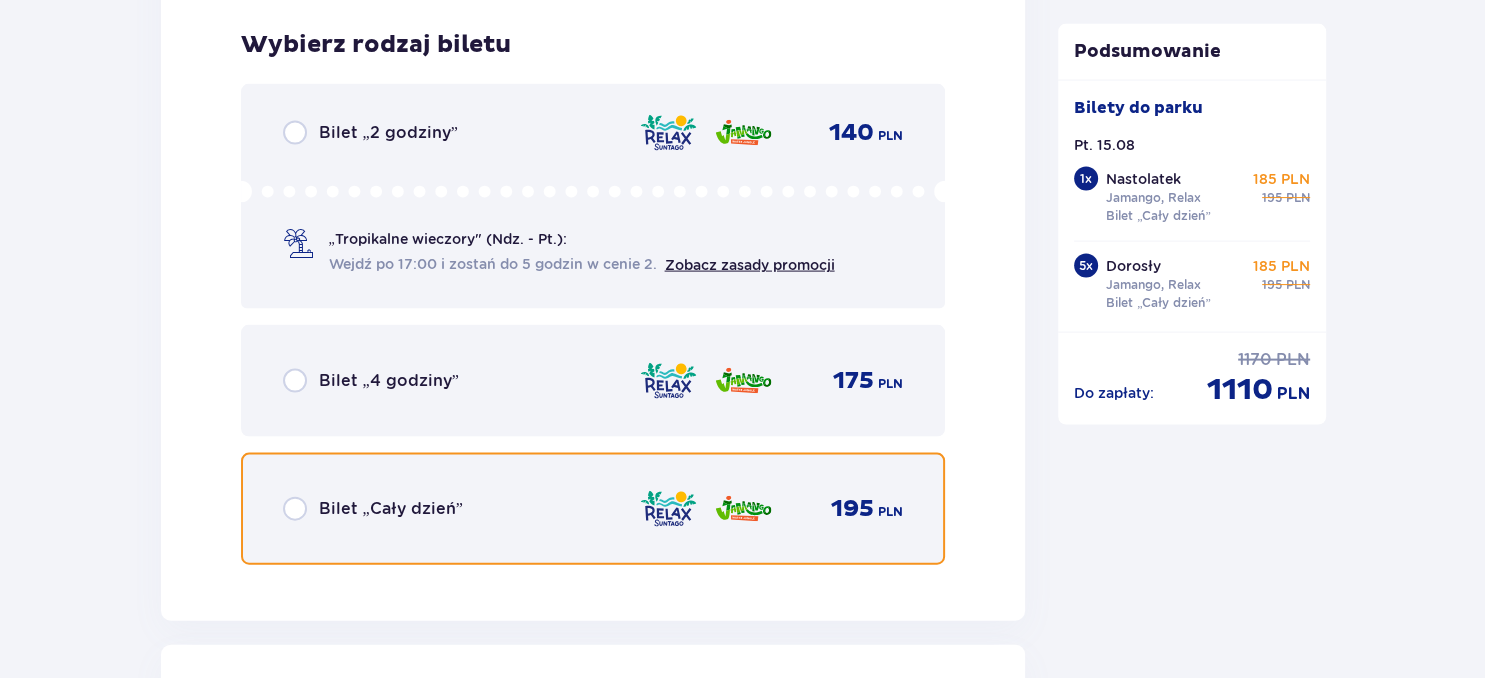 click at bounding box center [295, 509] 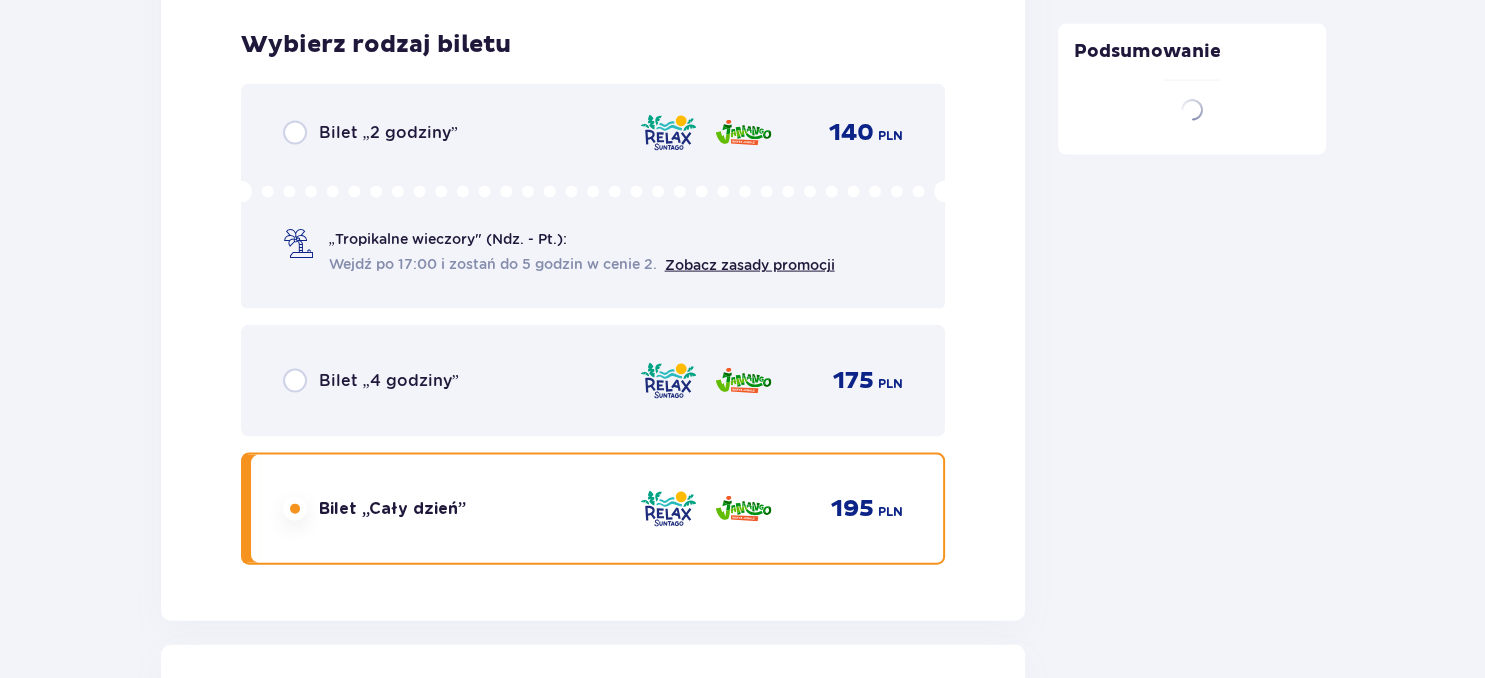 click at bounding box center [323, 921] 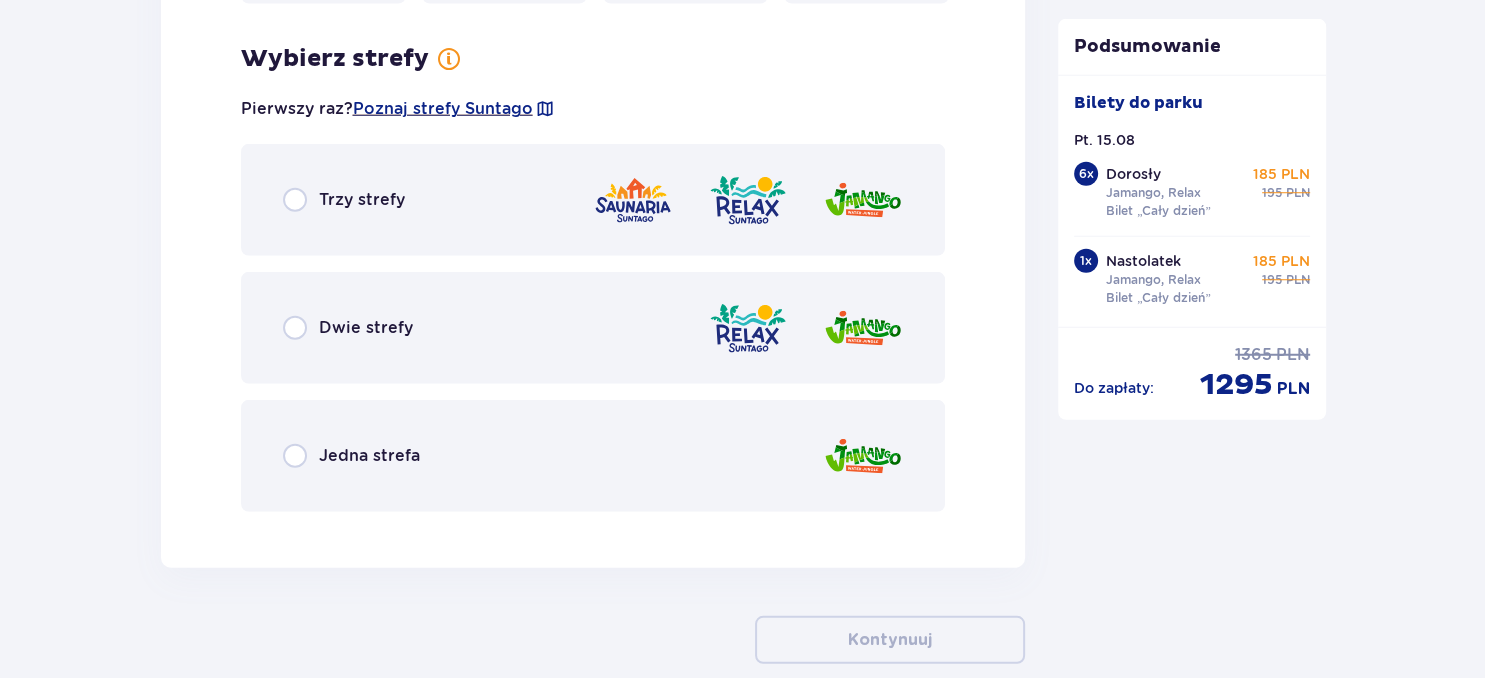 scroll, scrollTop: 12668, scrollLeft: 0, axis: vertical 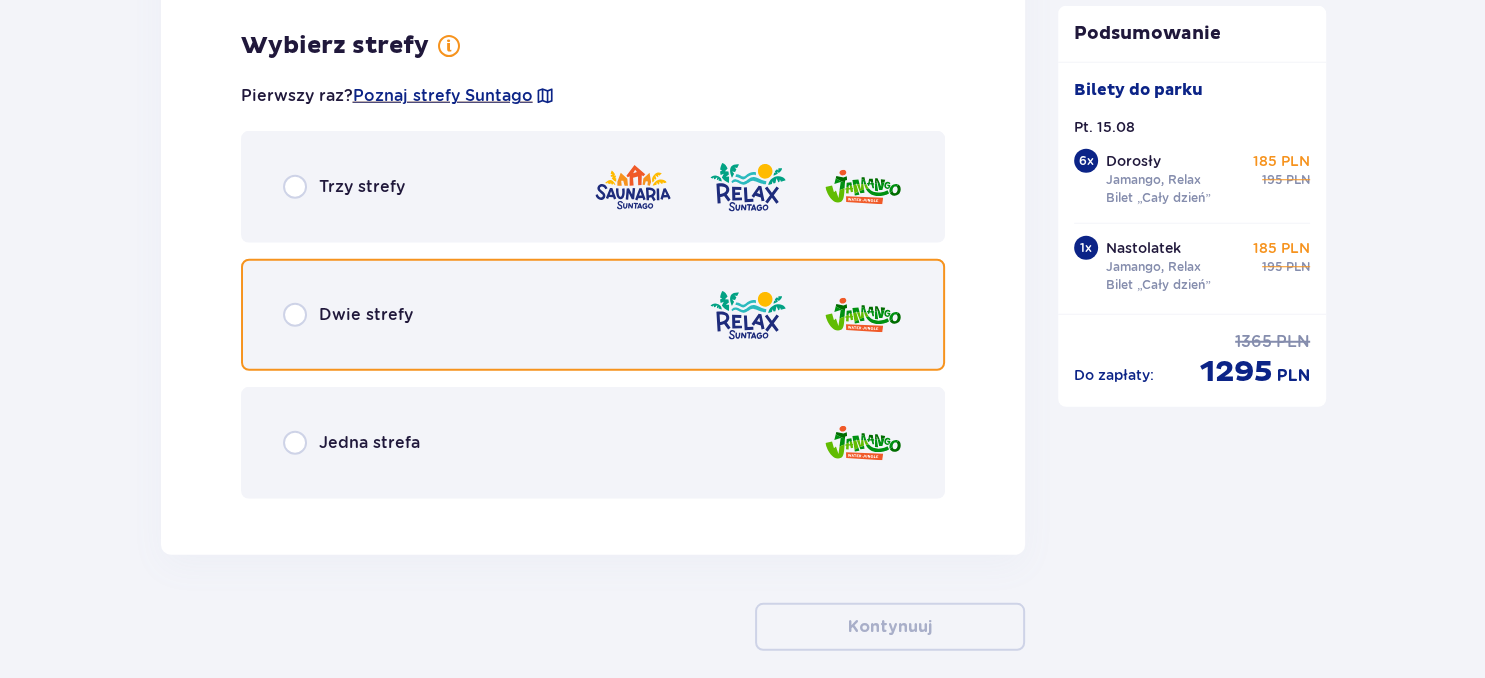 click at bounding box center [295, 315] 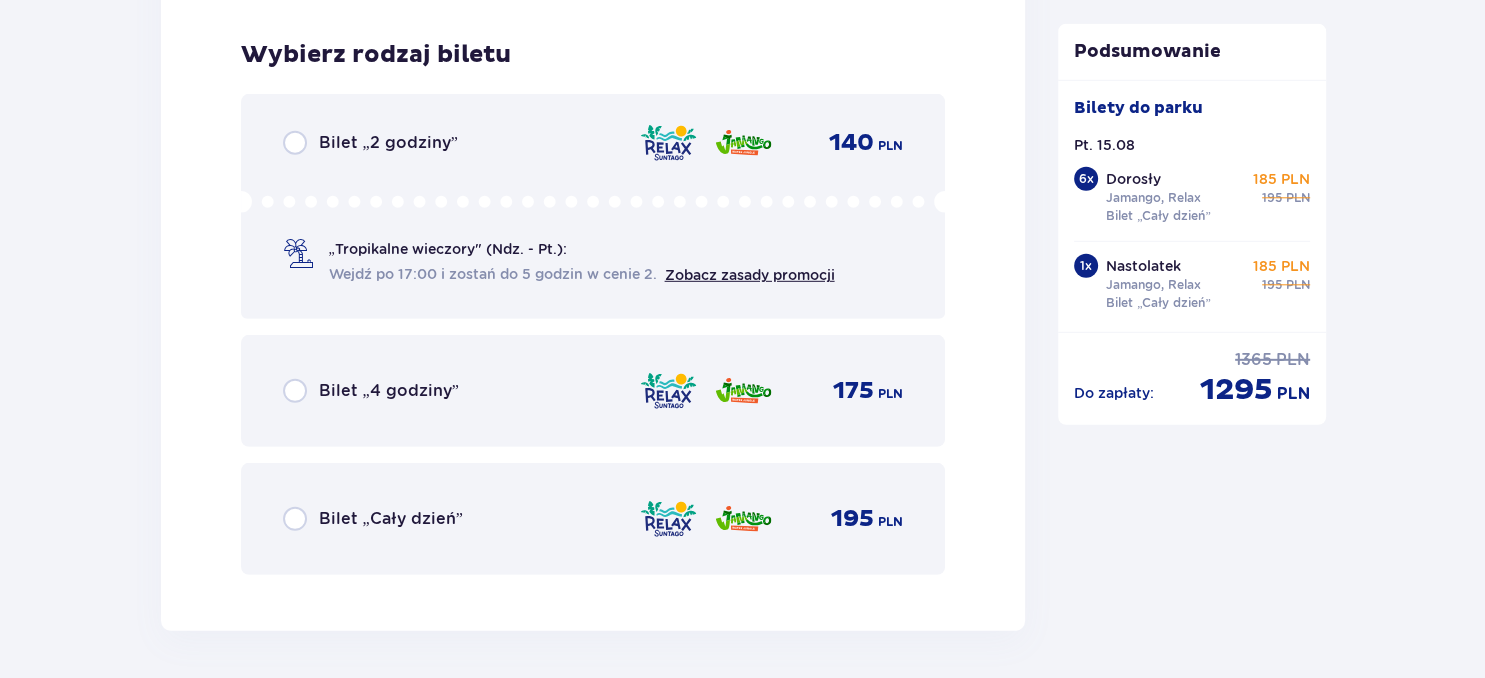 scroll, scrollTop: 13176, scrollLeft: 0, axis: vertical 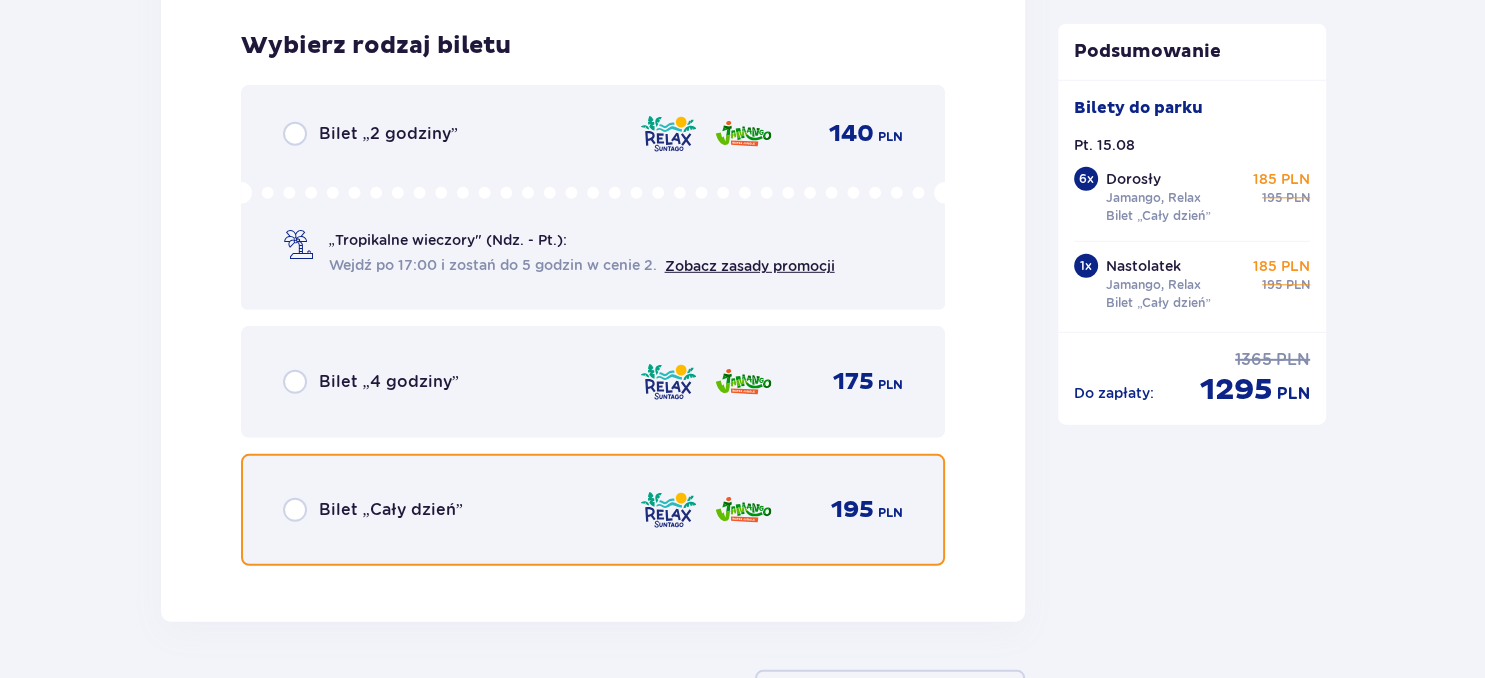 click at bounding box center (295, 510) 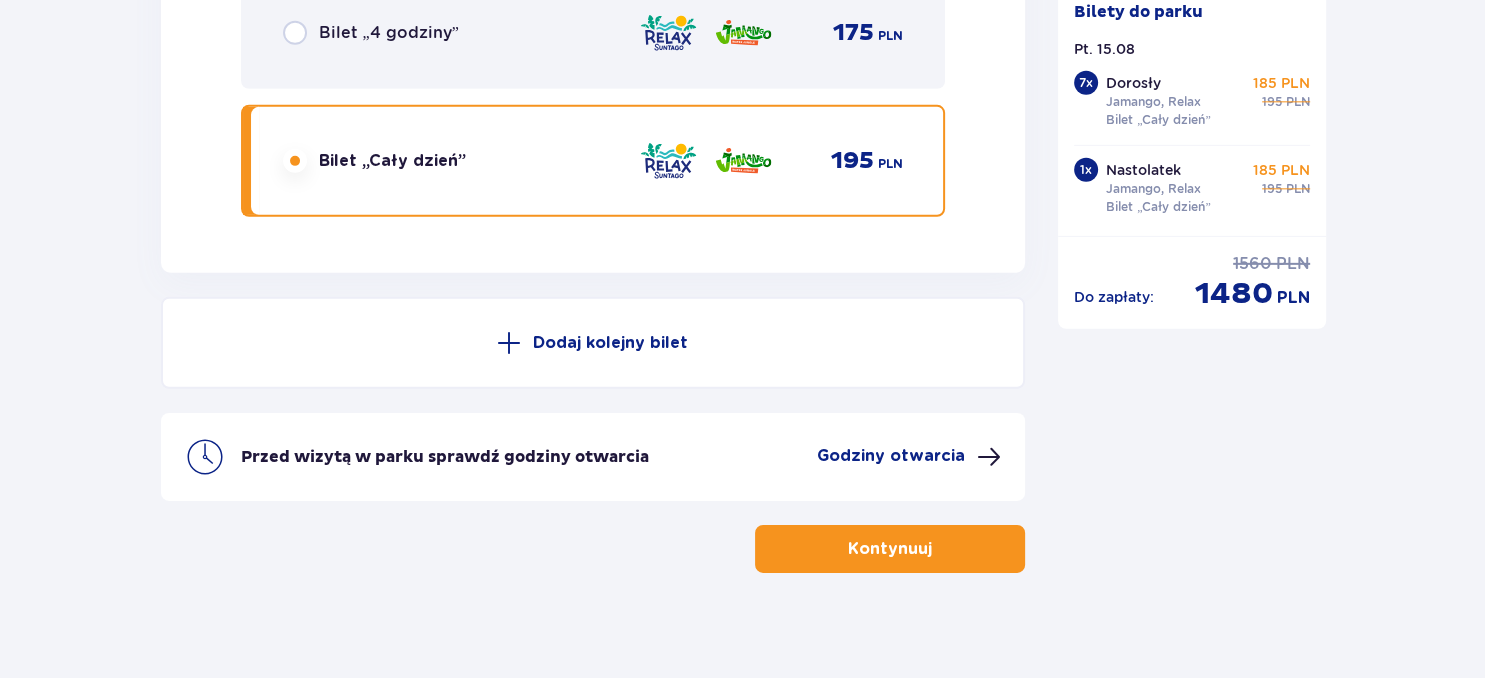 scroll, scrollTop: 13532, scrollLeft: 0, axis: vertical 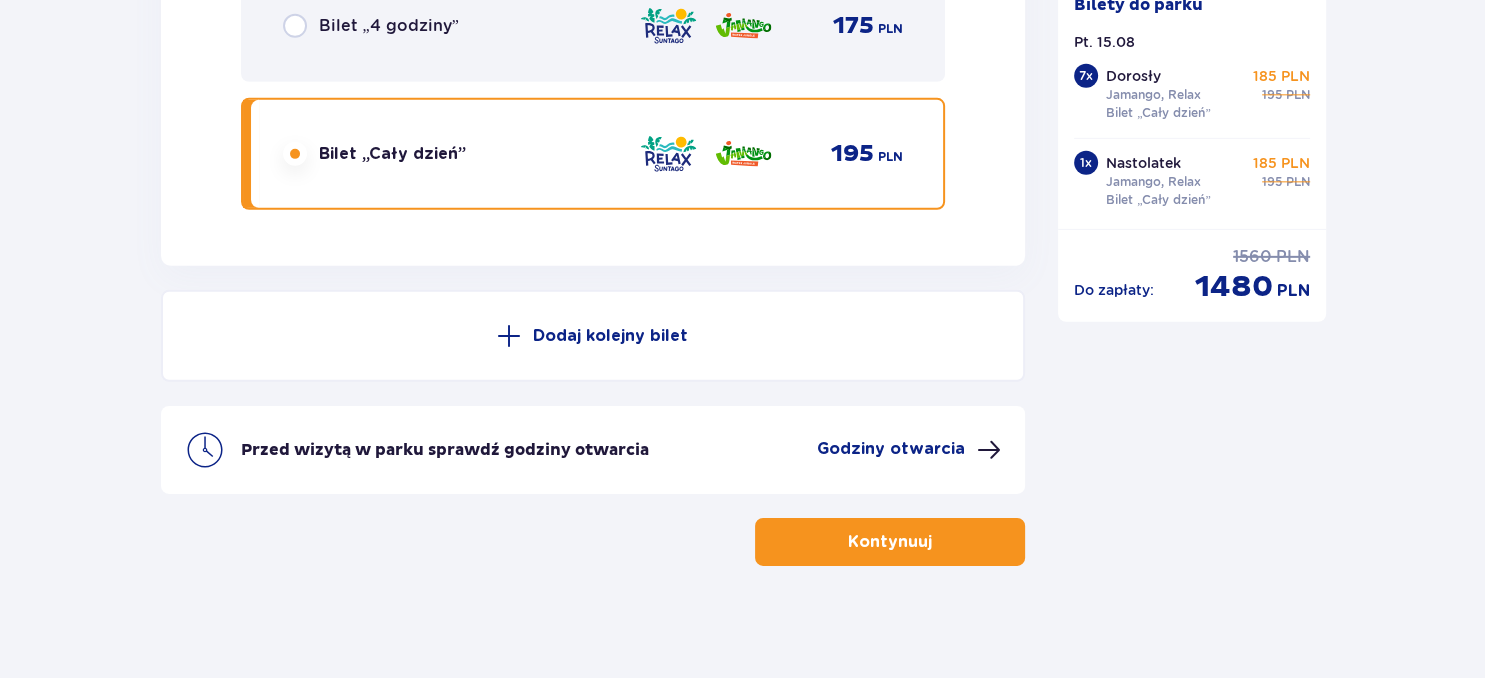 click on "Godziny otwarcia" at bounding box center [891, 449] 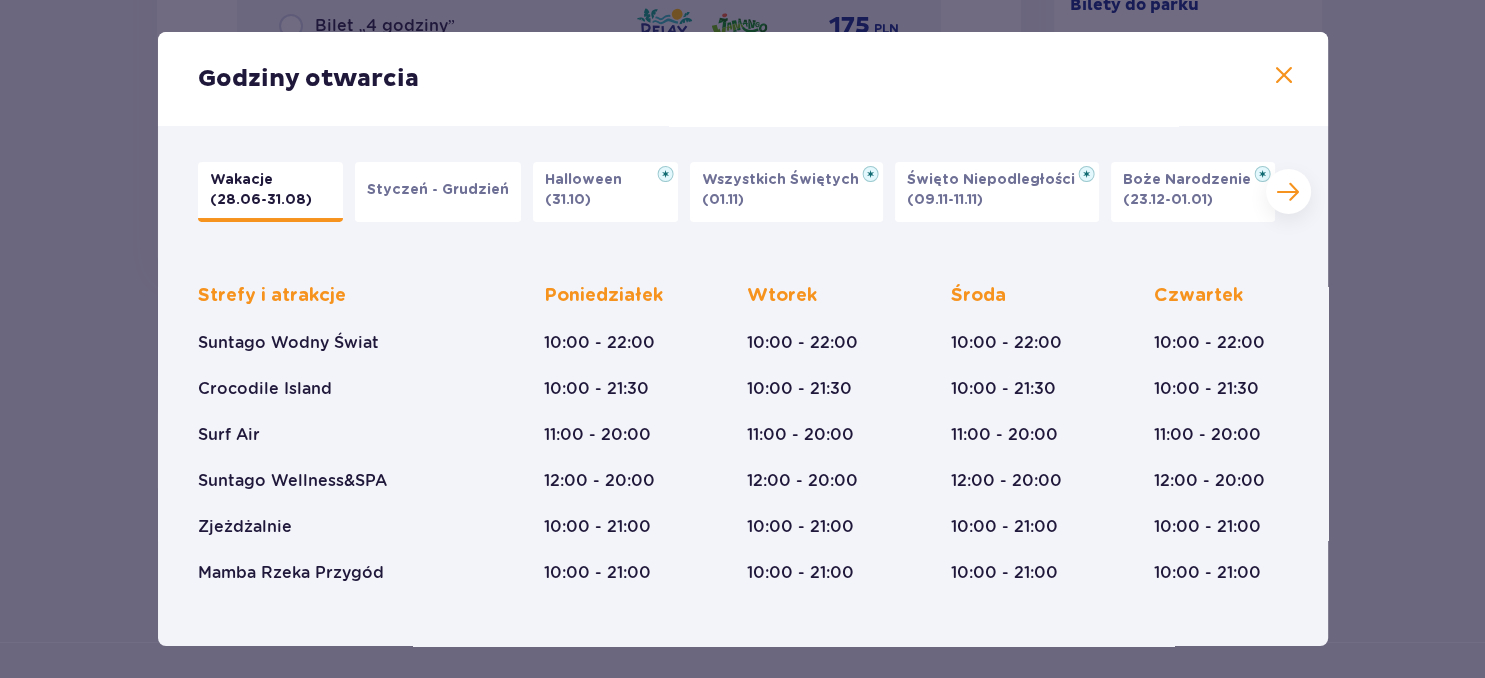 click at bounding box center [1288, 192] 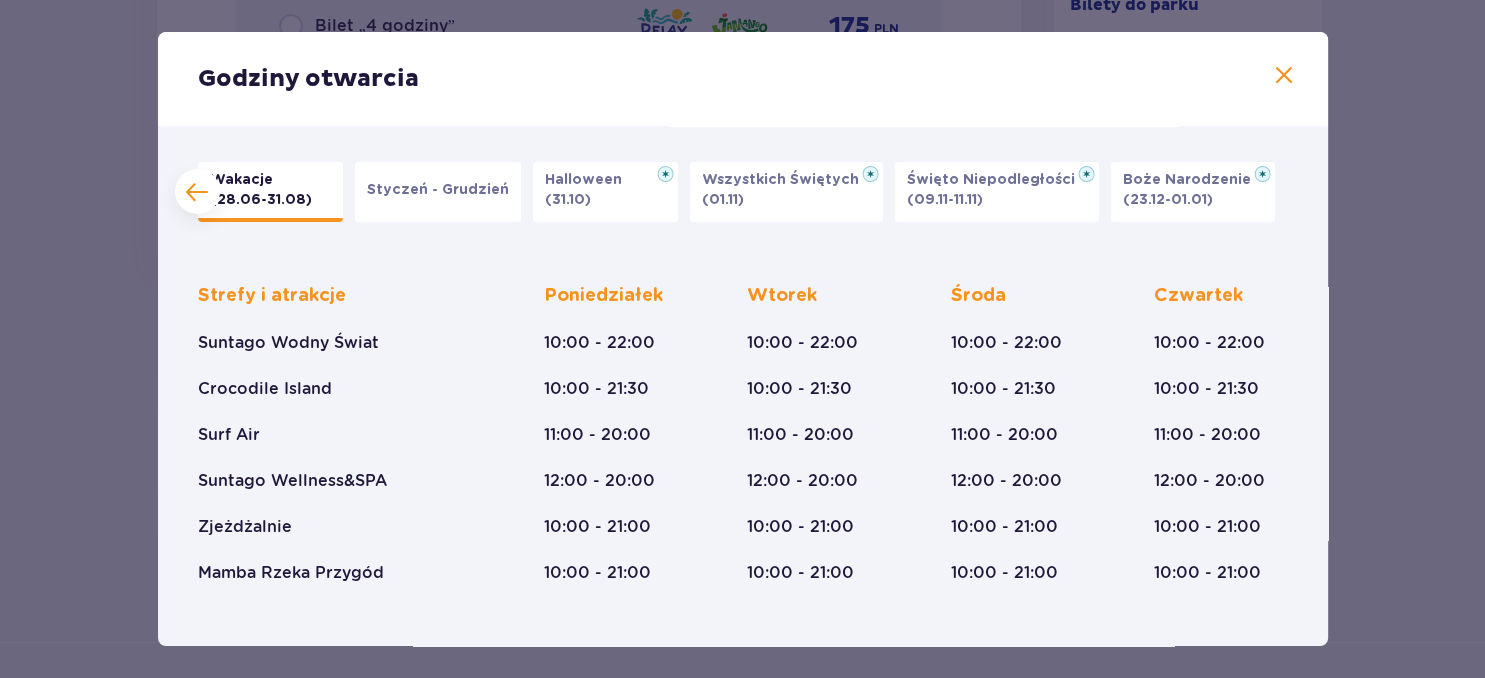 scroll, scrollTop: 0, scrollLeft: 35, axis: horizontal 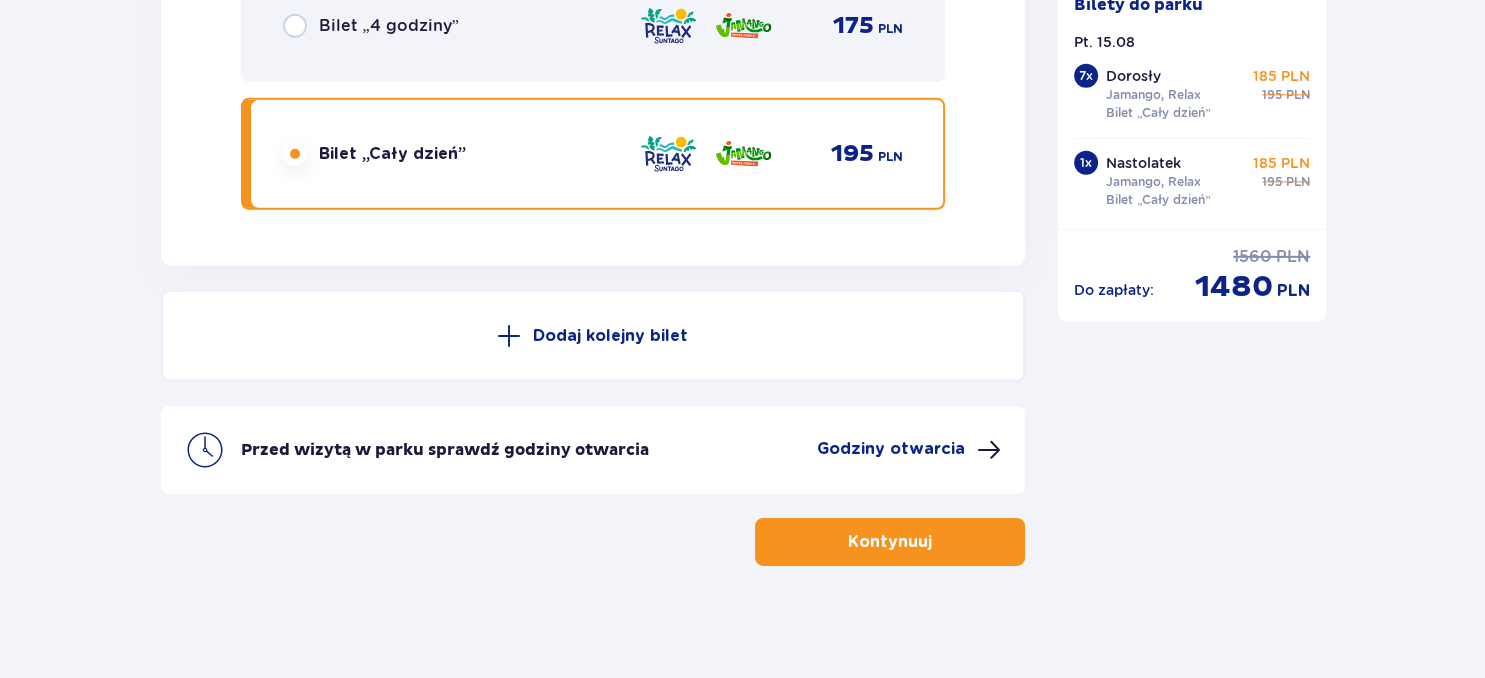 click on "Kontynuuj" at bounding box center [890, 542] 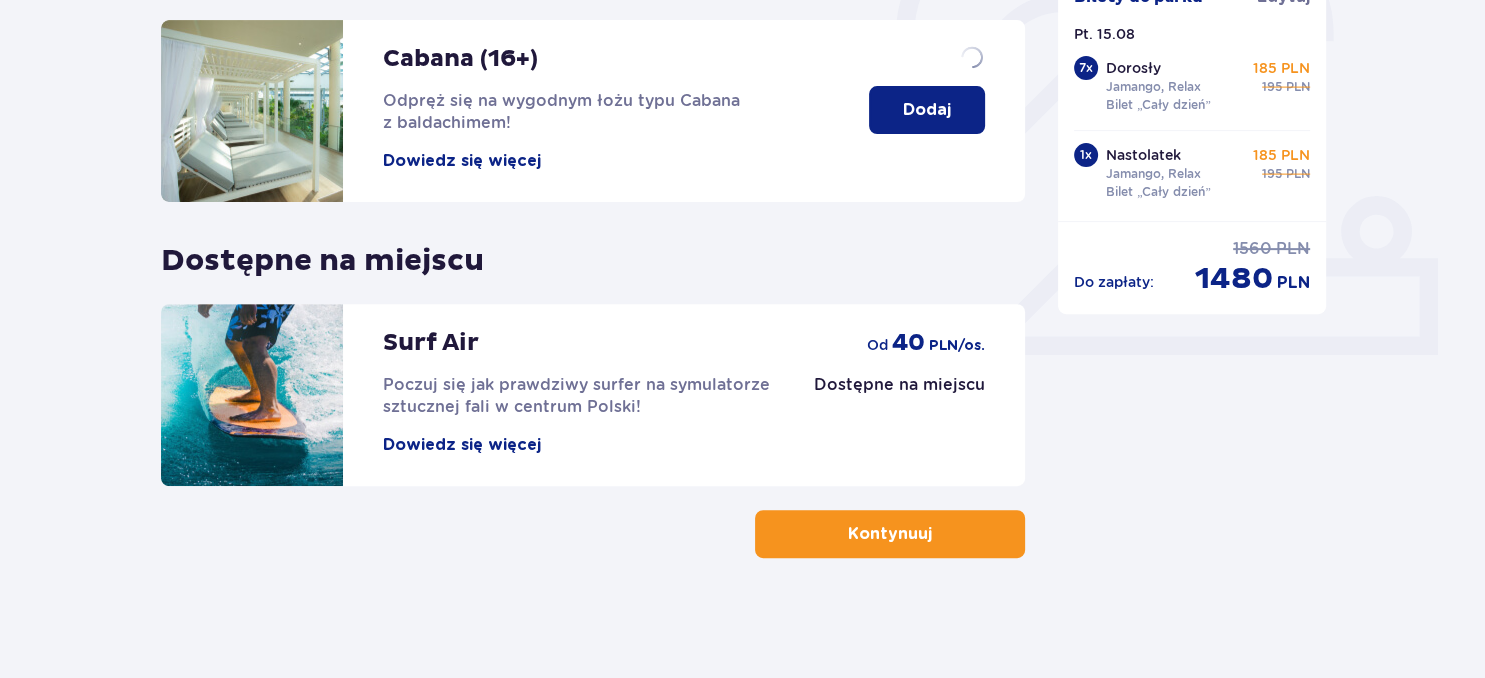scroll, scrollTop: 0, scrollLeft: 0, axis: both 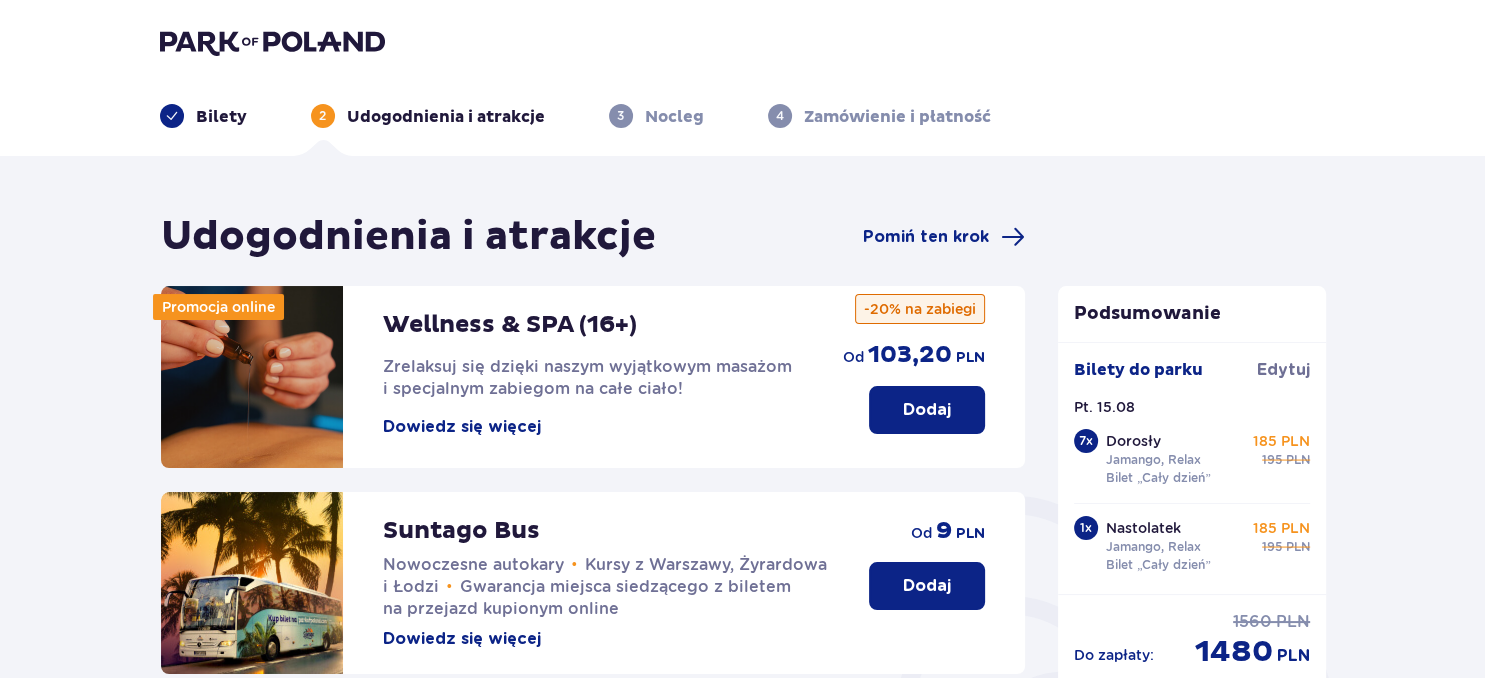 click on "Dowiedz się więcej" at bounding box center (462, 427) 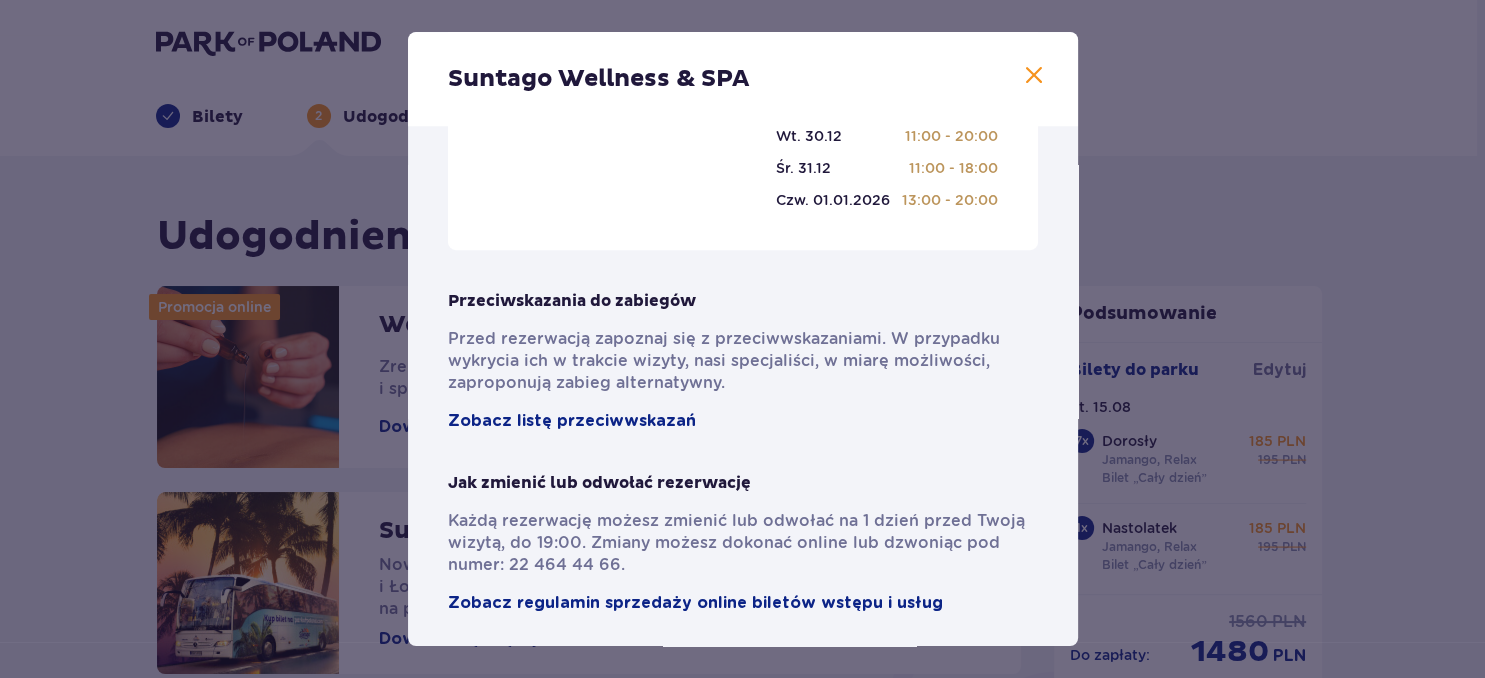 scroll, scrollTop: 1400, scrollLeft: 0, axis: vertical 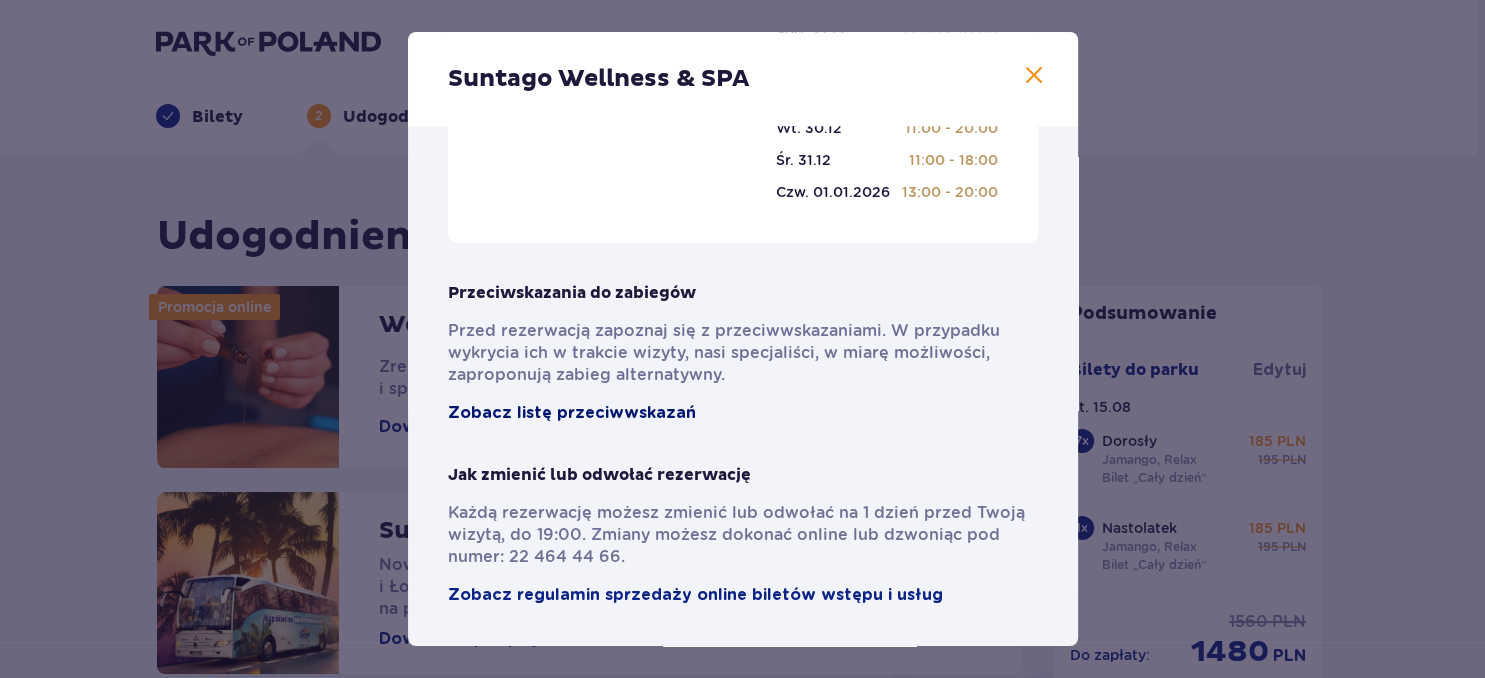 click on "Zobacz listę przeciwwskazań" at bounding box center [572, 413] 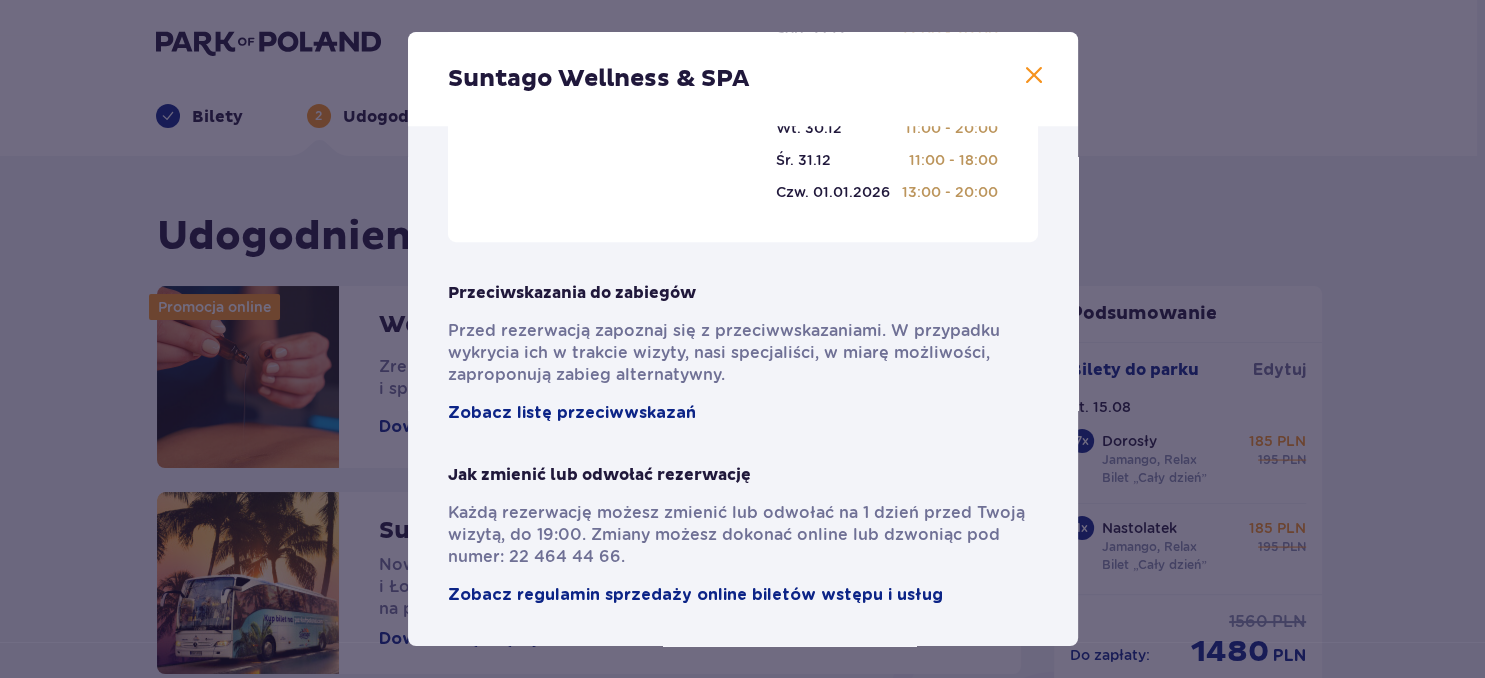 click at bounding box center [1034, 76] 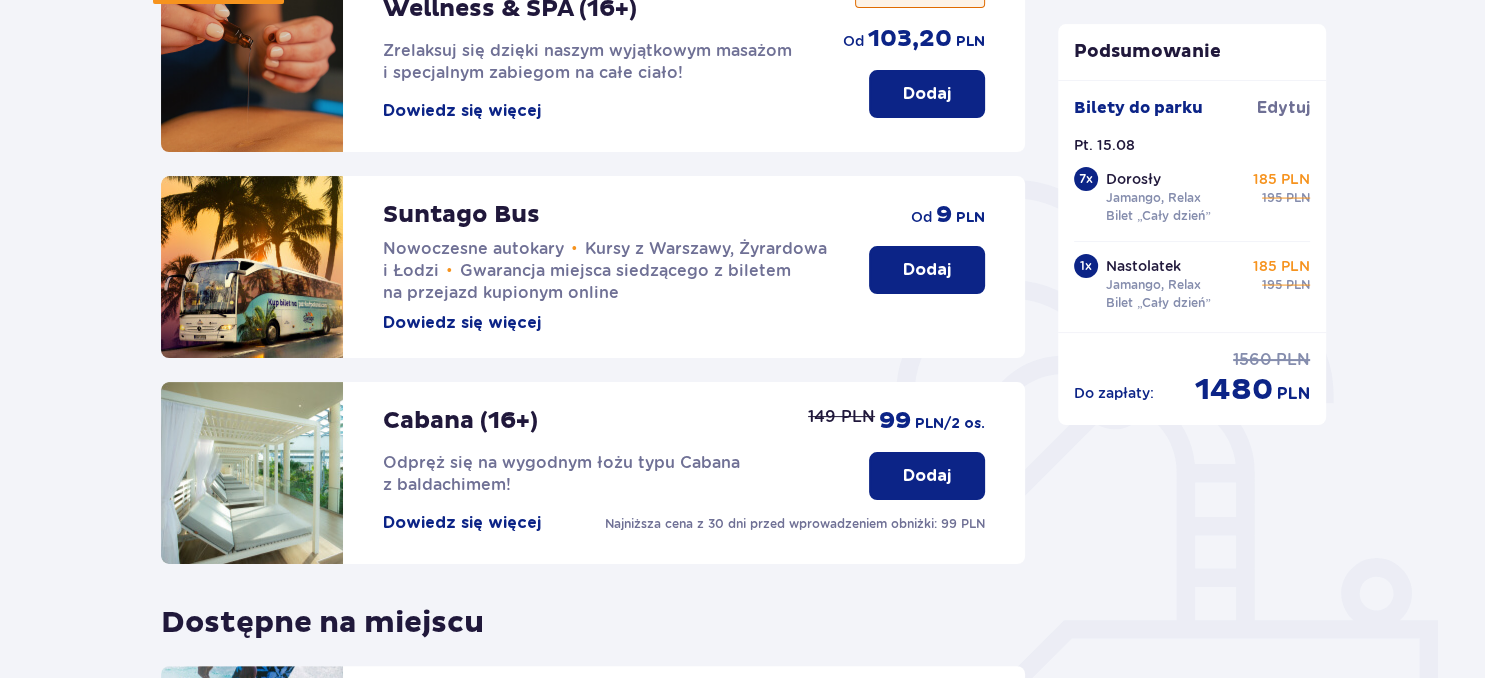 scroll, scrollTop: 422, scrollLeft: 0, axis: vertical 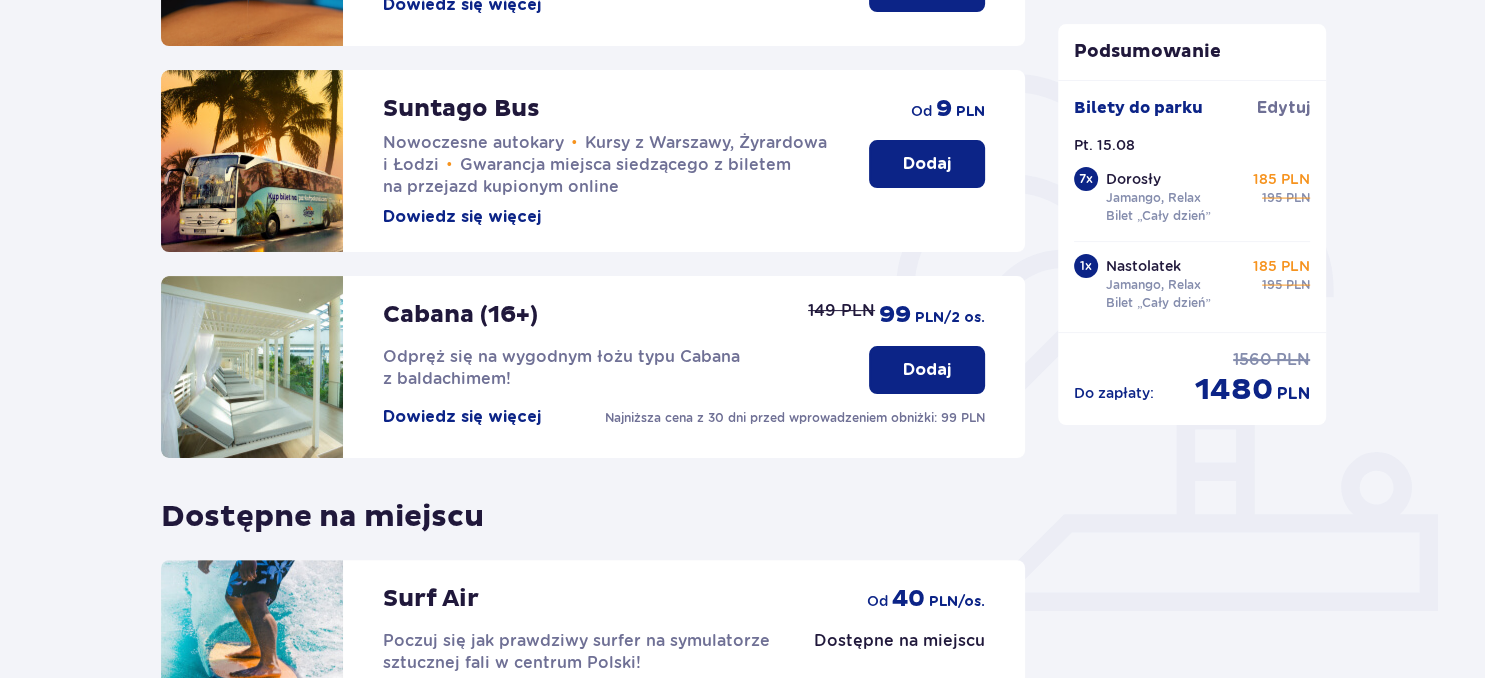 click on "Dowiedz się więcej" at bounding box center [462, 417] 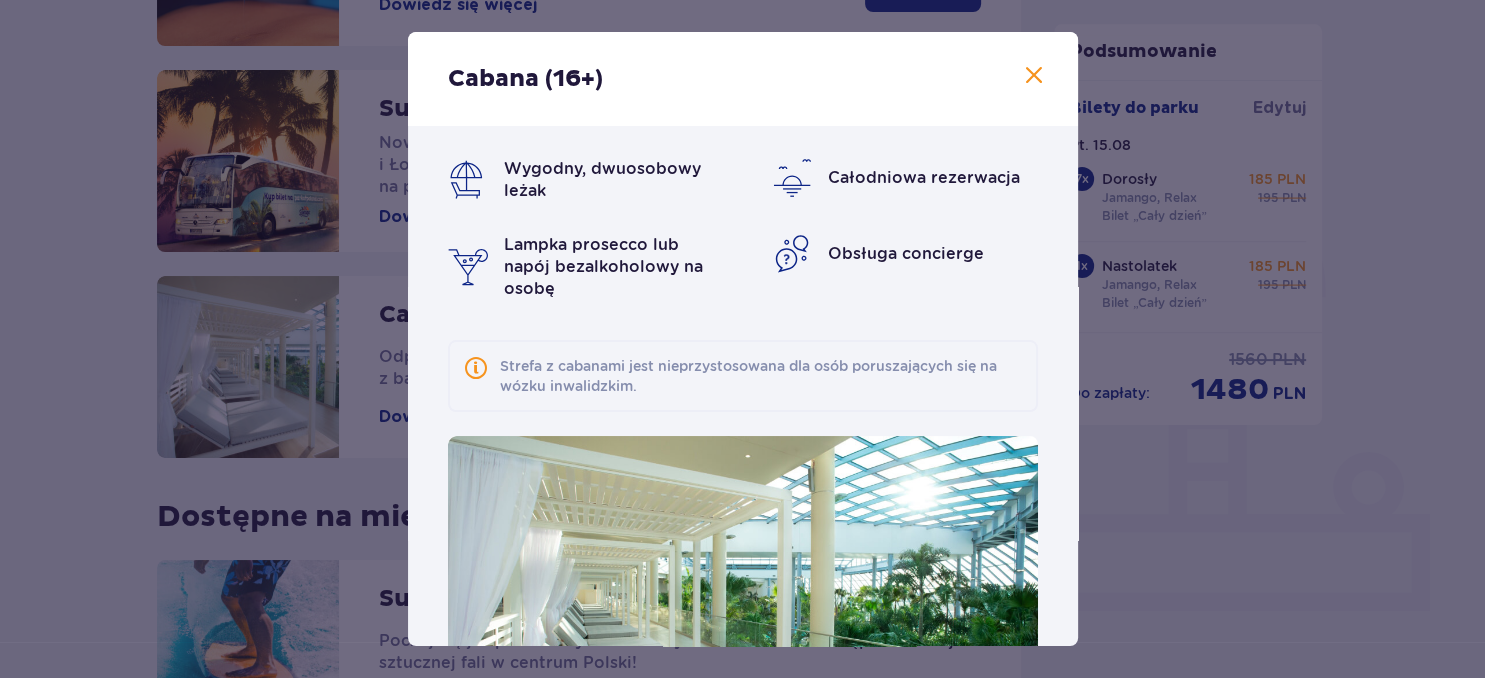 scroll, scrollTop: 160, scrollLeft: 0, axis: vertical 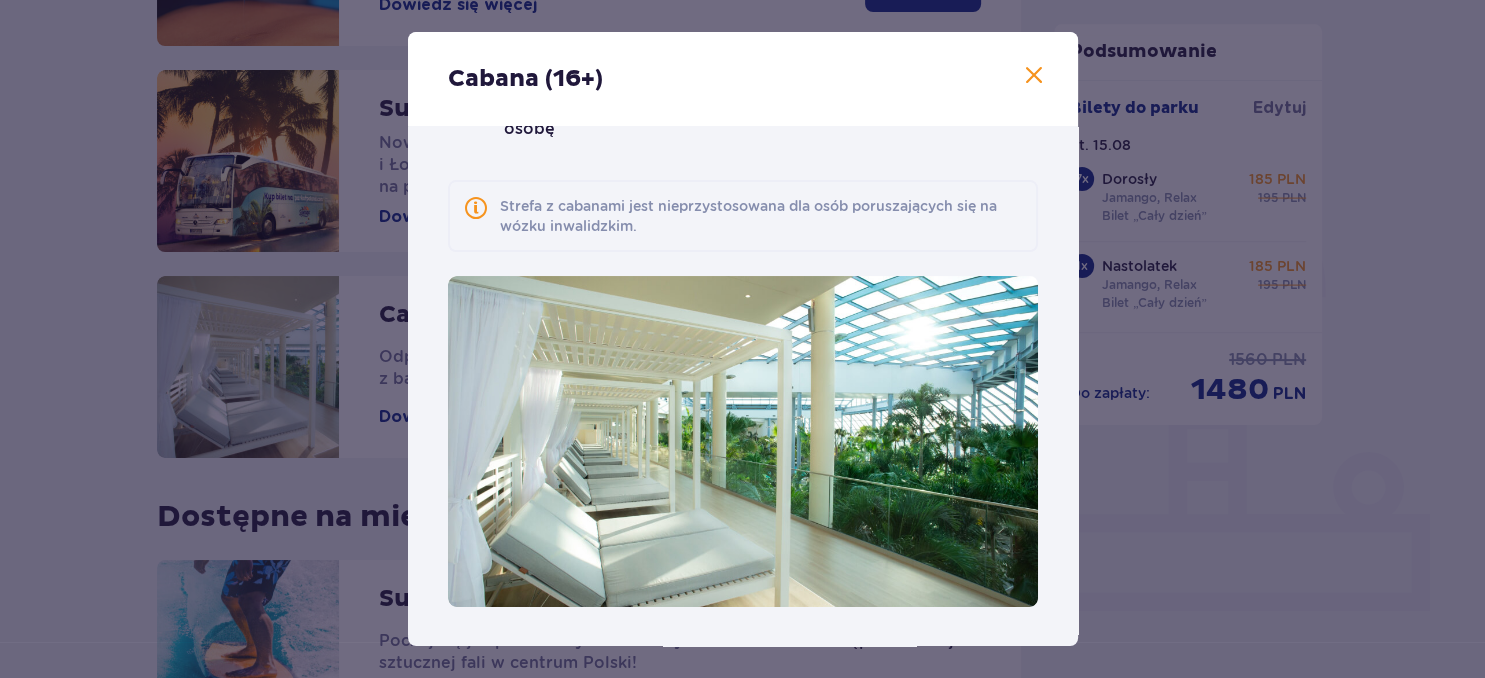 click at bounding box center [1034, 76] 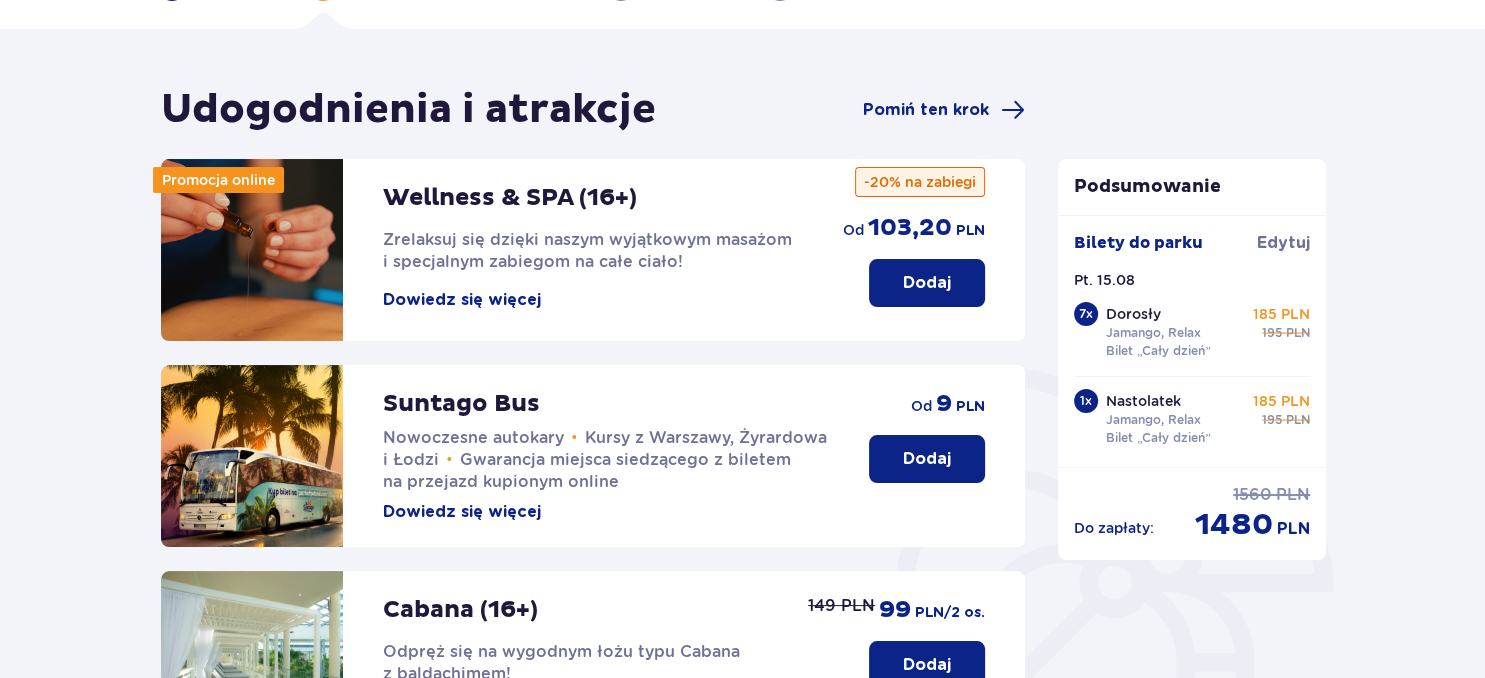 scroll, scrollTop: 0, scrollLeft: 0, axis: both 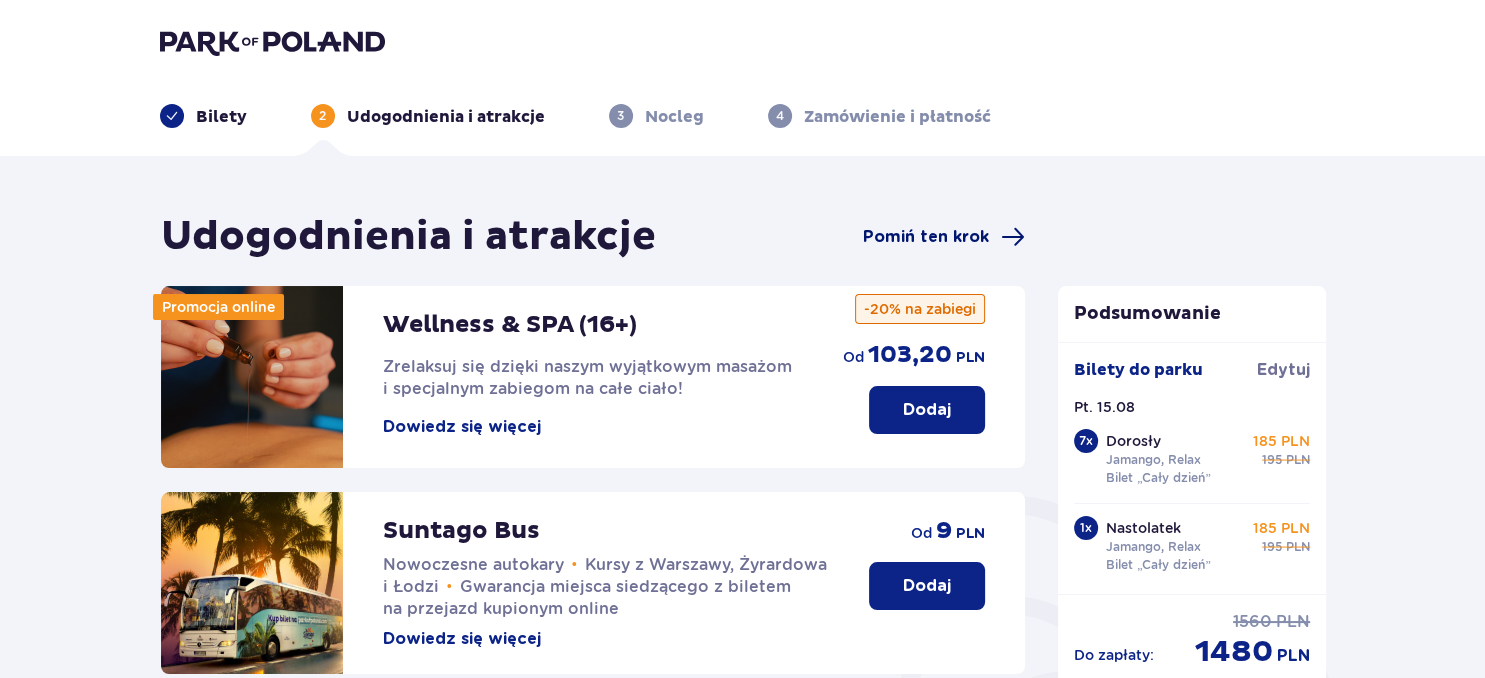 click on "Pomiń ten krok" at bounding box center [926, 237] 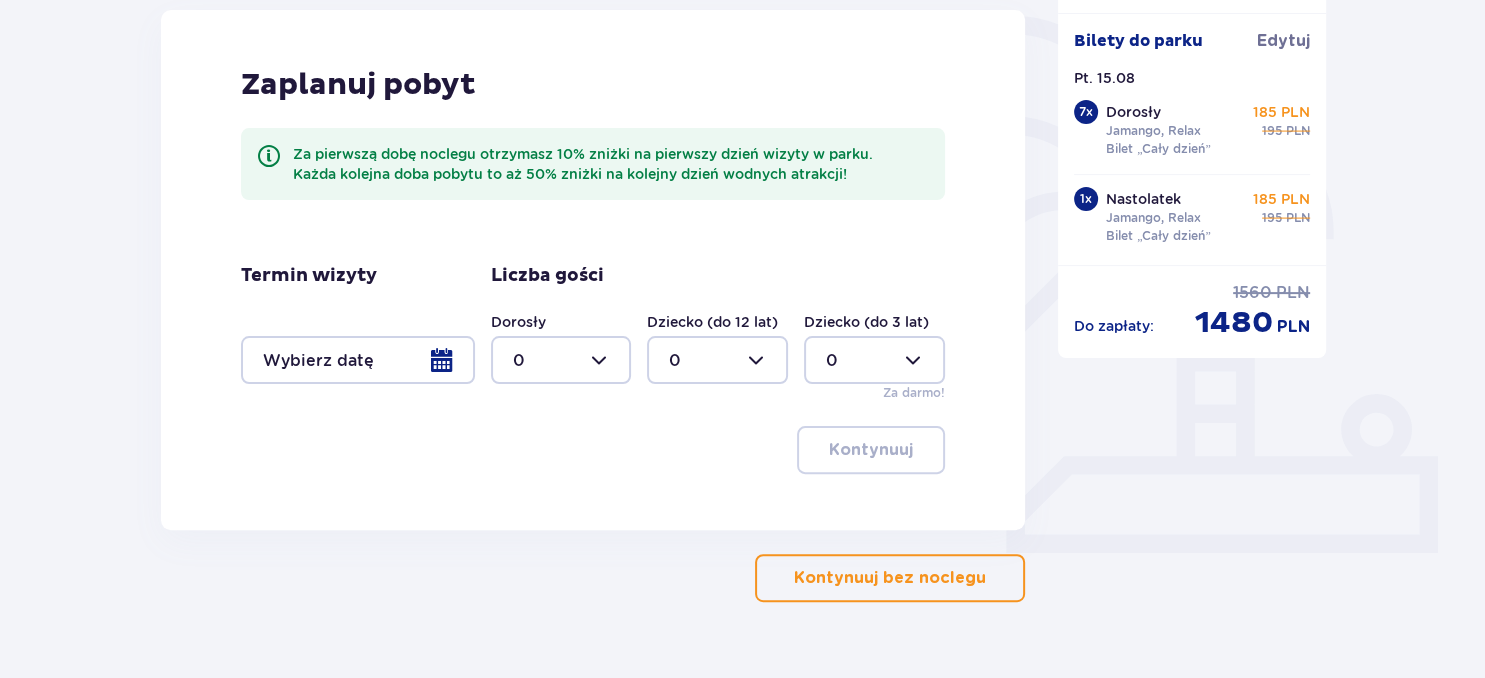 scroll, scrollTop: 524, scrollLeft: 0, axis: vertical 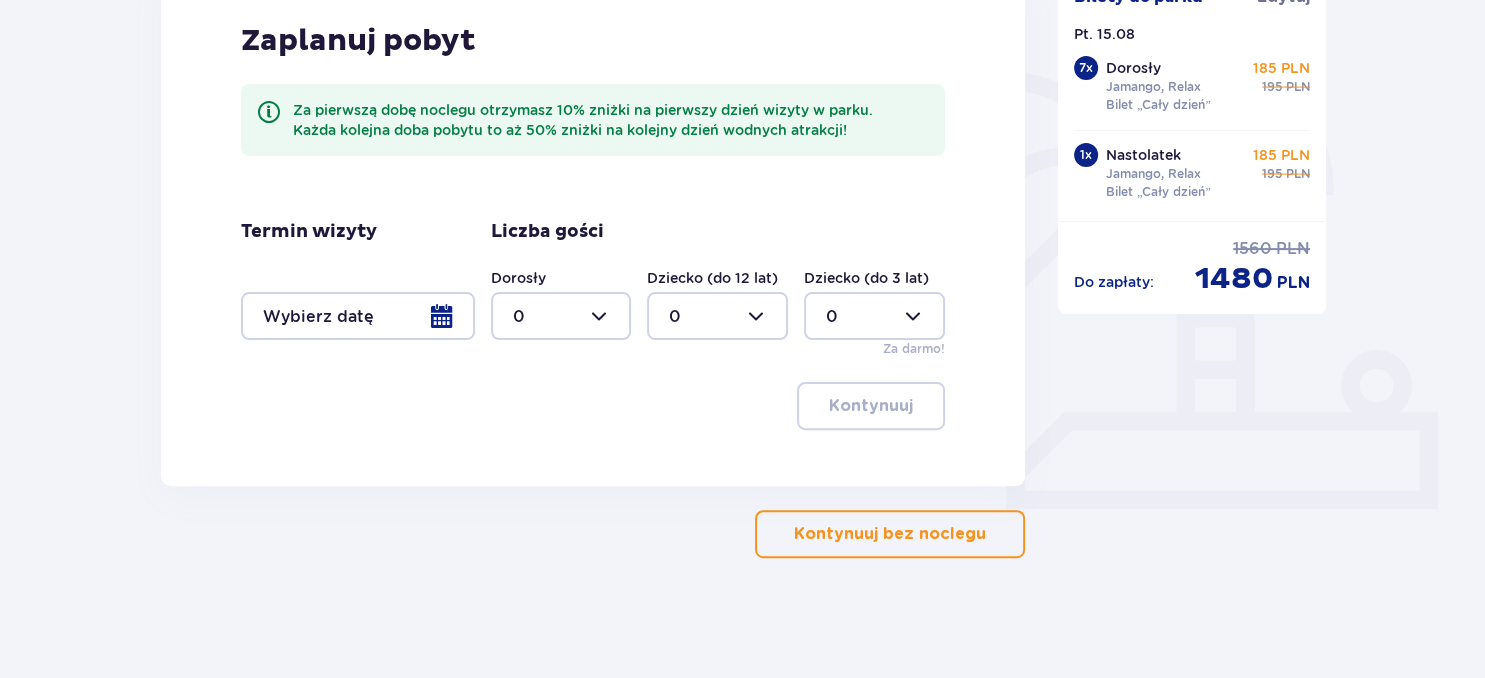 click on "Kontynuuj bez noclegu" at bounding box center (890, 534) 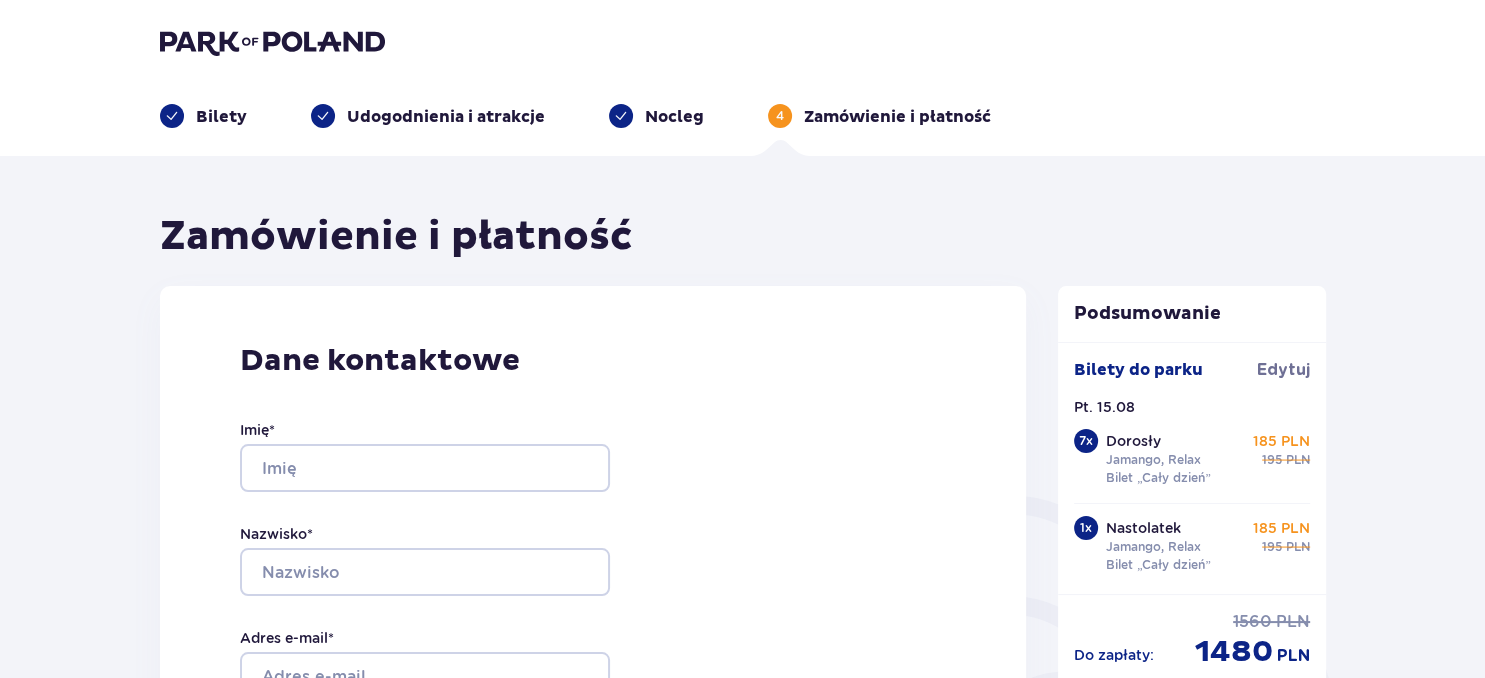 scroll, scrollTop: 316, scrollLeft: 0, axis: vertical 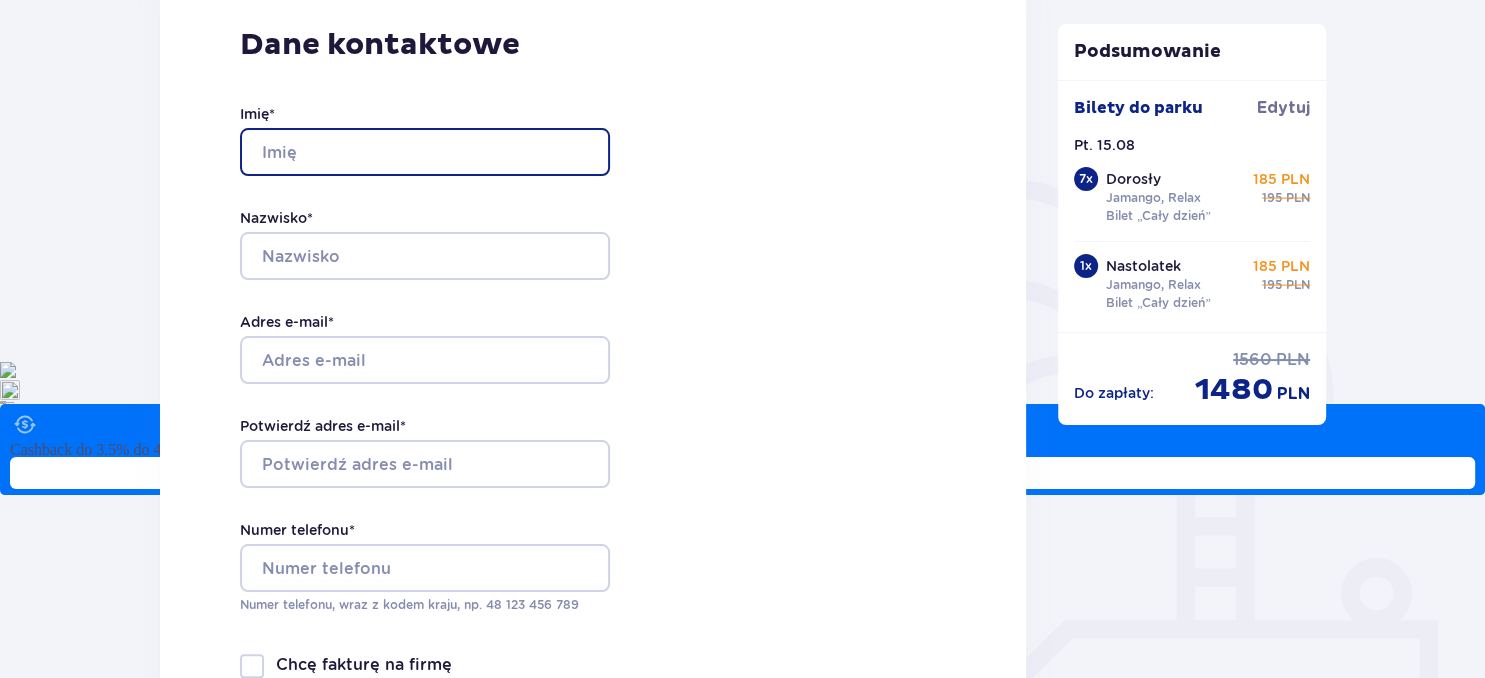 click on "Imię *" at bounding box center (425, 152) 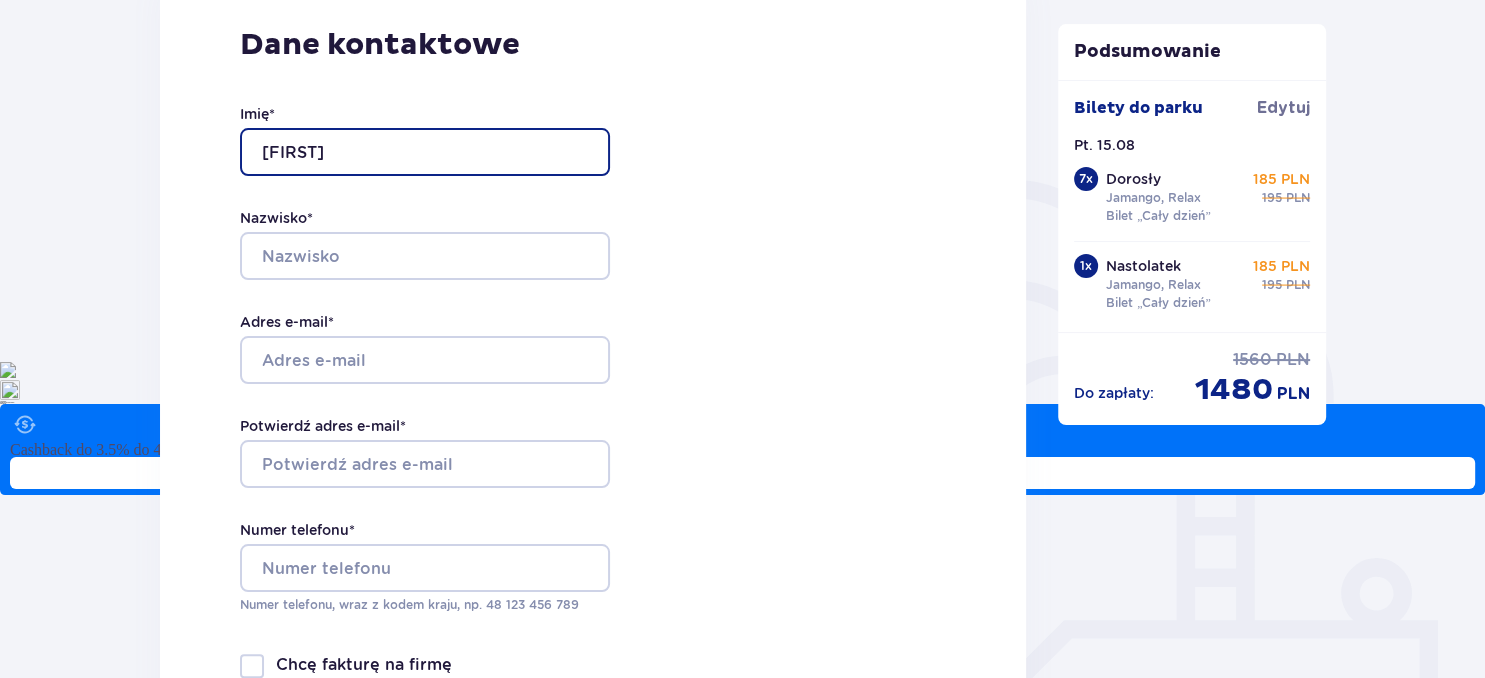 type on "AGNIESZKA" 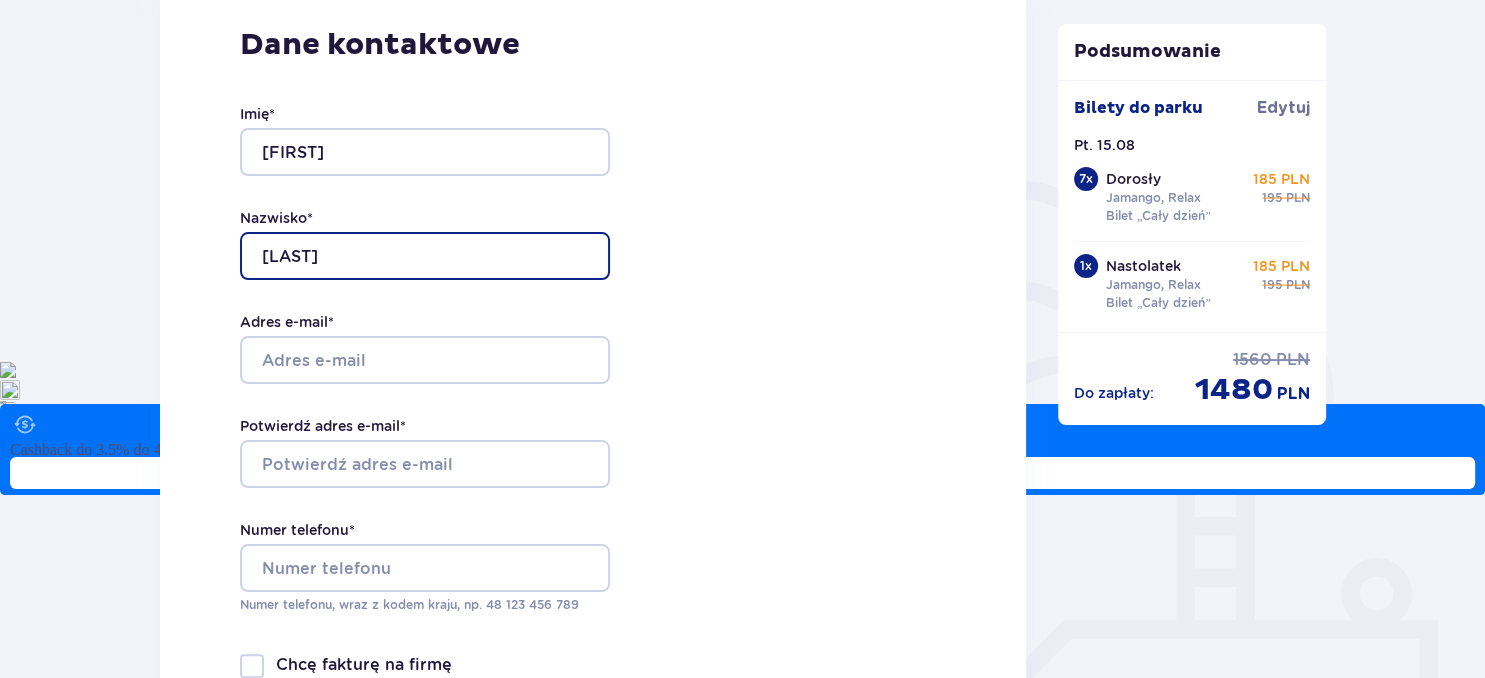 type on "KOPACZ" 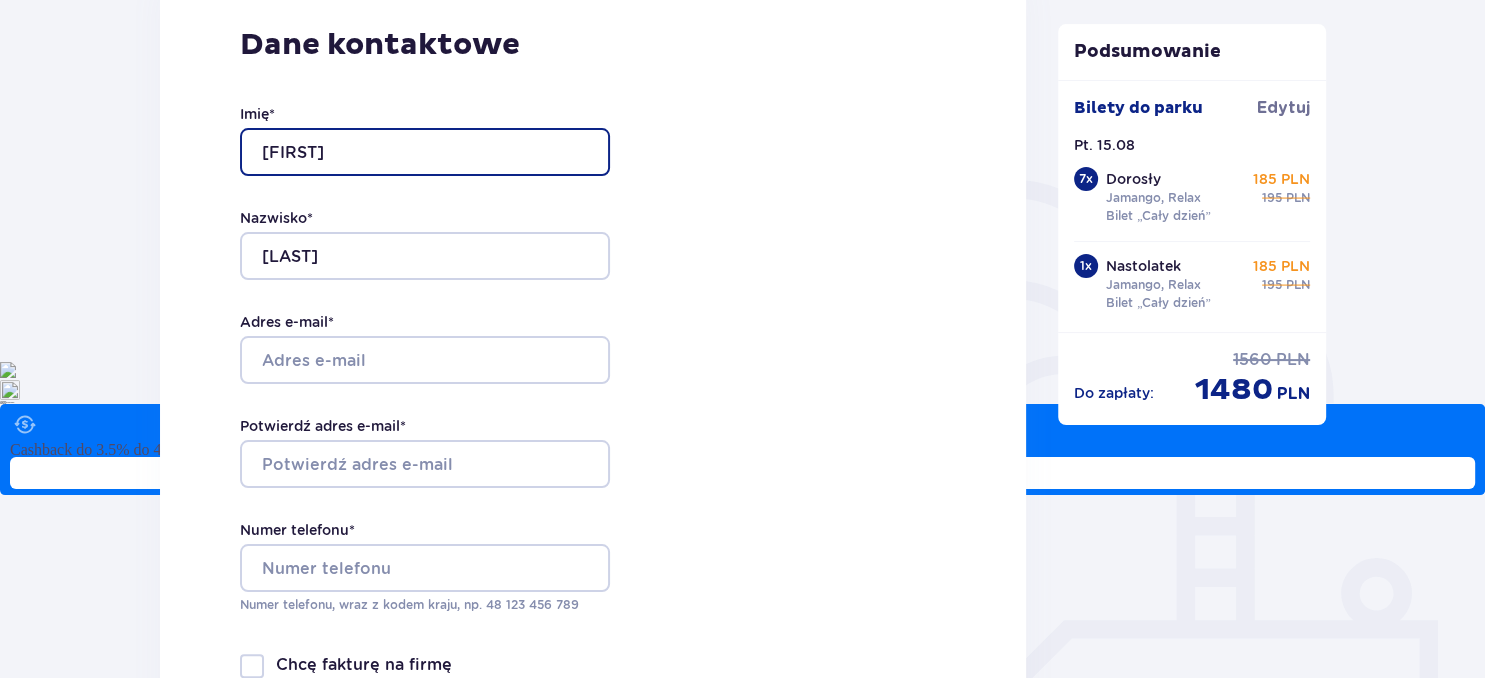 type on "ROBERT" 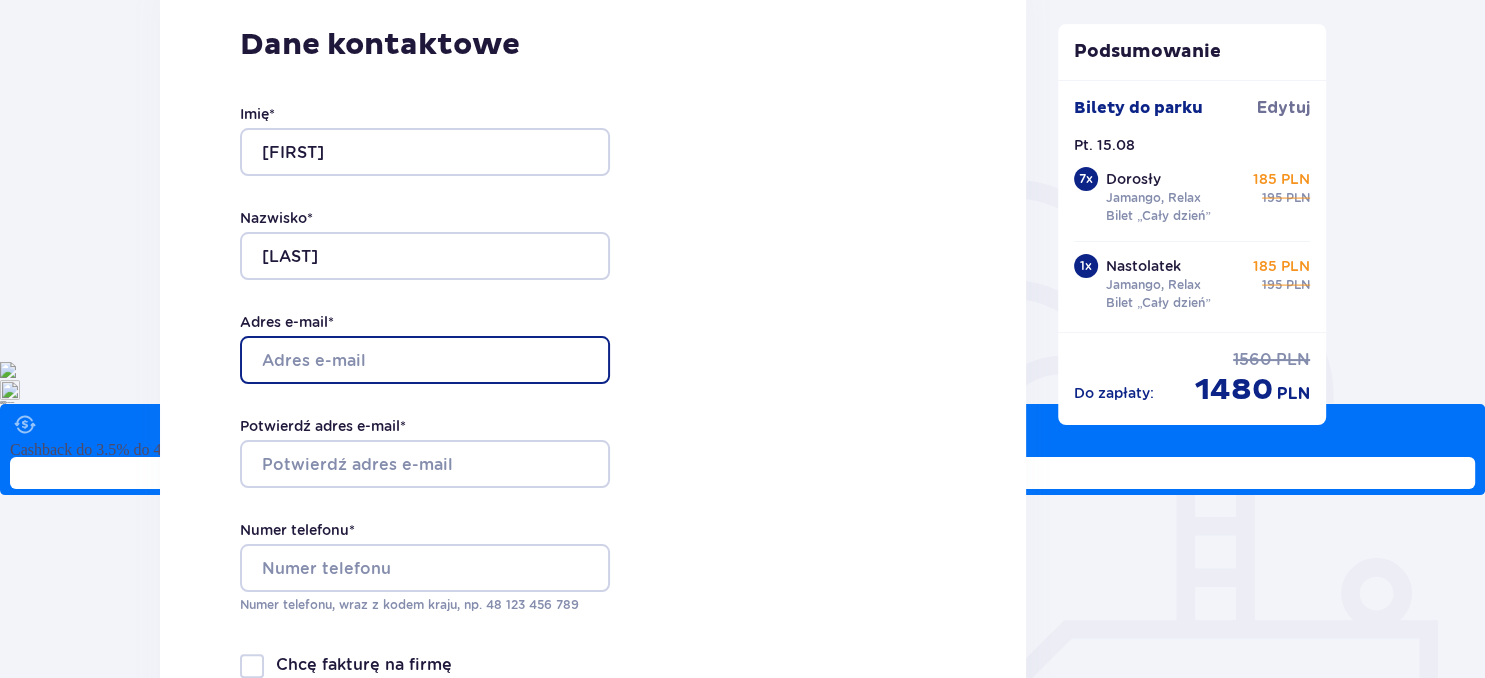 type on "robert.kopacz123@wp.pl" 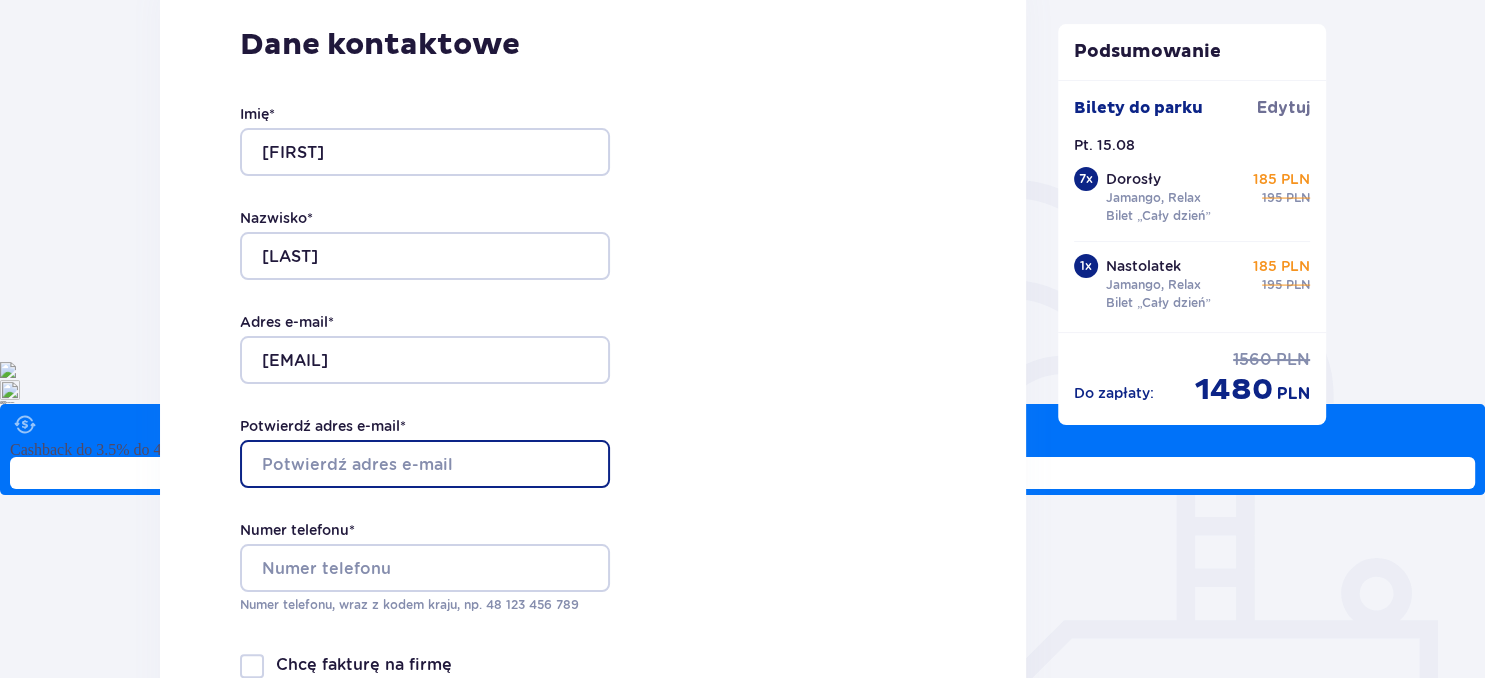 type on "robert.kopacz123@wp.pl" 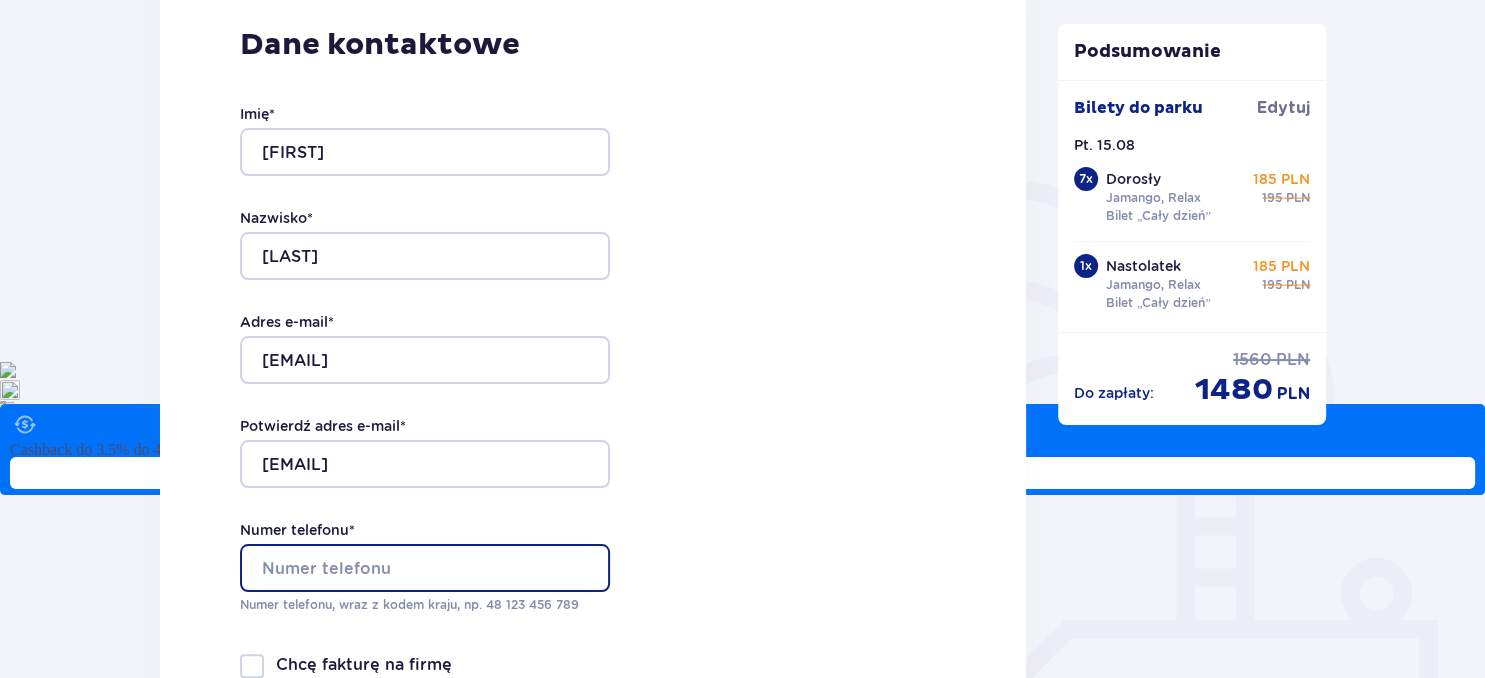 type on "+48606436695" 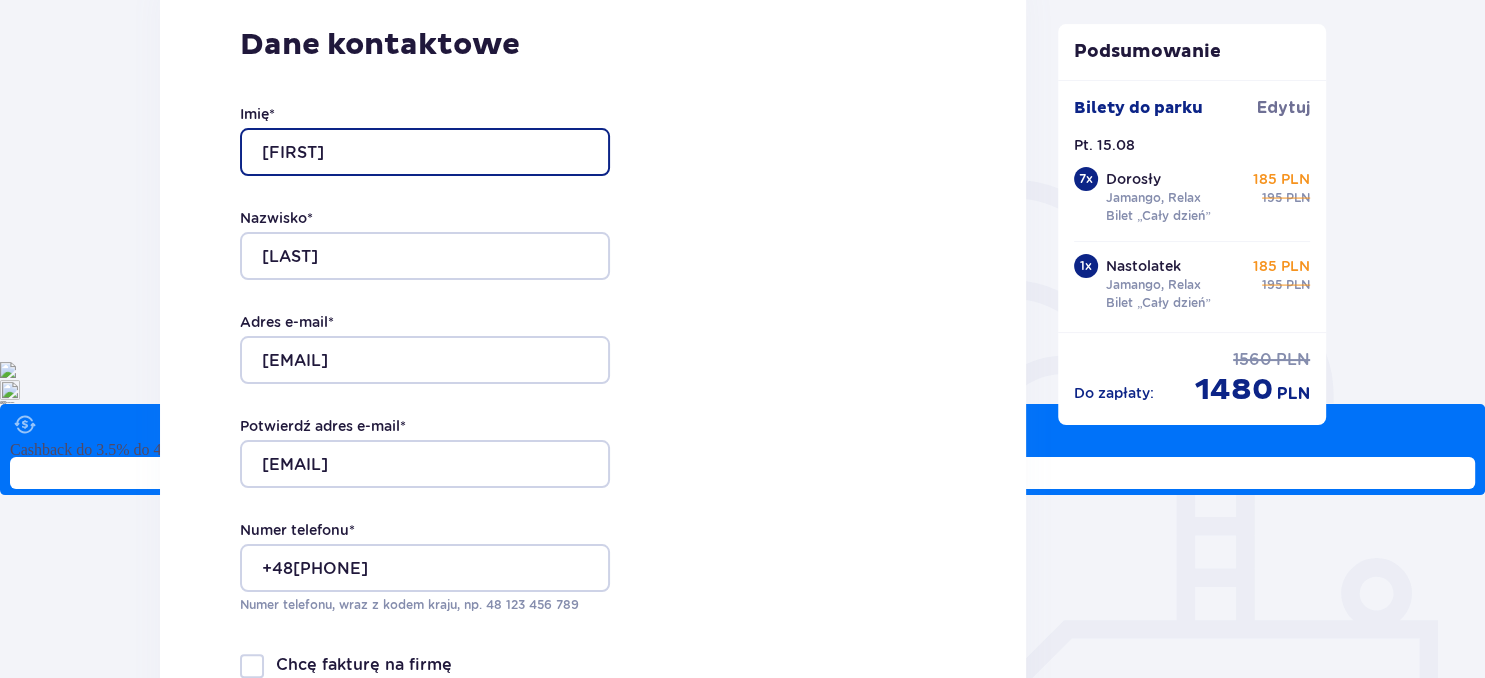 click on "ROBERT" at bounding box center (425, 152) 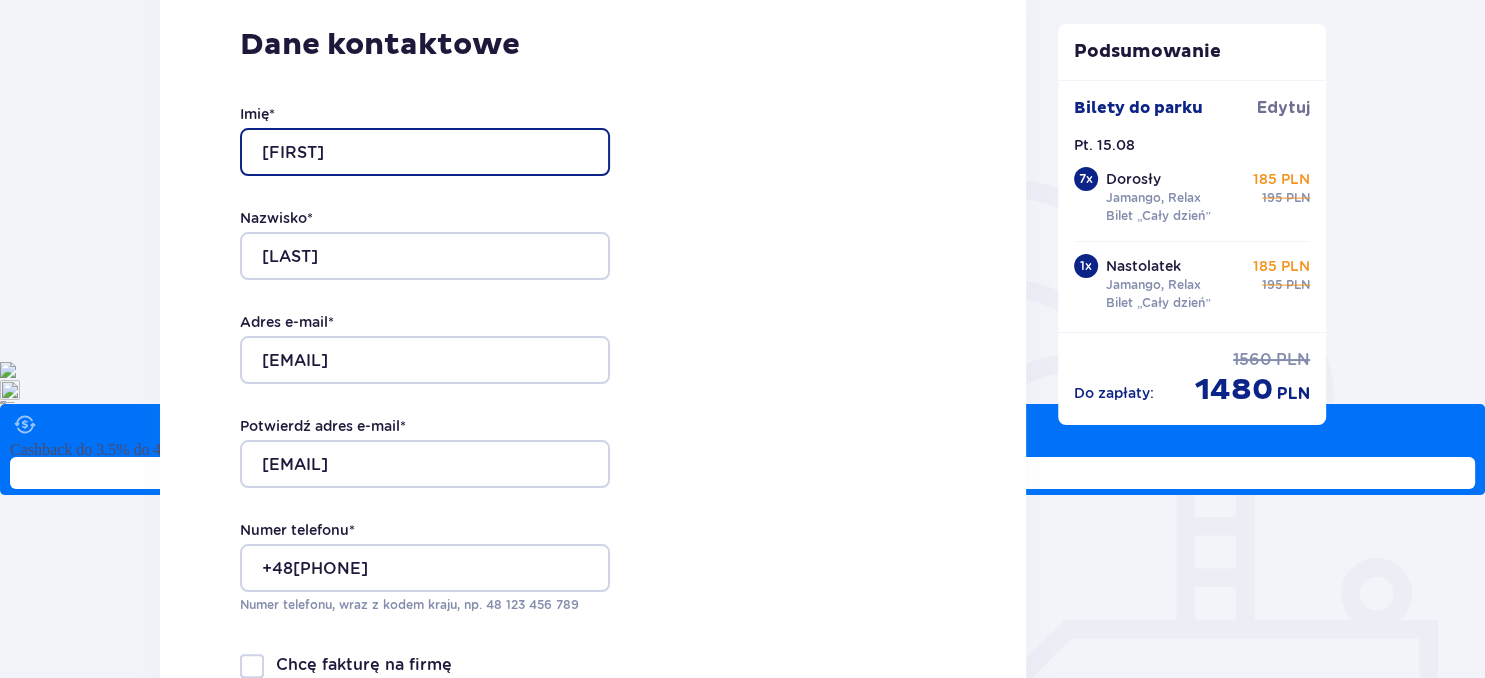 type on "R" 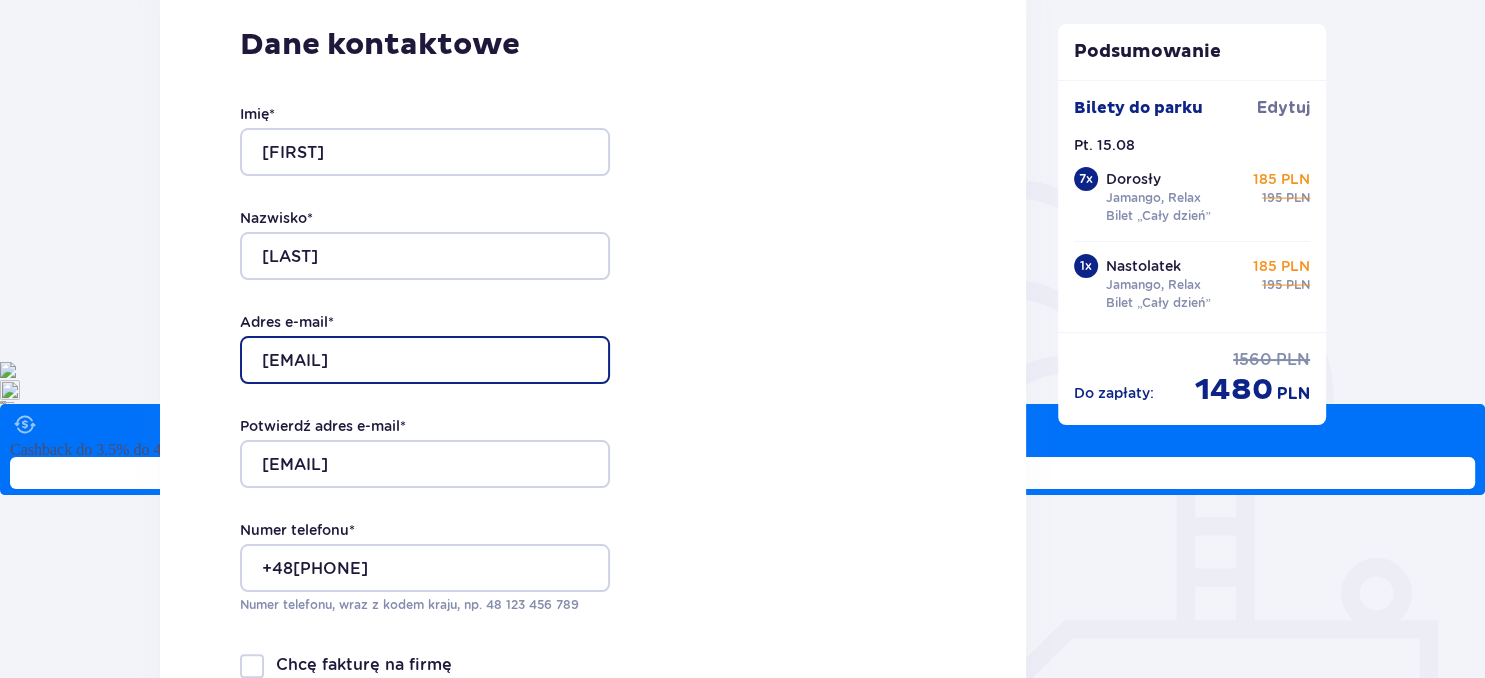 type on "agnieszka.kopacz@wp.pl" 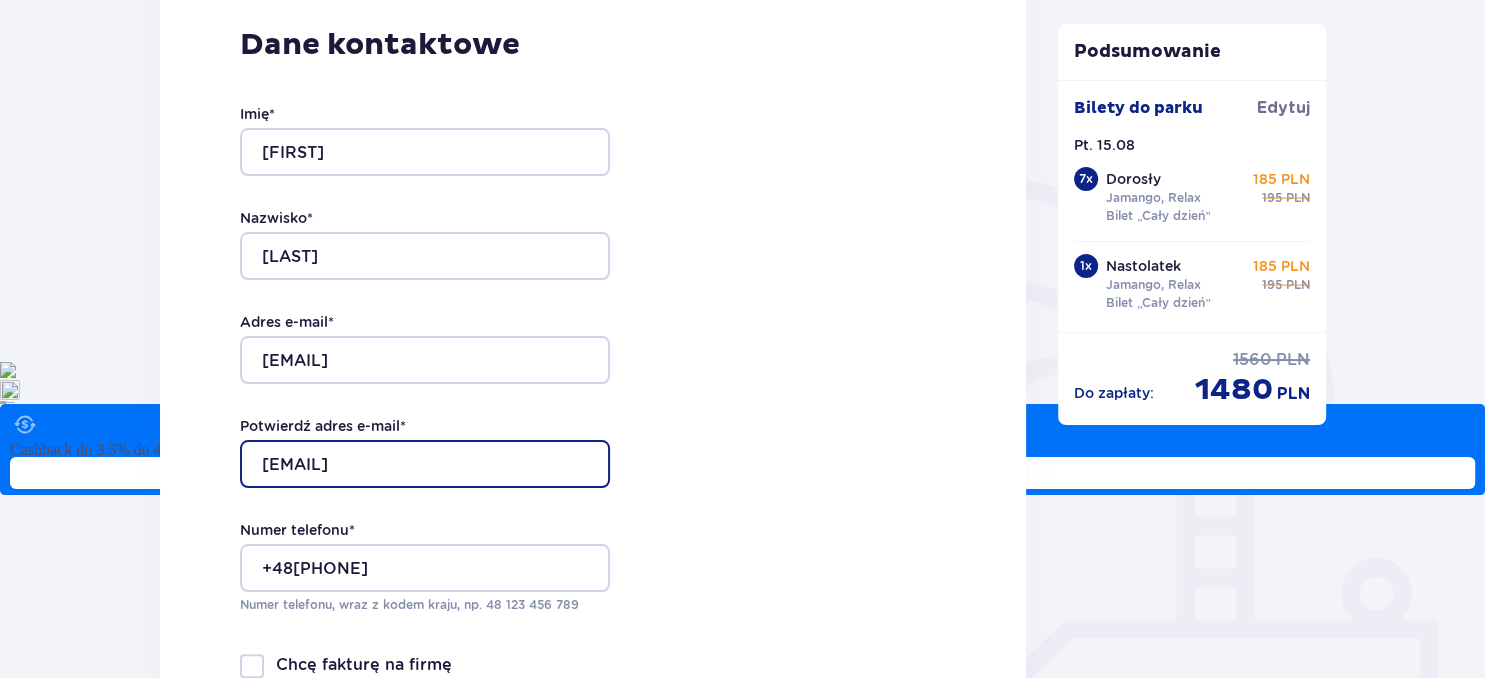type on "agnieszka.kopacz@wp.pl" 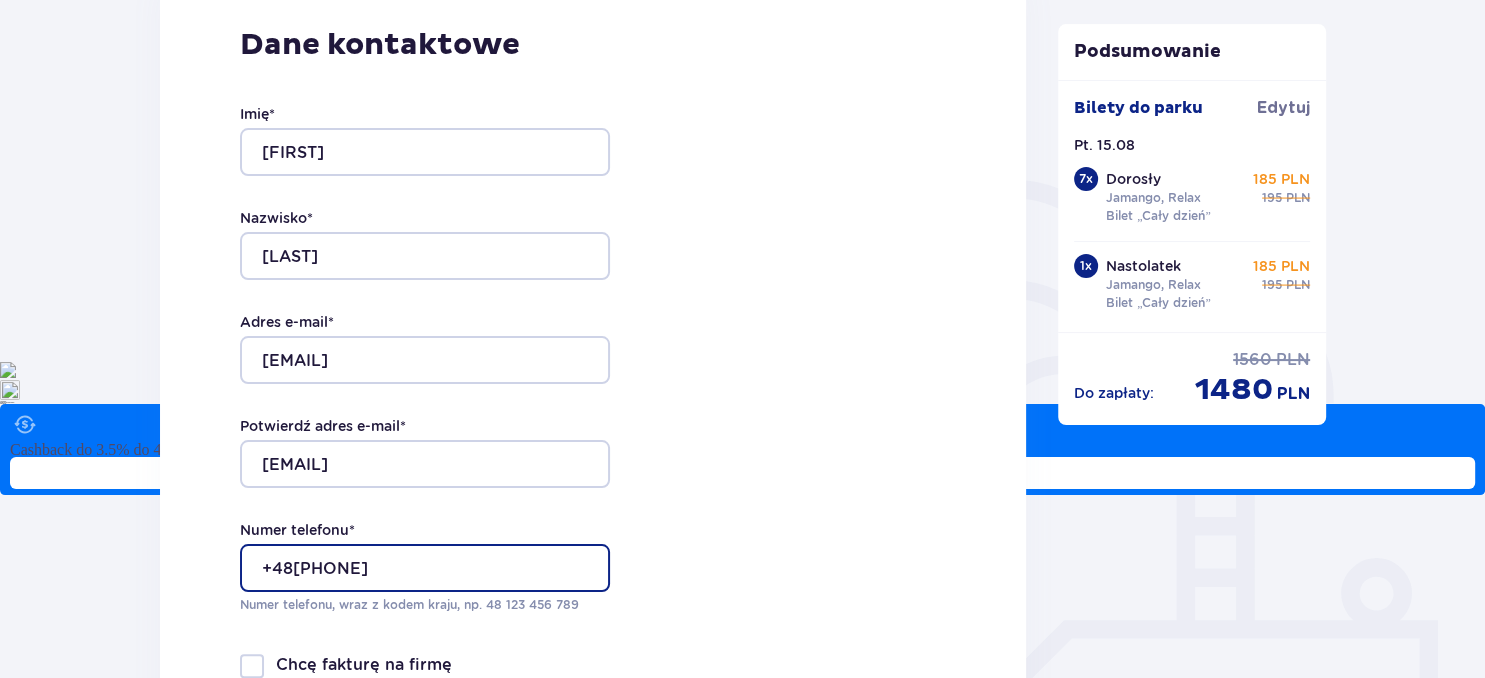 type on "+48692463588" 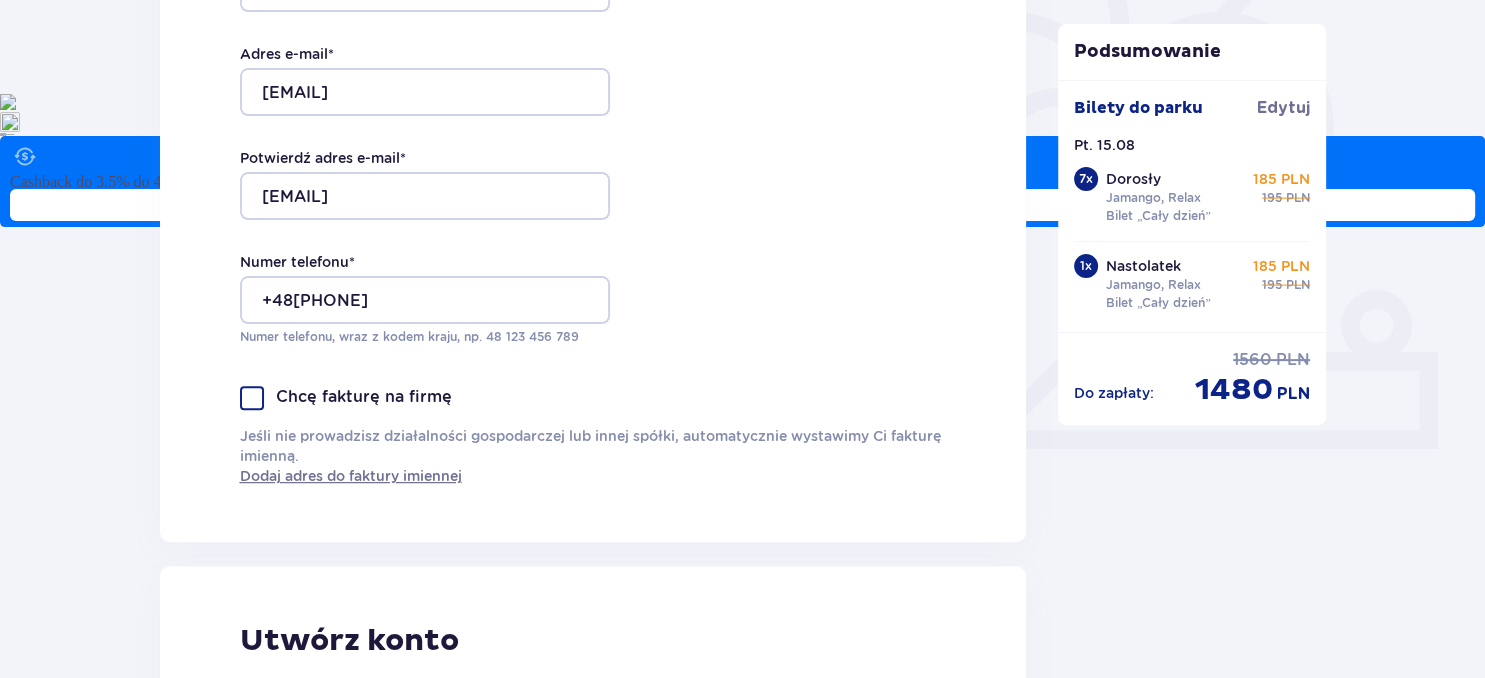 scroll, scrollTop: 633, scrollLeft: 0, axis: vertical 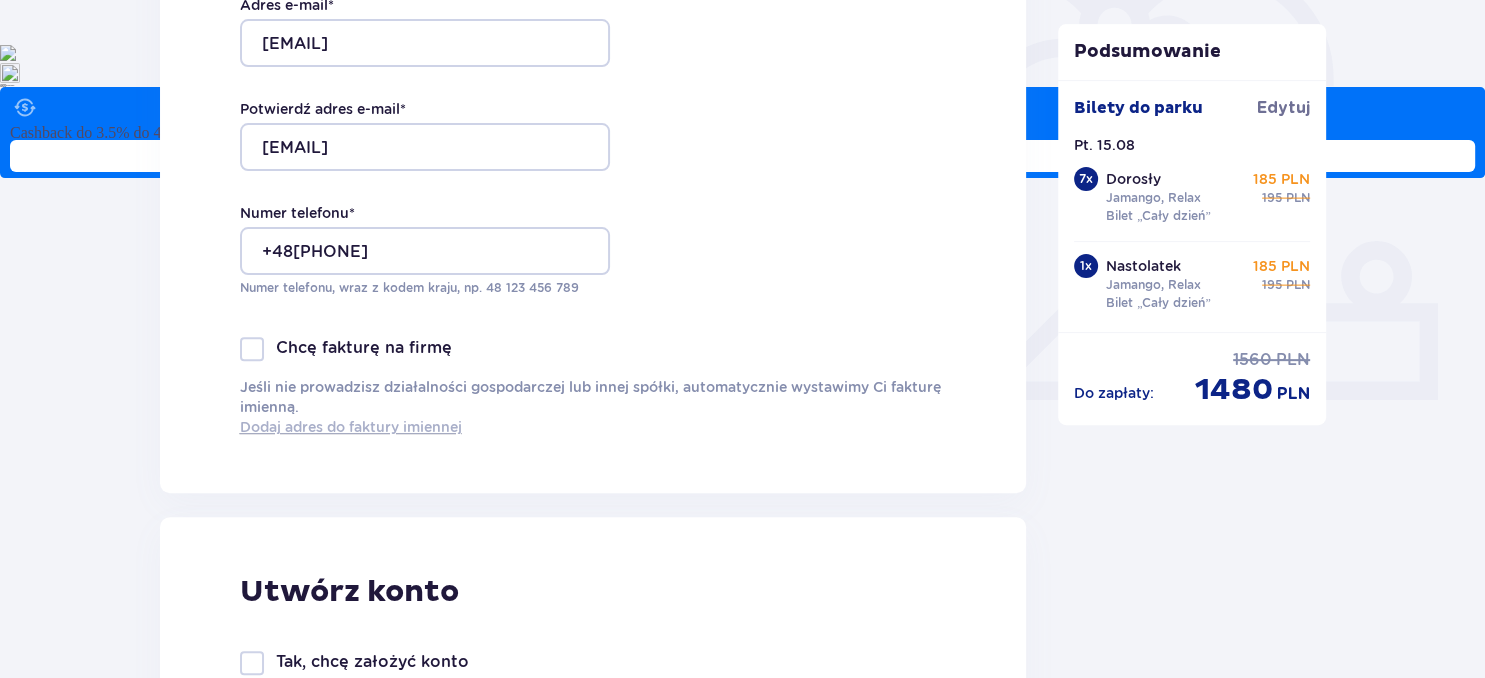 click on "Dodaj adres do faktury imiennej" at bounding box center (351, 427) 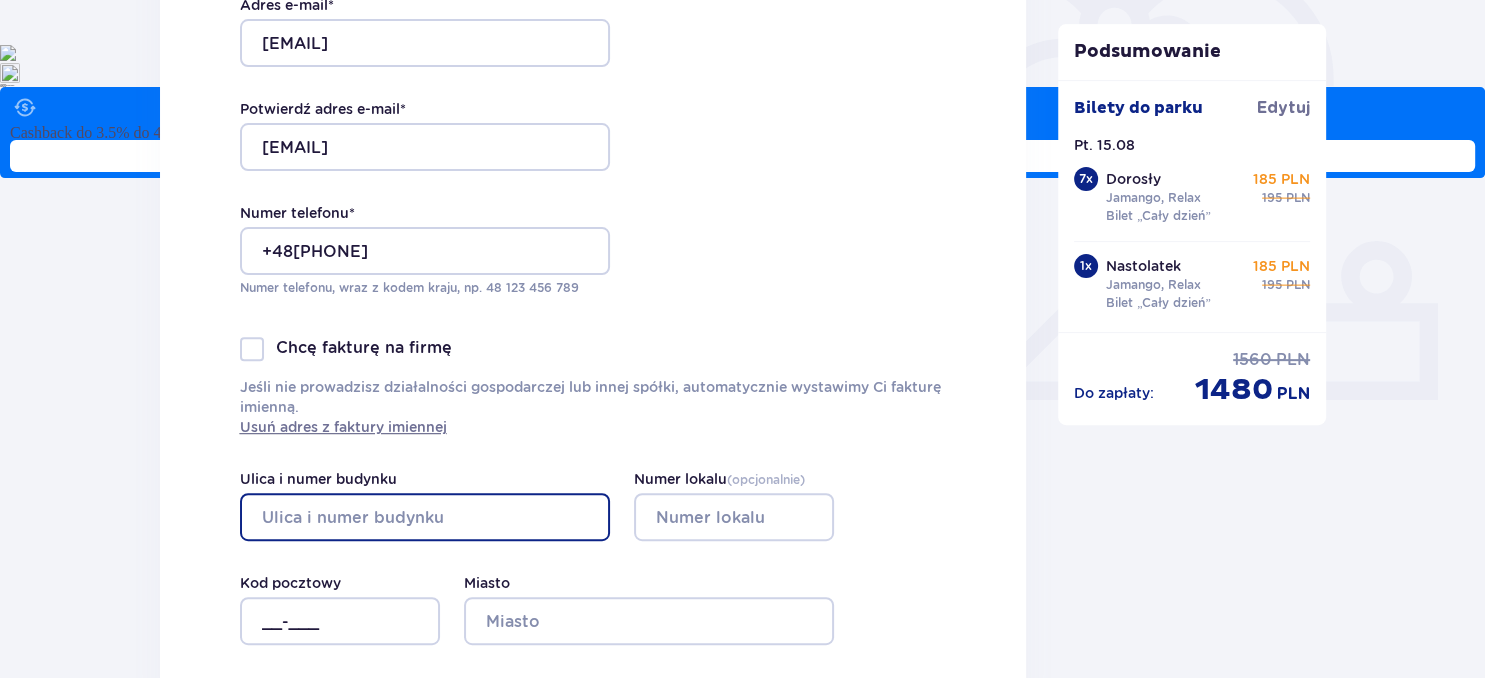 click on "Ulica i numer budynku" at bounding box center [425, 517] 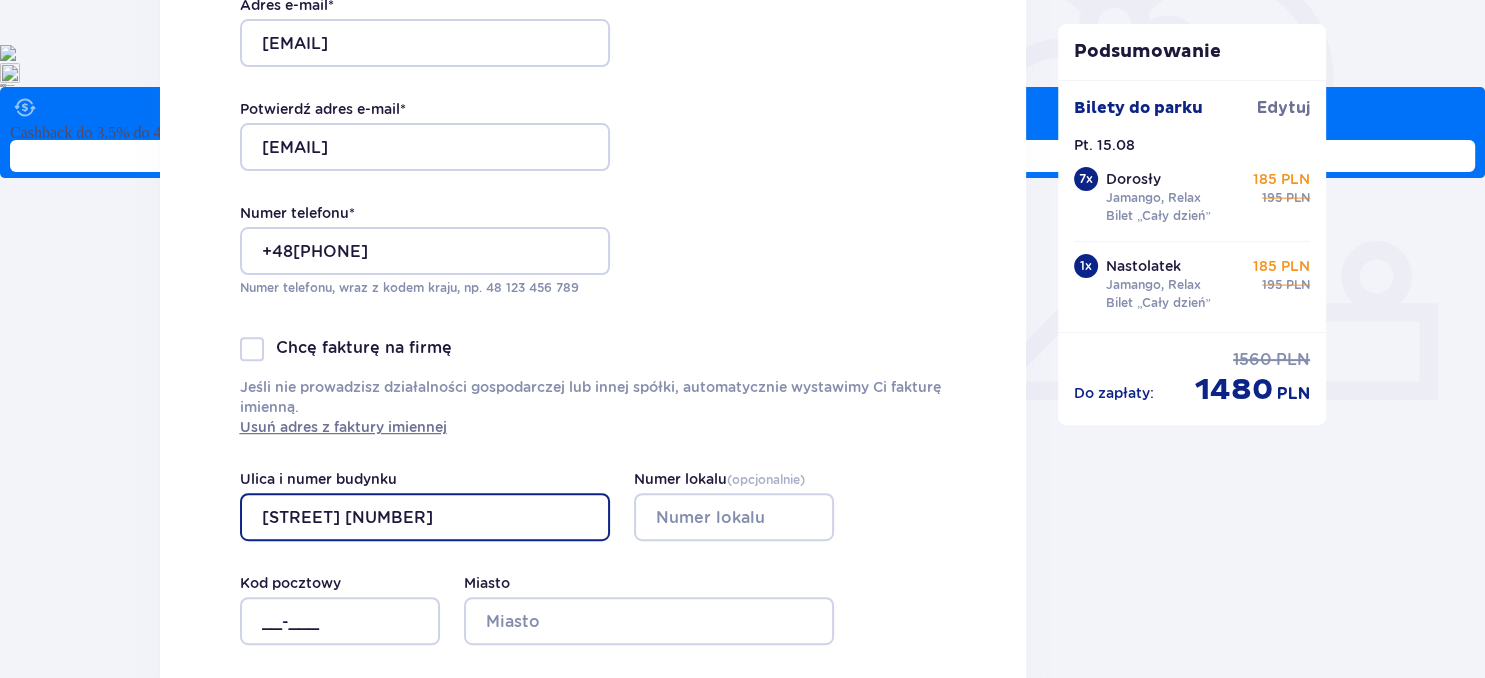 type on "Oleska 66a" 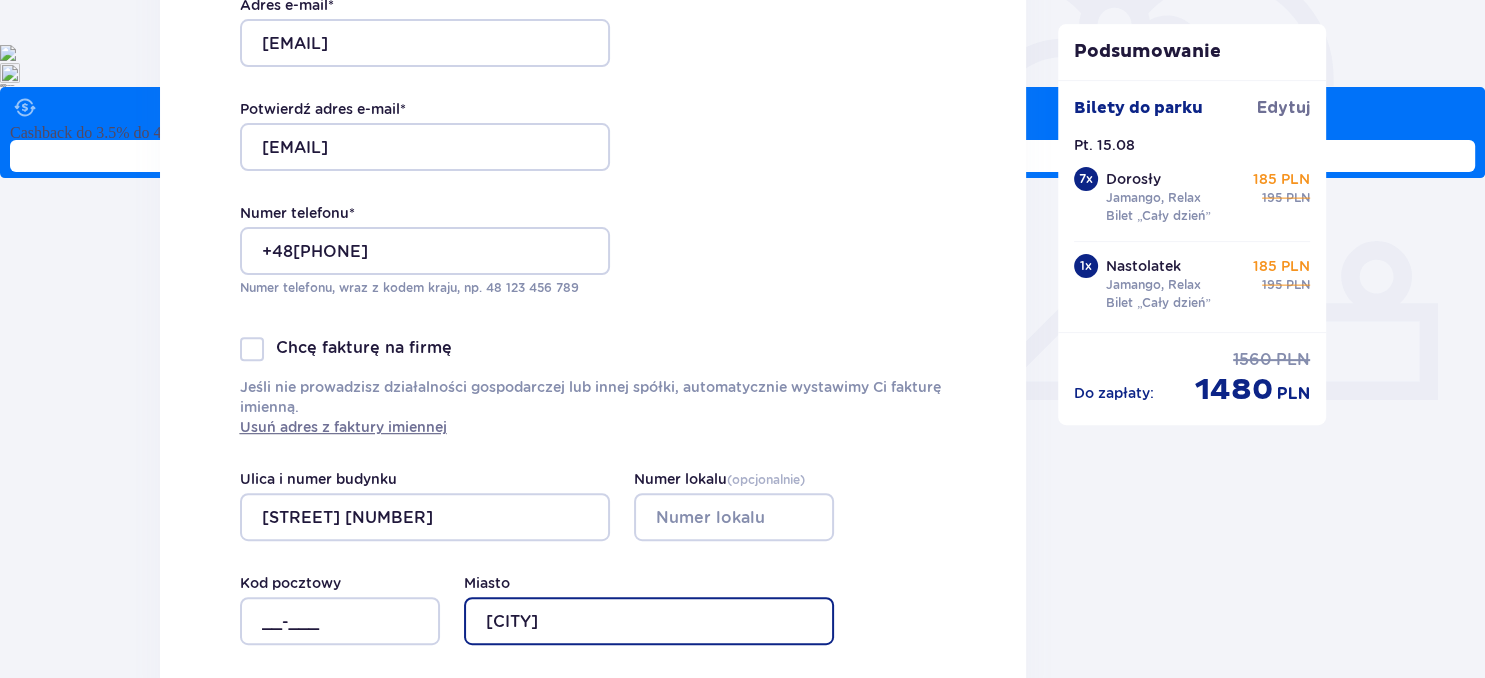 type on "Radłów" 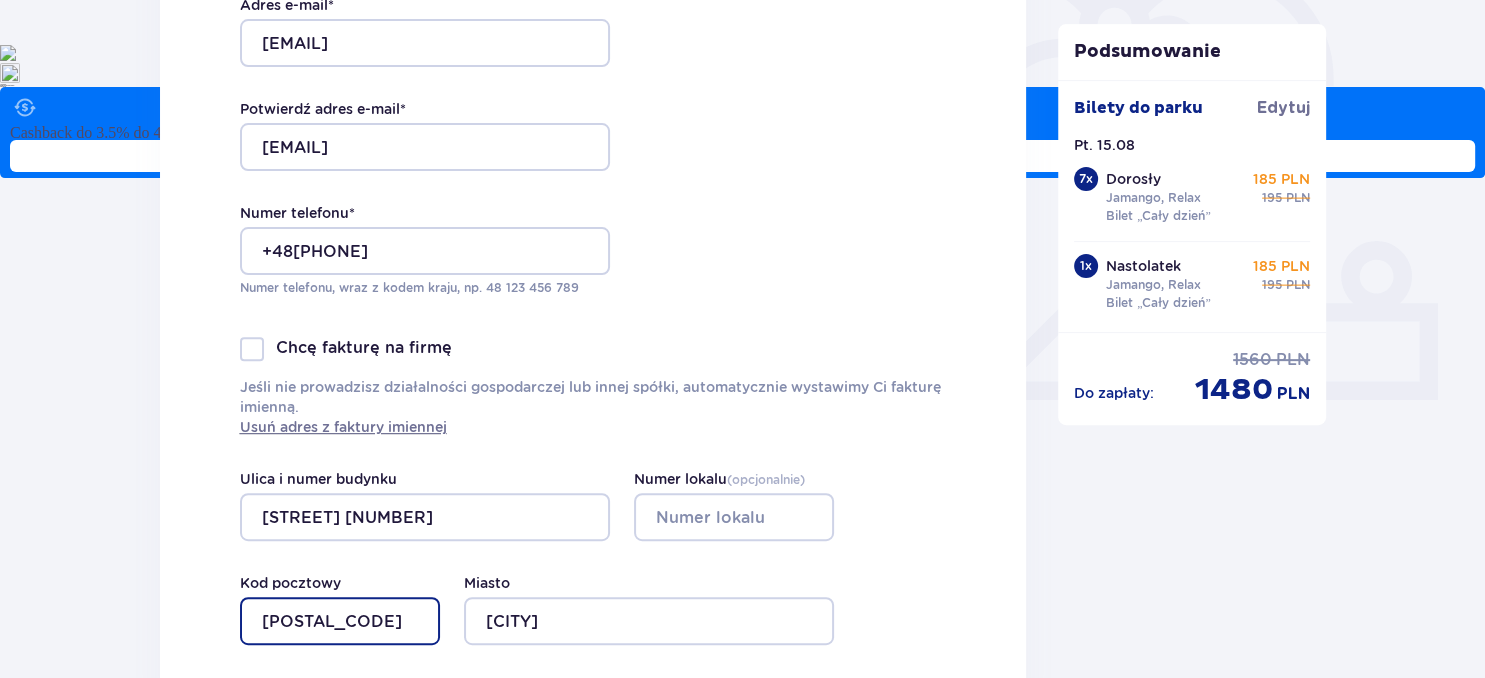 type on "46-331" 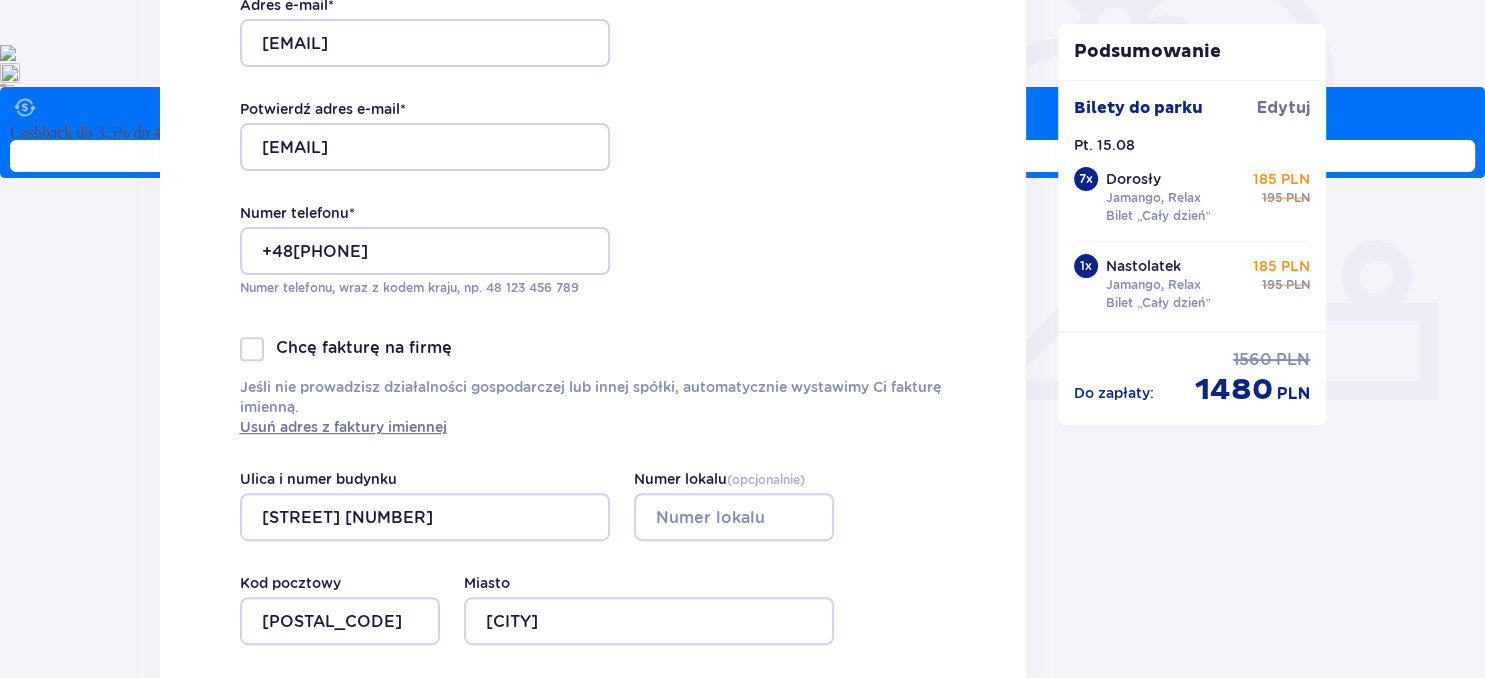 scroll, scrollTop: 1152, scrollLeft: 0, axis: vertical 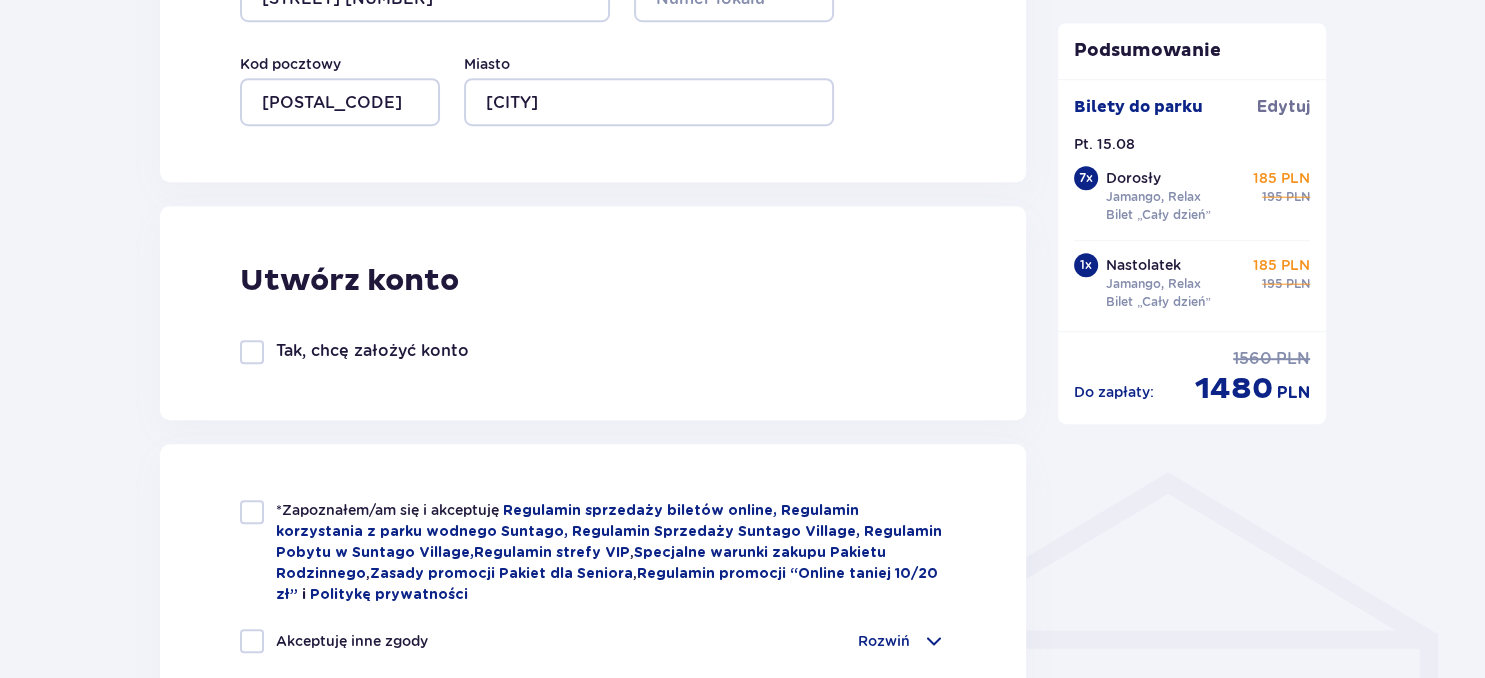 click at bounding box center [252, 352] 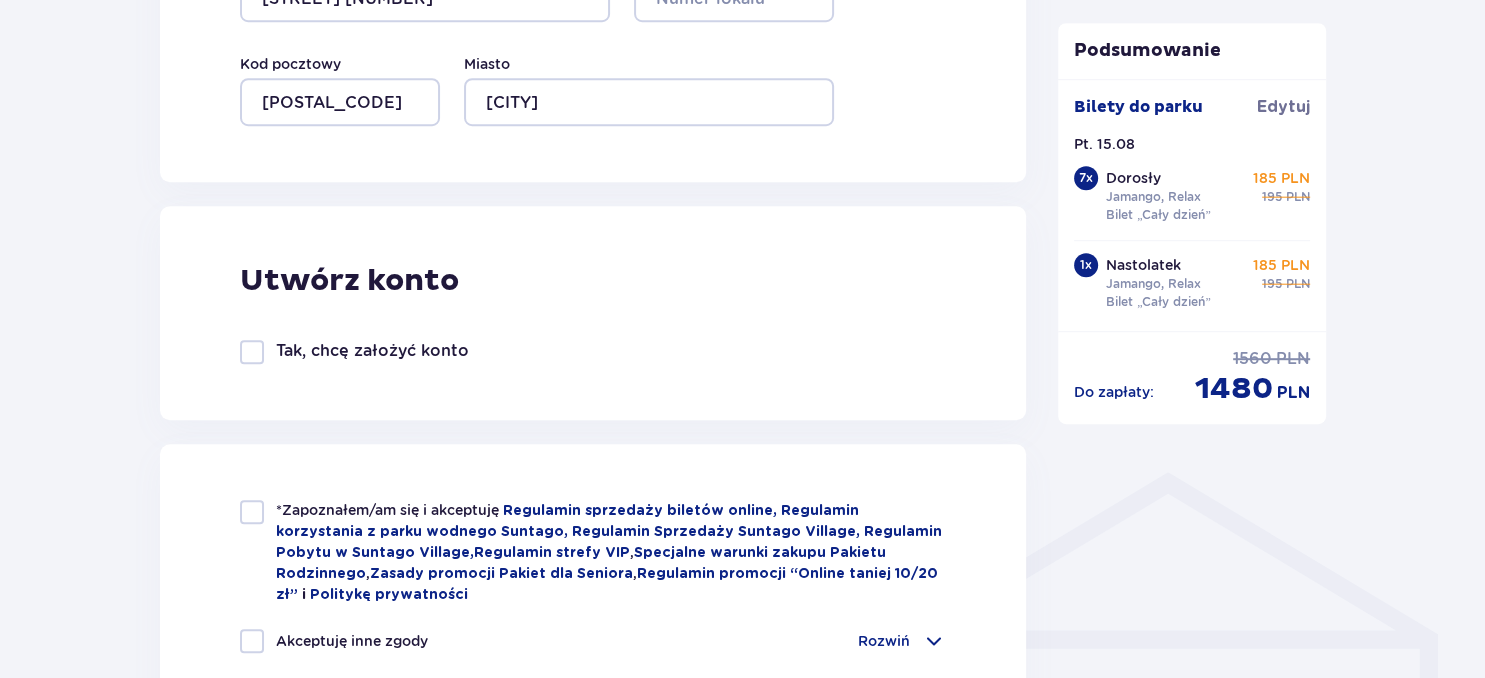 checkbox on "true" 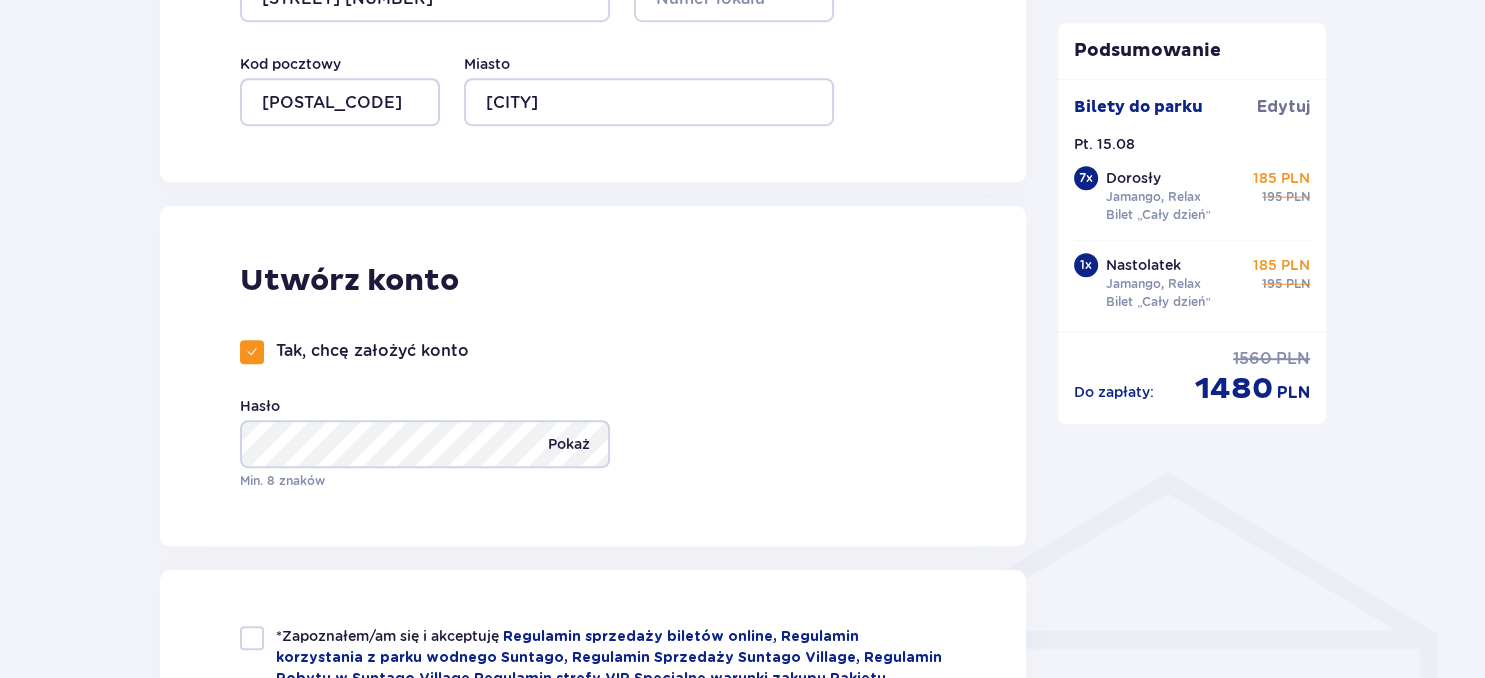 click on "Pokaż" at bounding box center [569, 444] 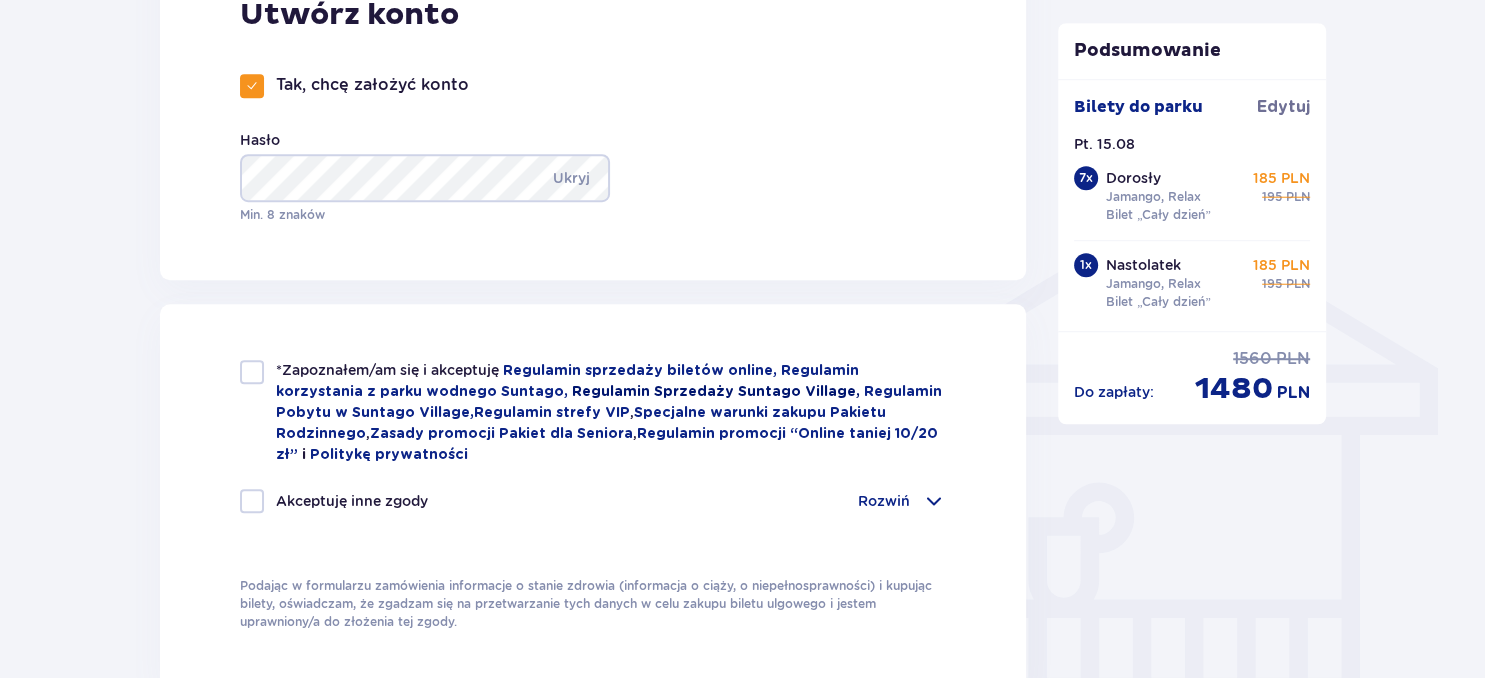 scroll, scrollTop: 1575, scrollLeft: 0, axis: vertical 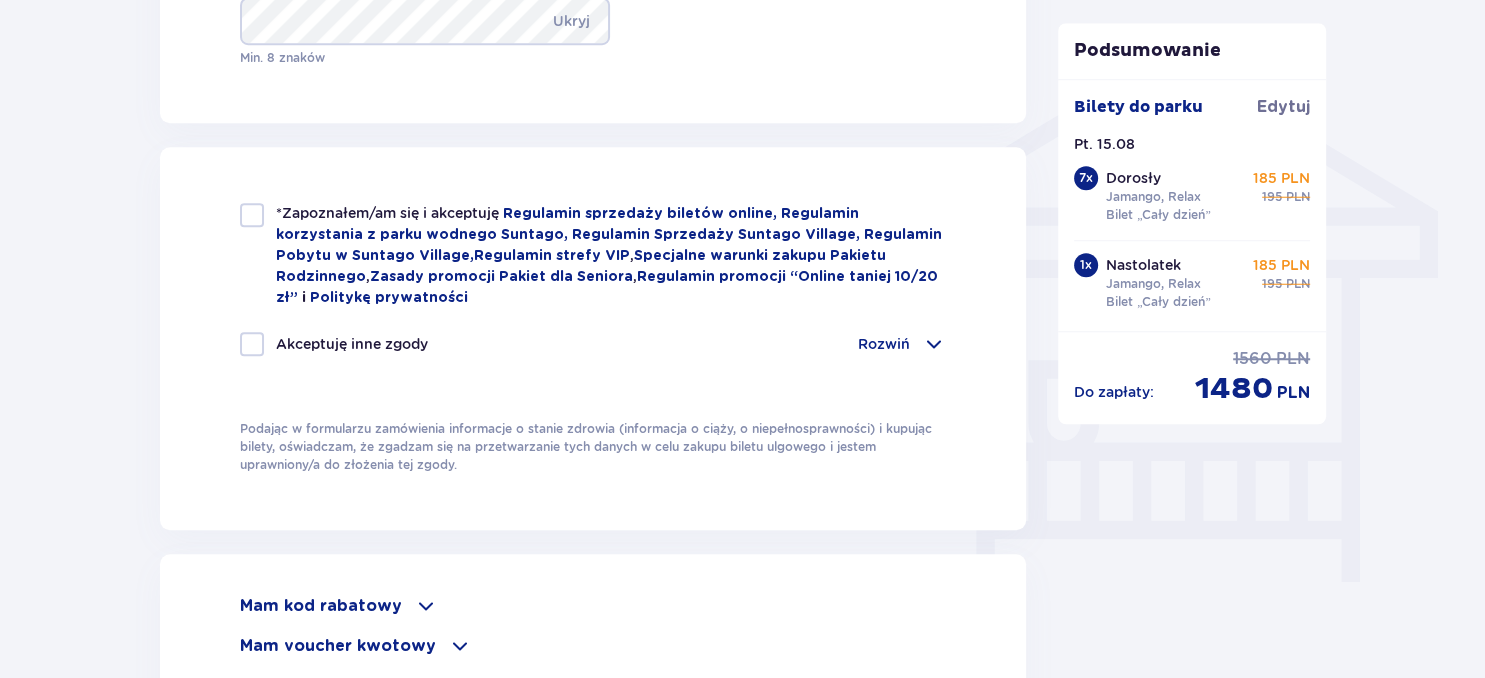 click at bounding box center (252, 215) 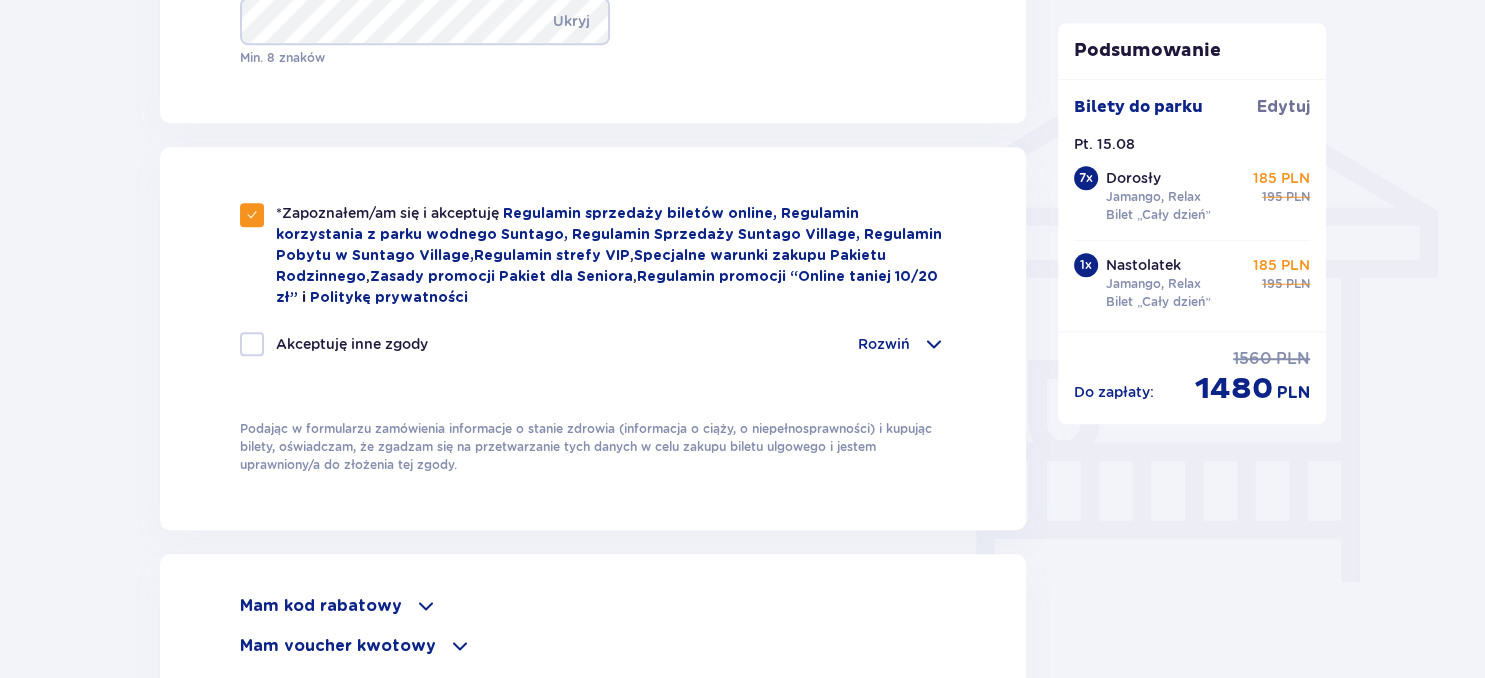 click at bounding box center (252, 344) 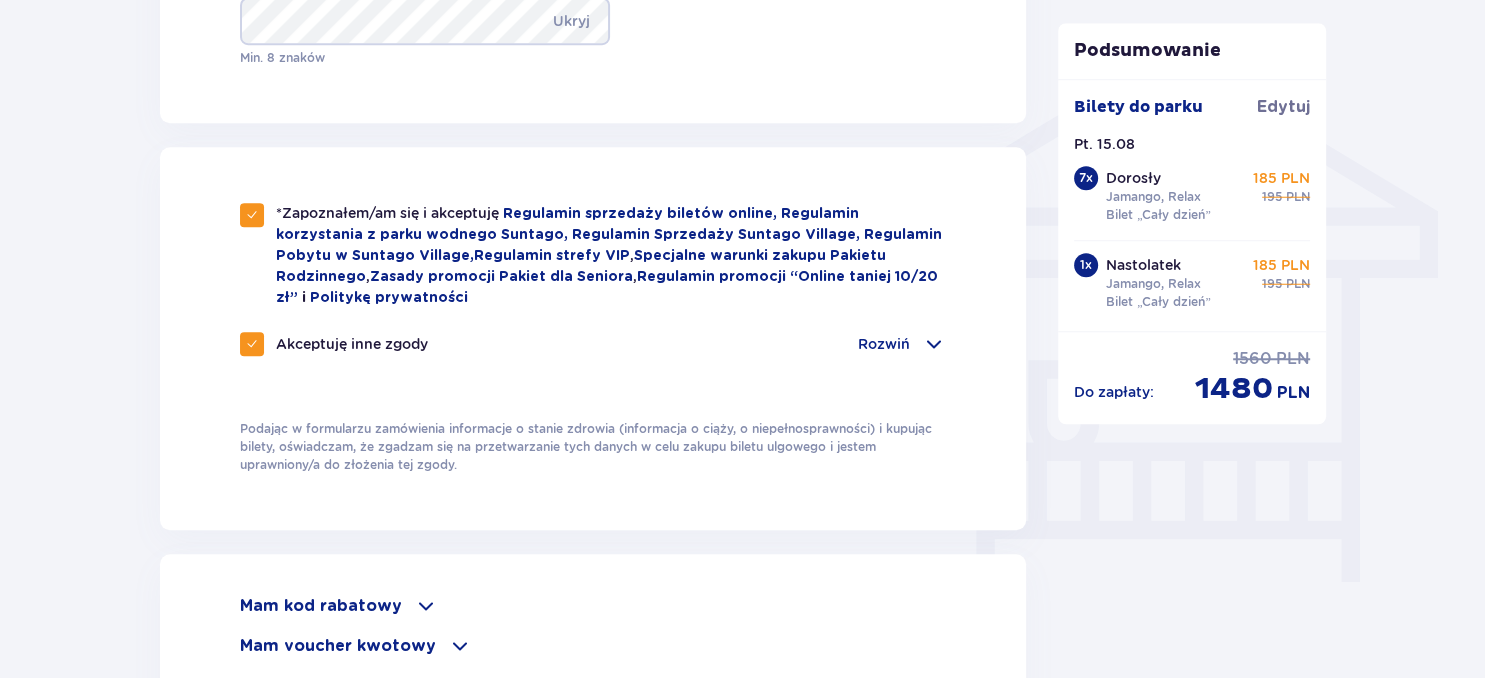 checkbox on "true" 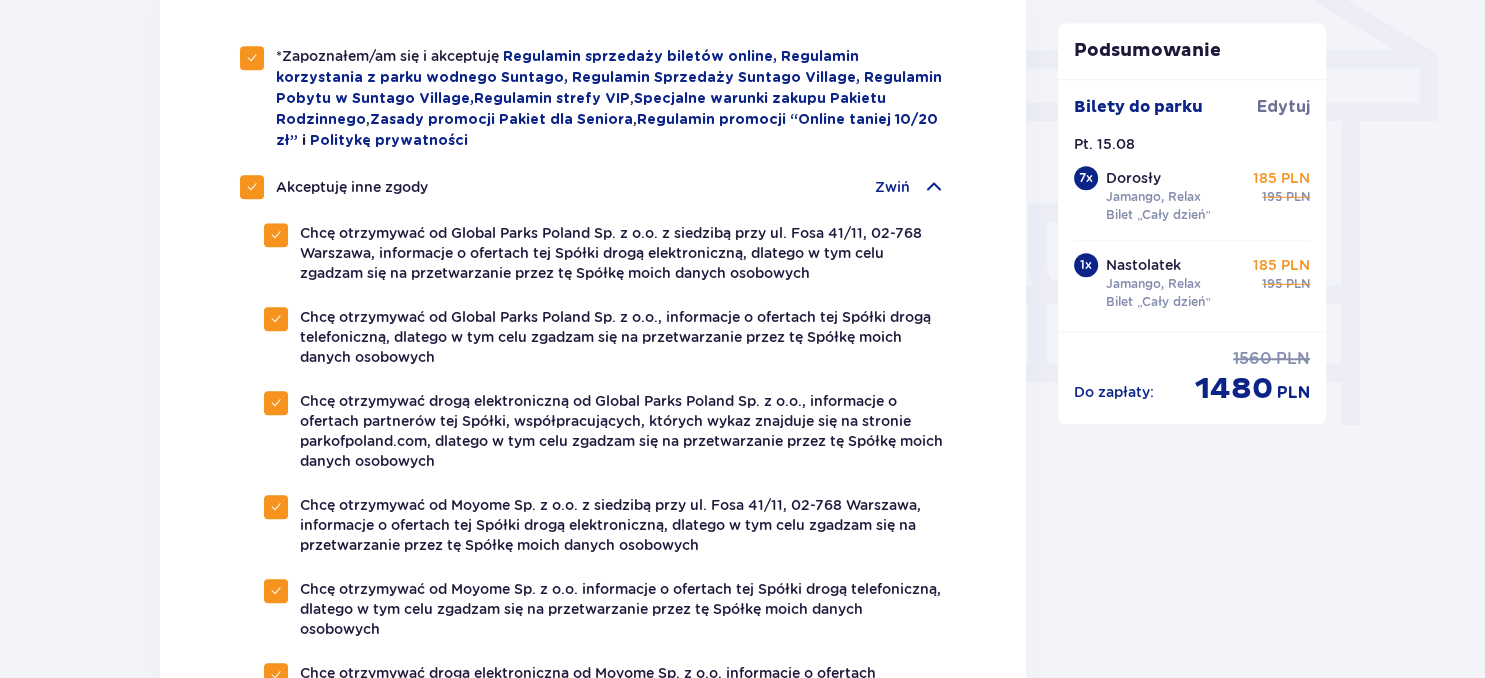 scroll, scrollTop: 1786, scrollLeft: 0, axis: vertical 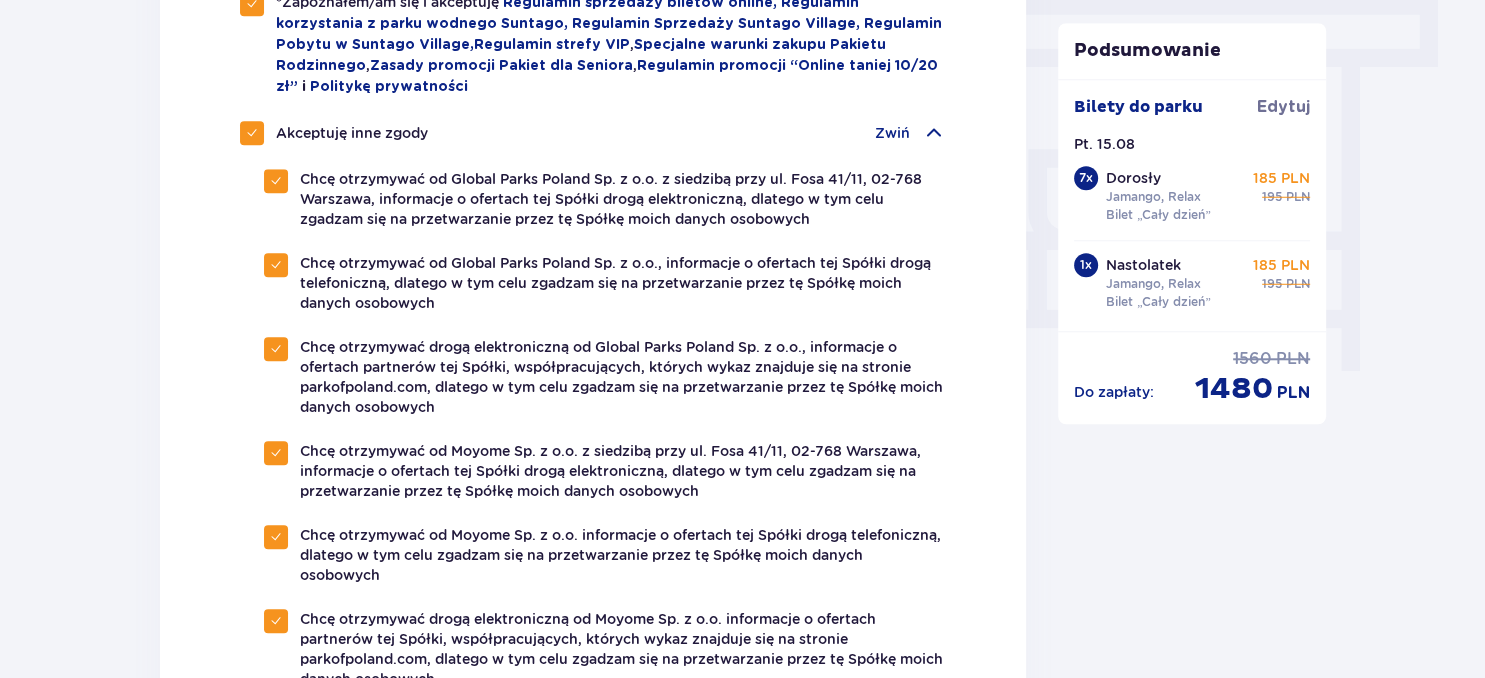 click at bounding box center (252, 133) 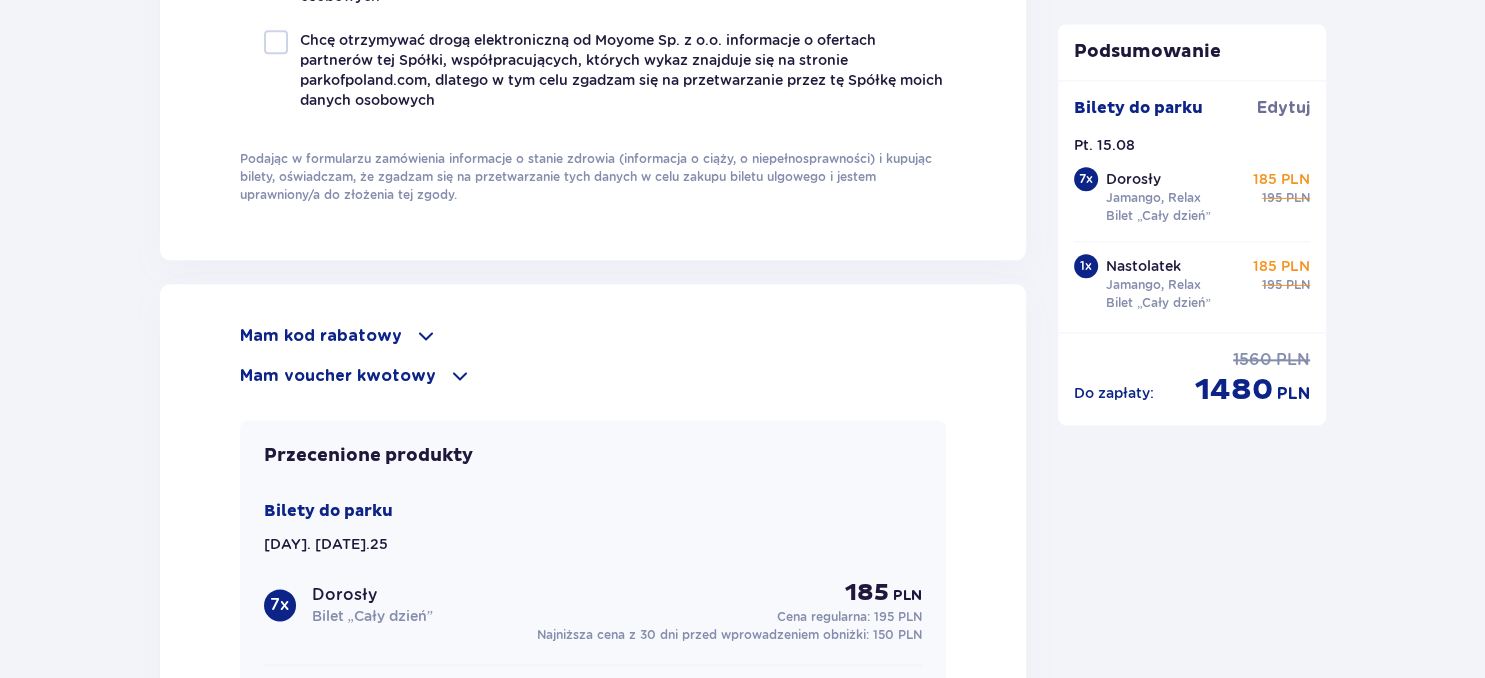 scroll, scrollTop: 2420, scrollLeft: 0, axis: vertical 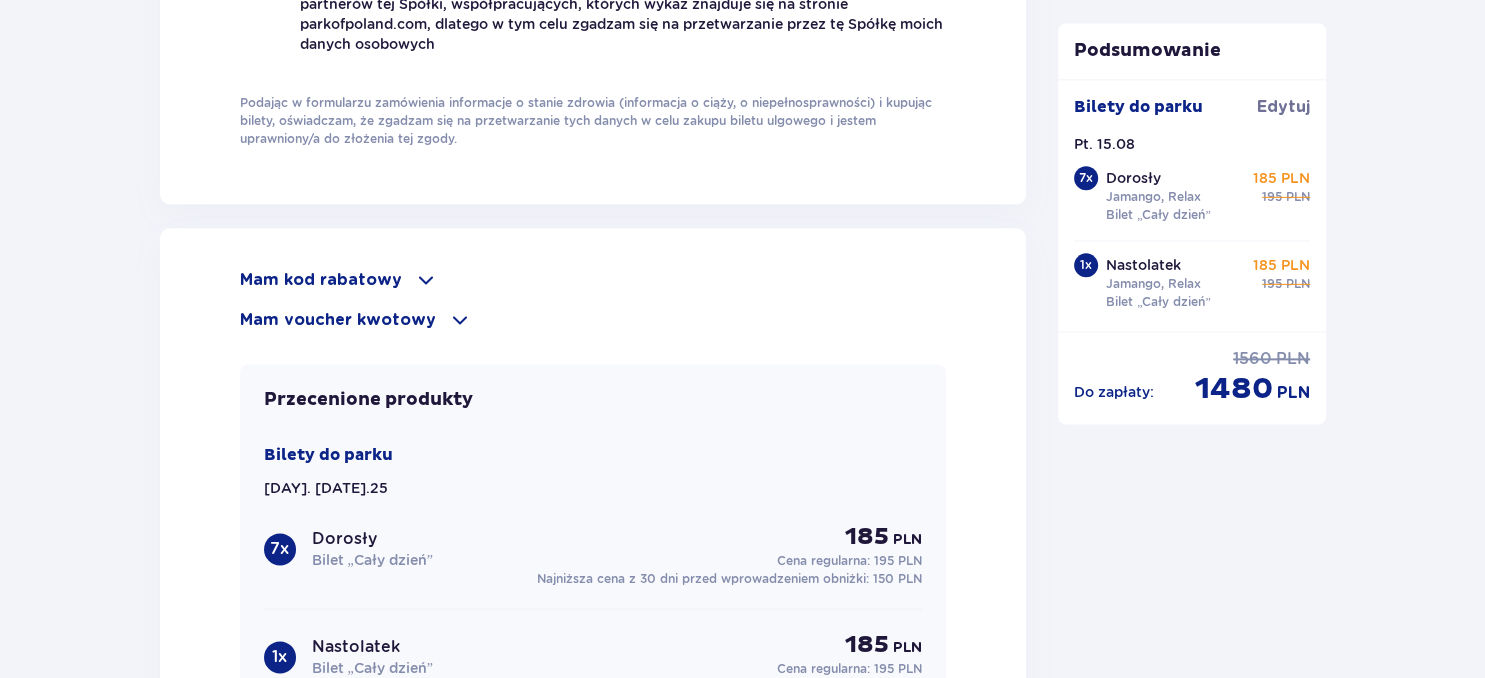 click on "Mam kod rabatowy" at bounding box center (593, 281) 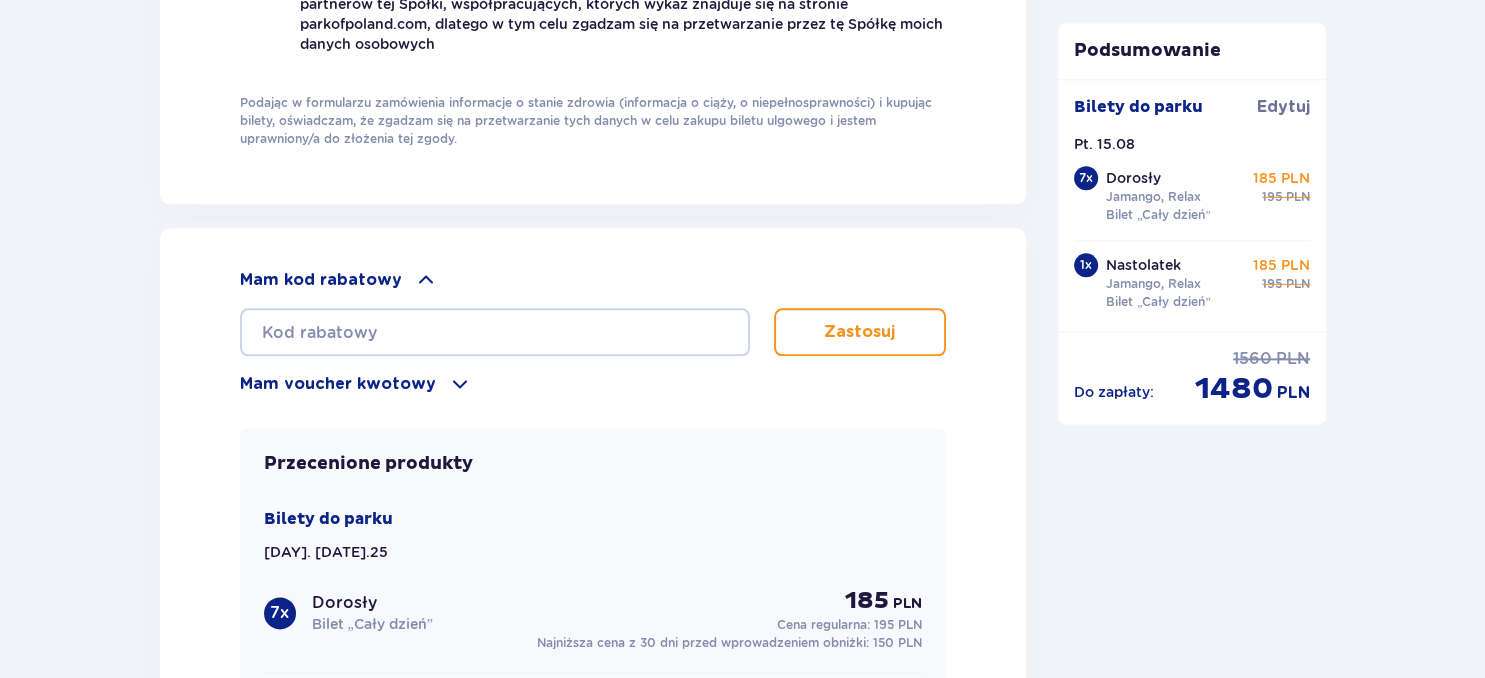 click on "Mam kod rabatowy" at bounding box center [593, 281] 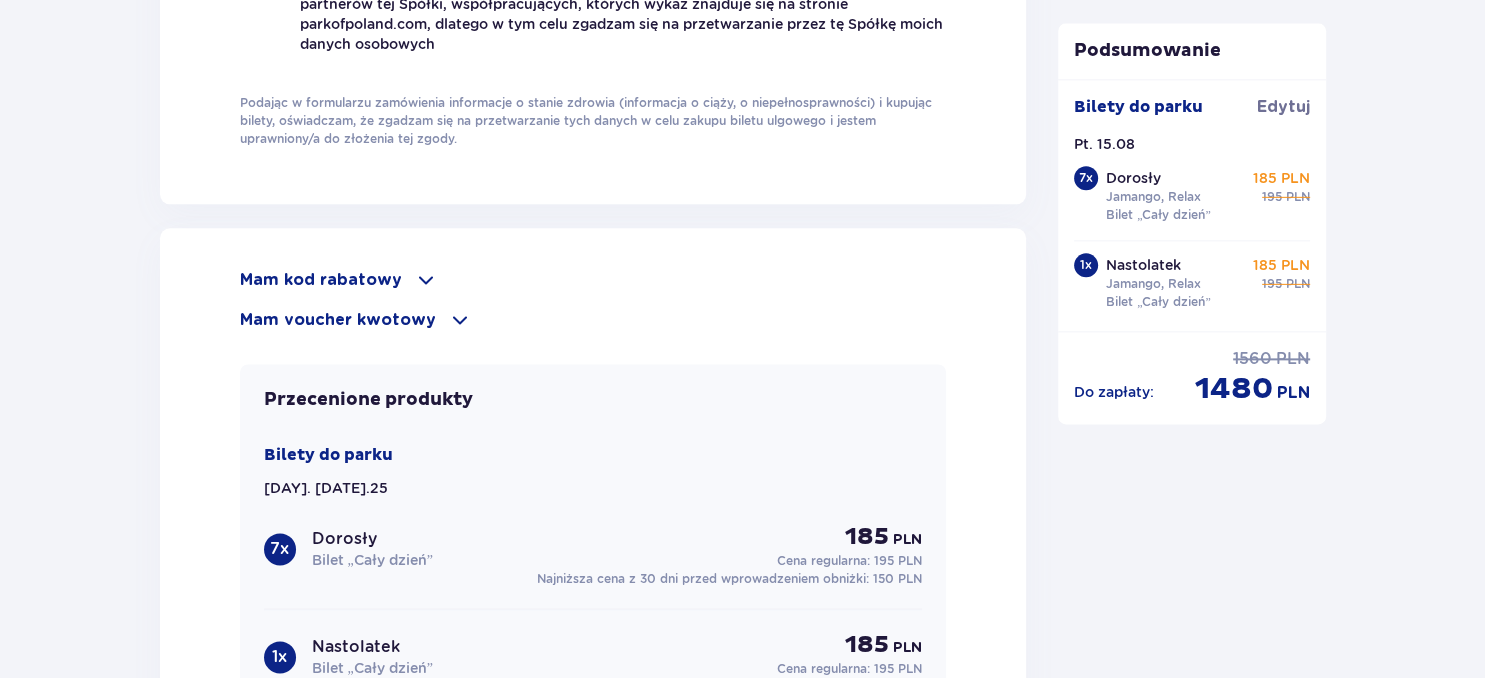 click on "Mam voucher kwotowy" at bounding box center [593, 321] 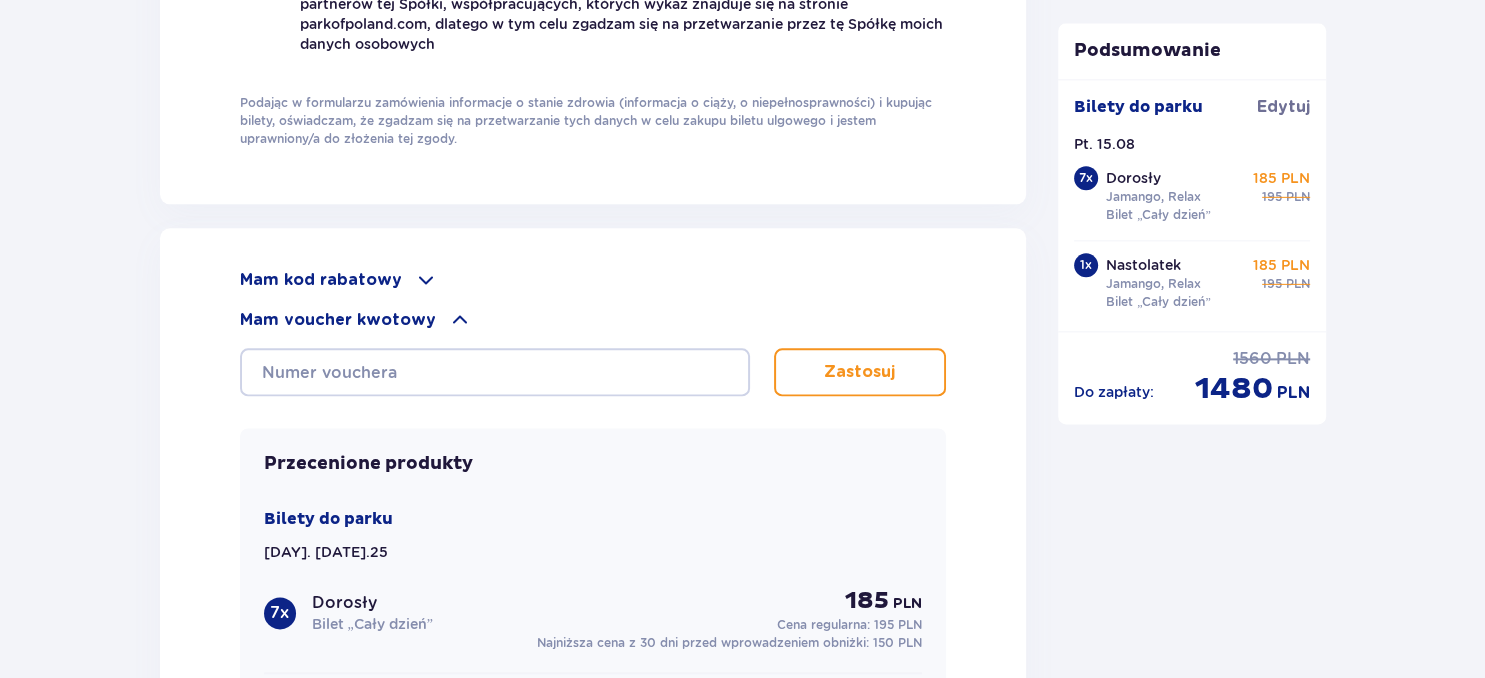 click on "Mam voucher kwotowy" at bounding box center [593, 321] 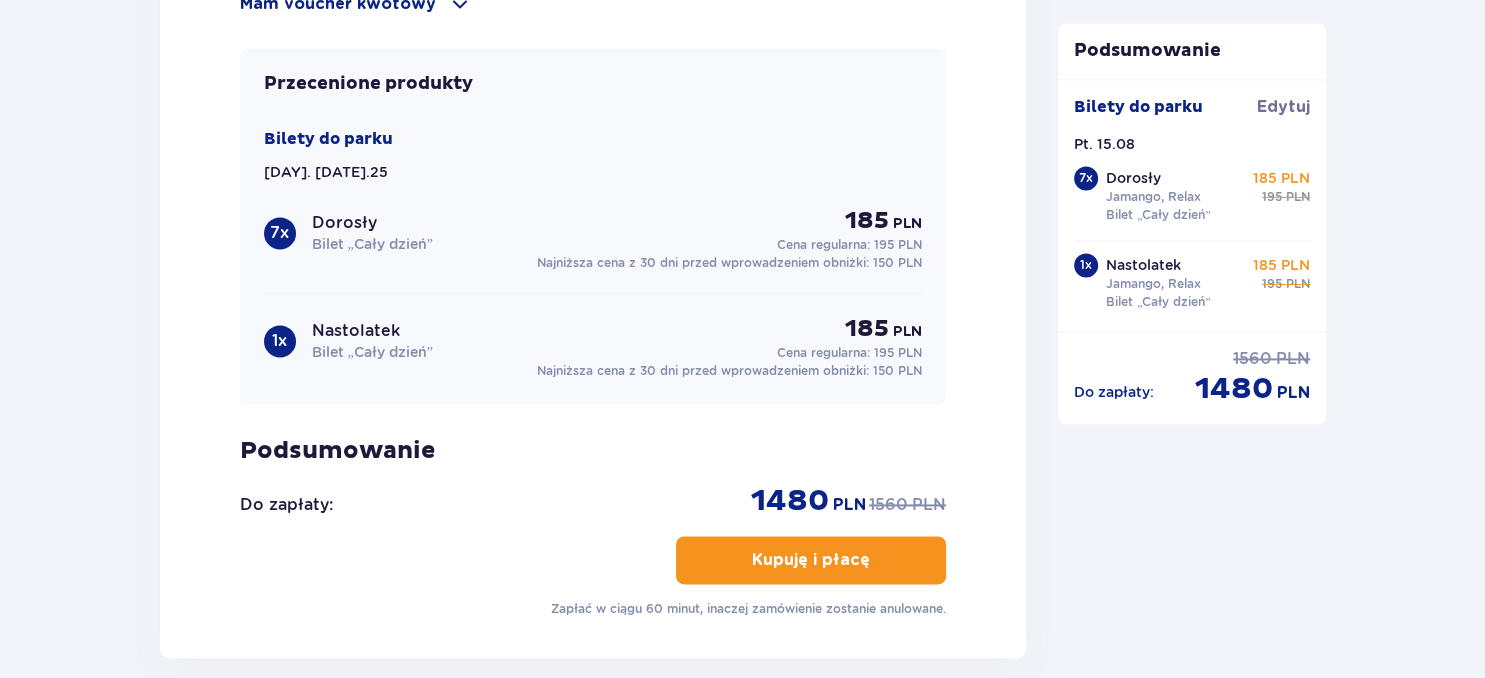 scroll, scrollTop: 2842, scrollLeft: 0, axis: vertical 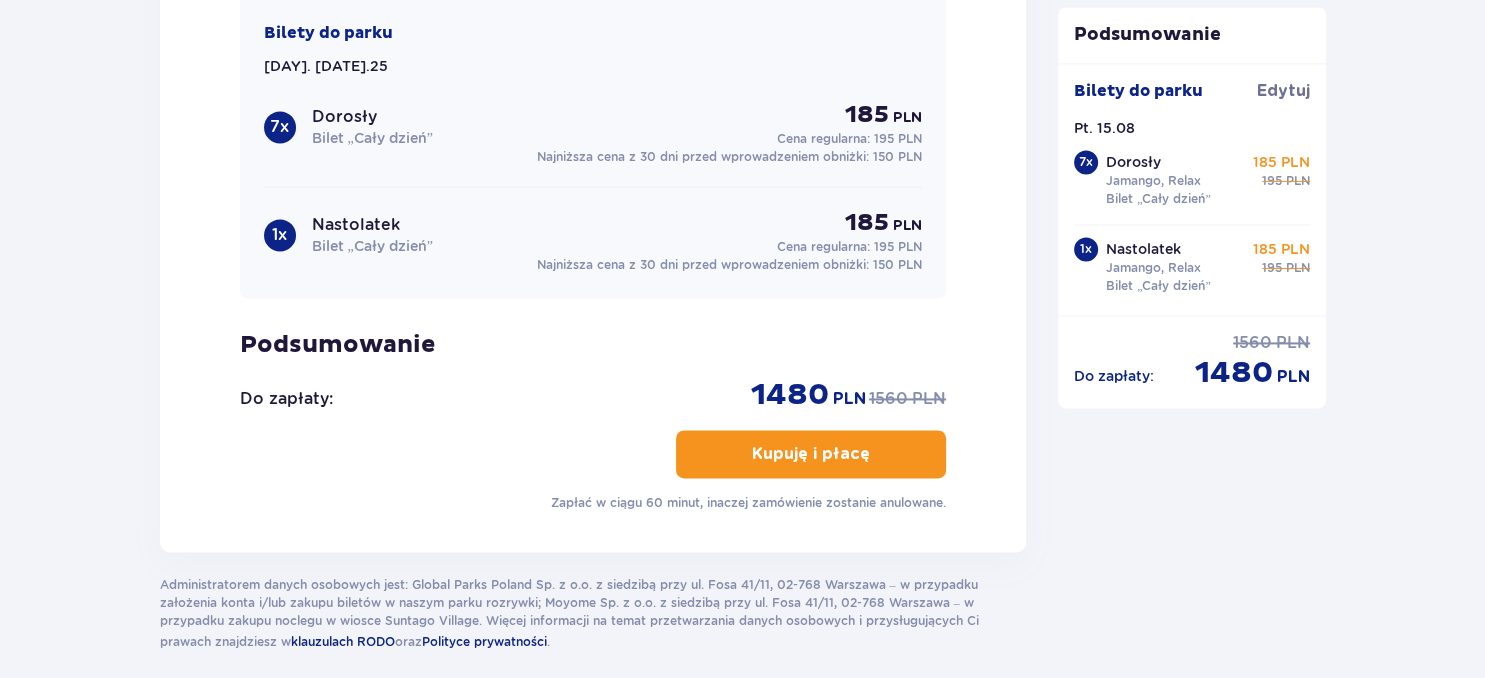 click on "Przetestuj kody" at bounding box center (742, -2123) 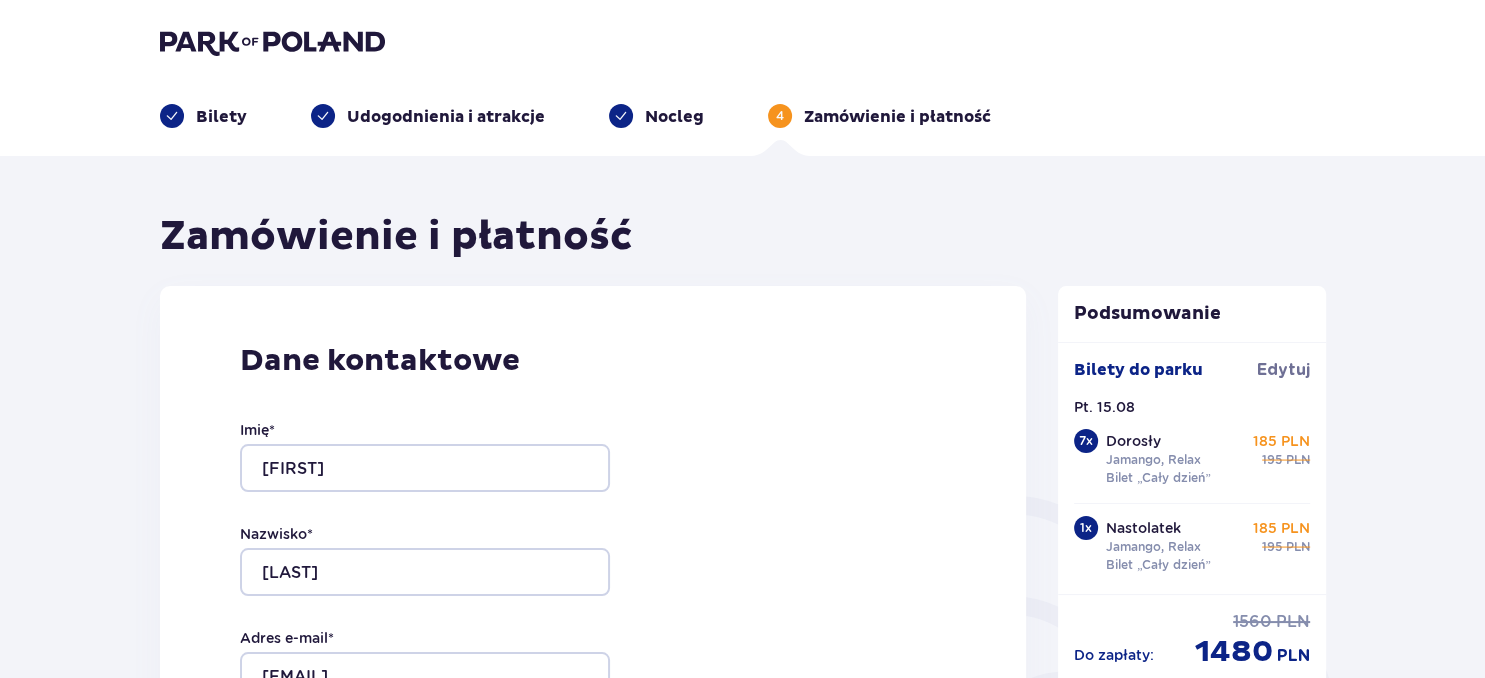 click on "Wróć do zakupów" at bounding box center [742, 824] 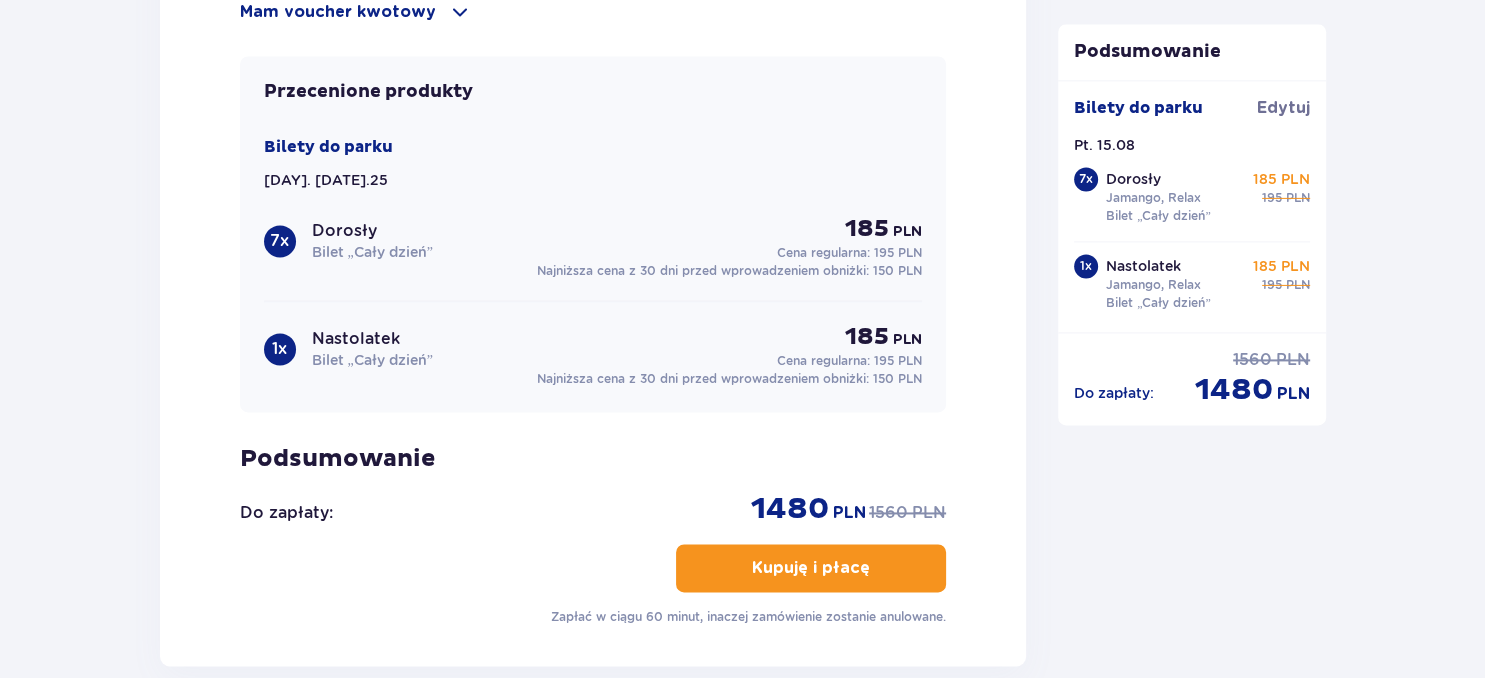 scroll, scrollTop: 2745, scrollLeft: 0, axis: vertical 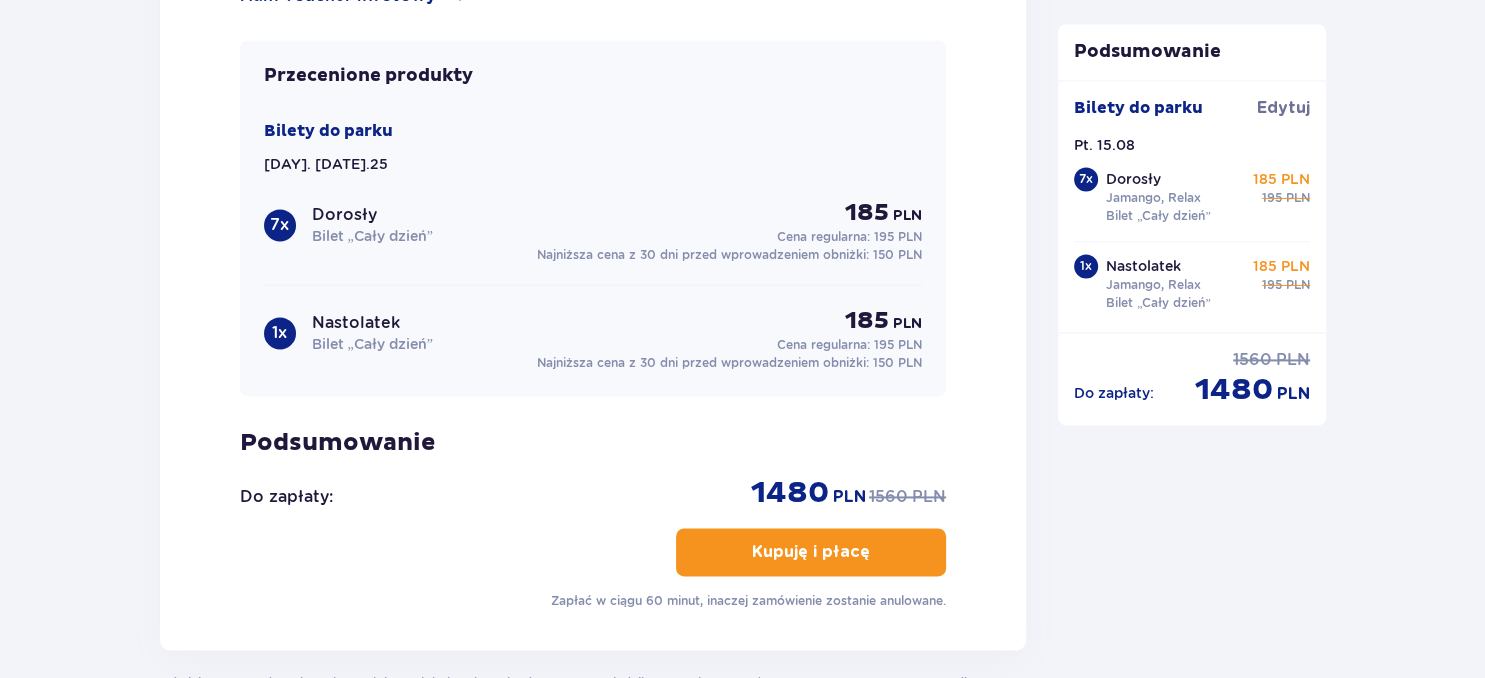 click on "Kupuję i płacę" at bounding box center [811, 552] 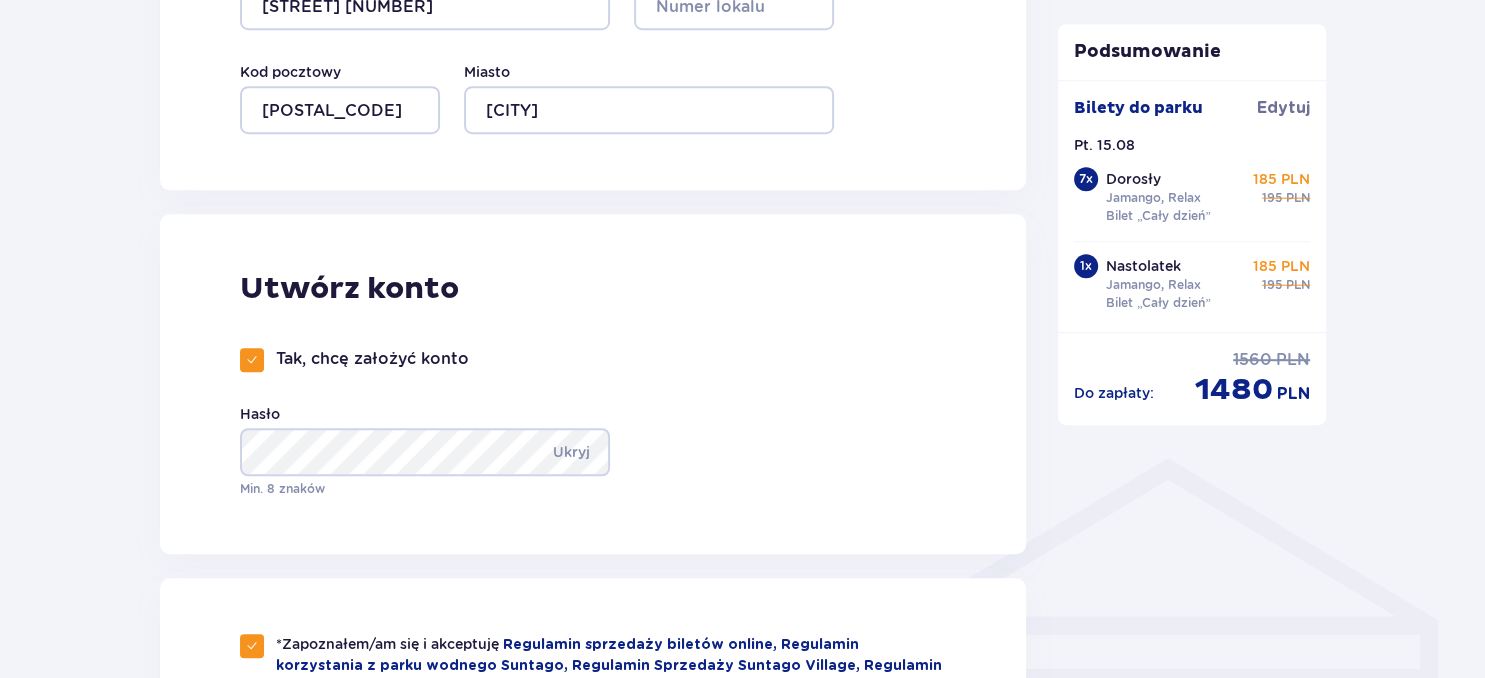 scroll, scrollTop: 1186, scrollLeft: 0, axis: vertical 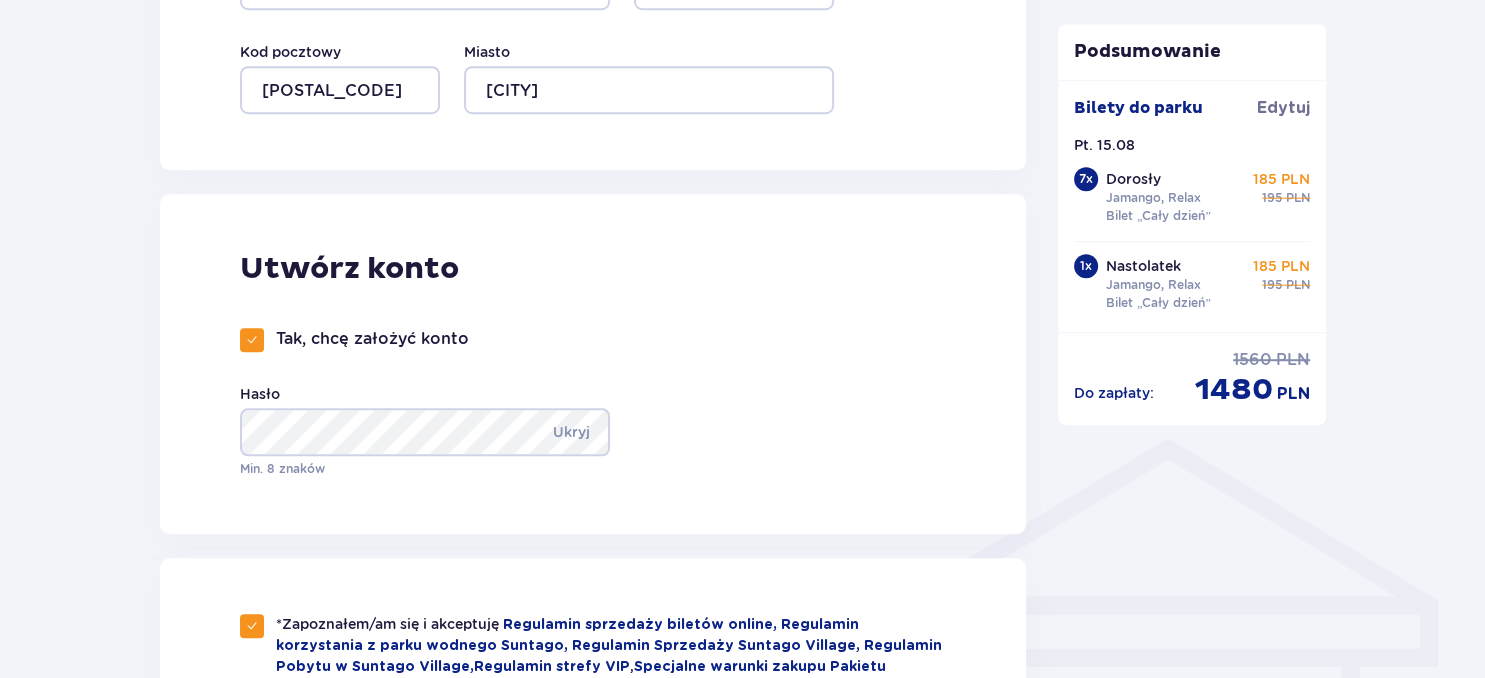 click at bounding box center (252, 340) 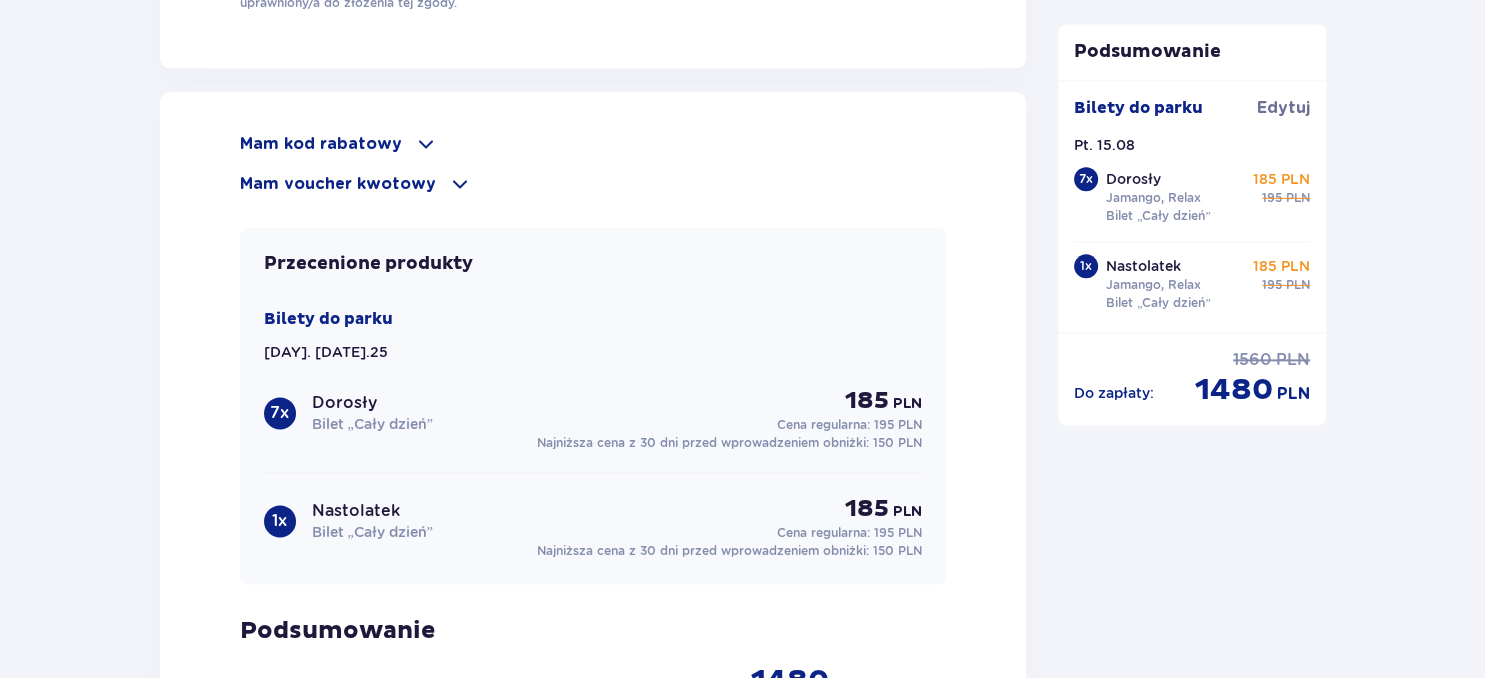 scroll, scrollTop: 2828, scrollLeft: 0, axis: vertical 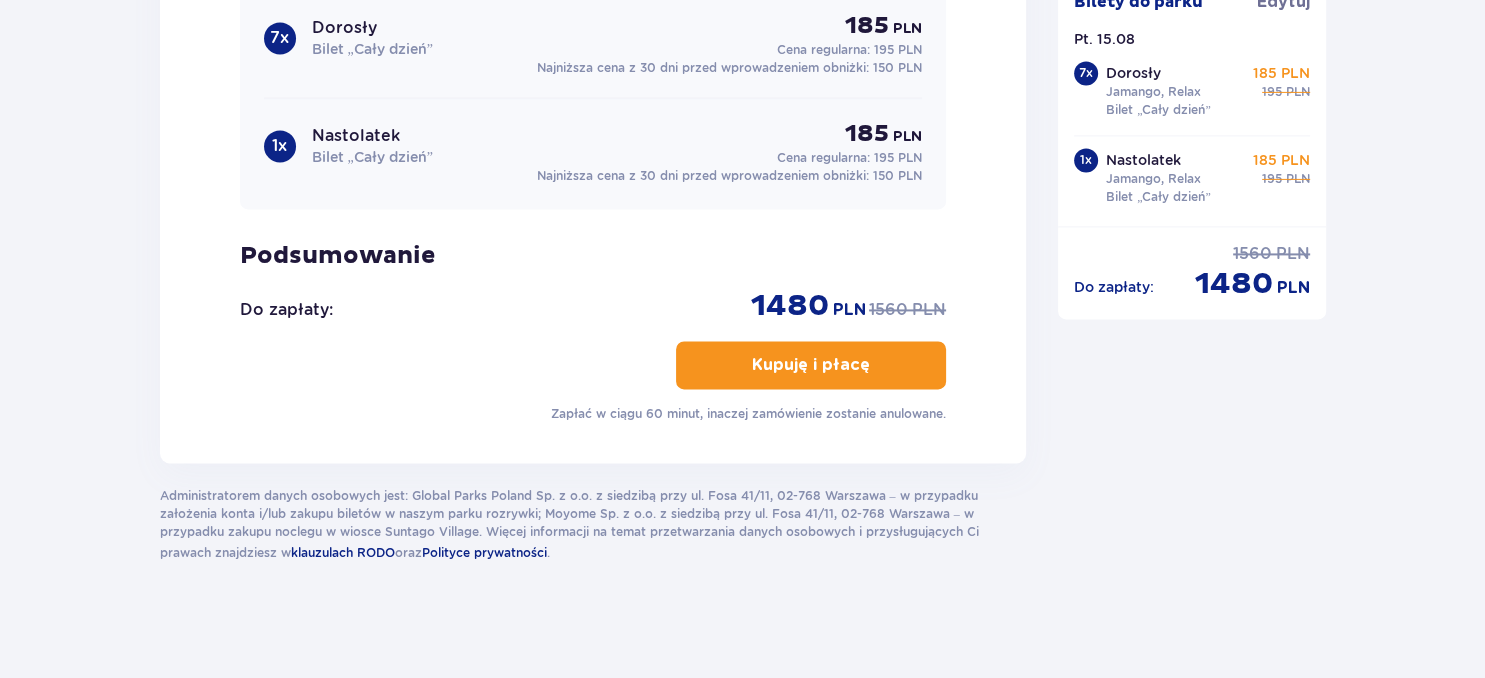 click on "Kupuję i płacę" at bounding box center (811, 365) 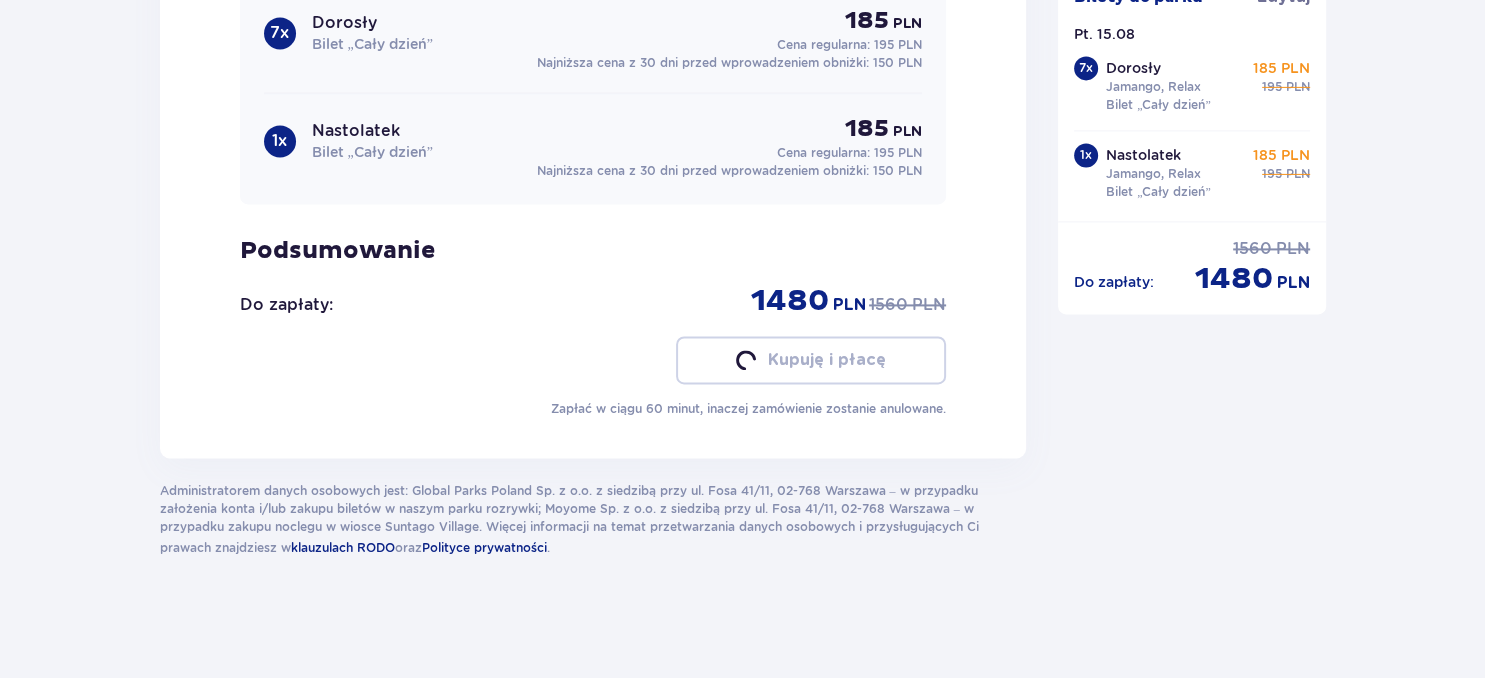 scroll, scrollTop: 2806, scrollLeft: 0, axis: vertical 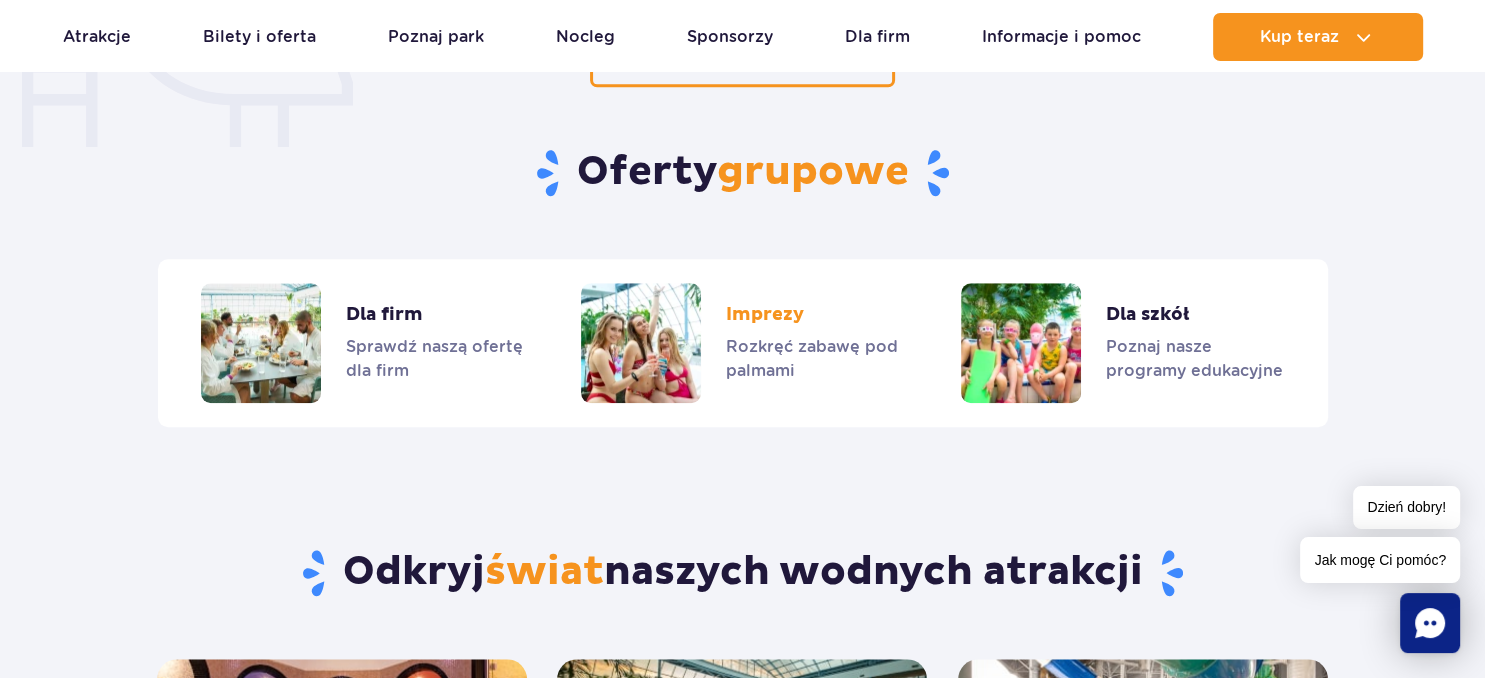 click at bounding box center (742, 343) 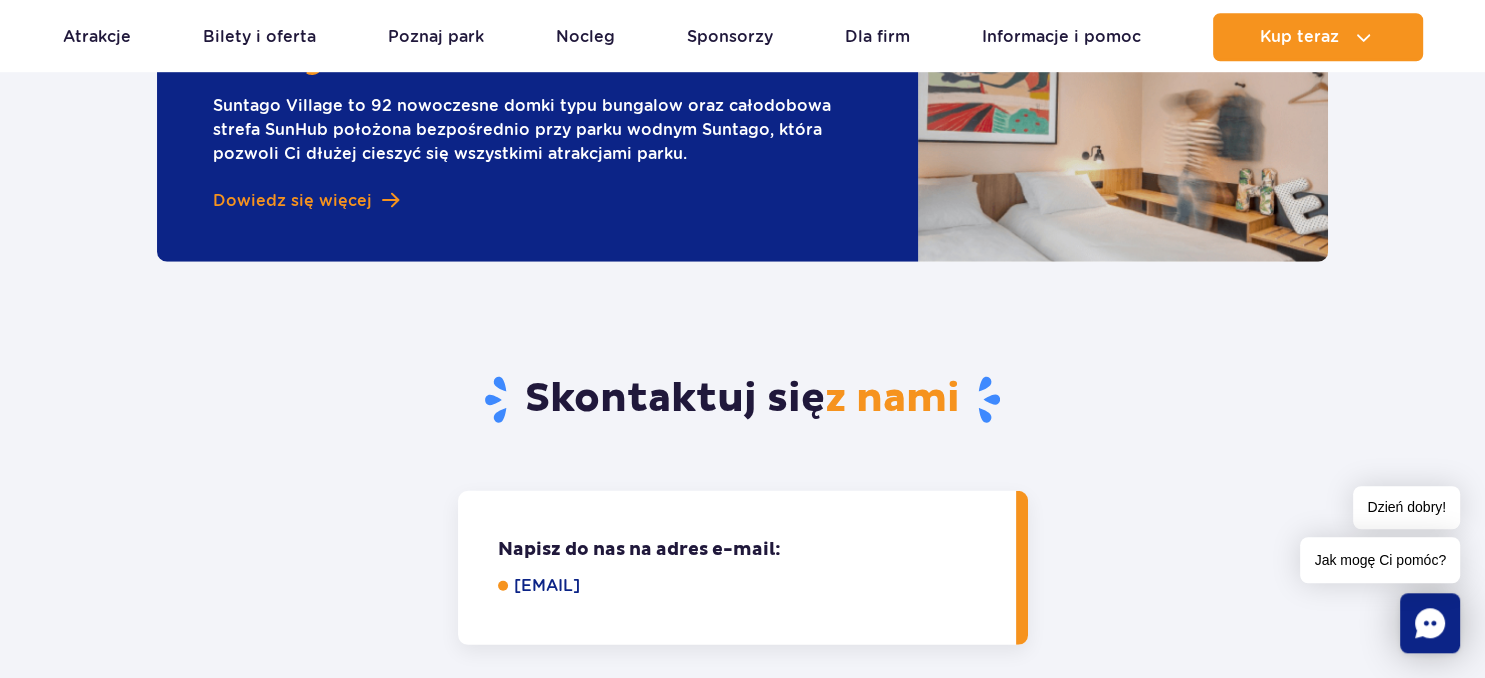 scroll, scrollTop: 5491, scrollLeft: 0, axis: vertical 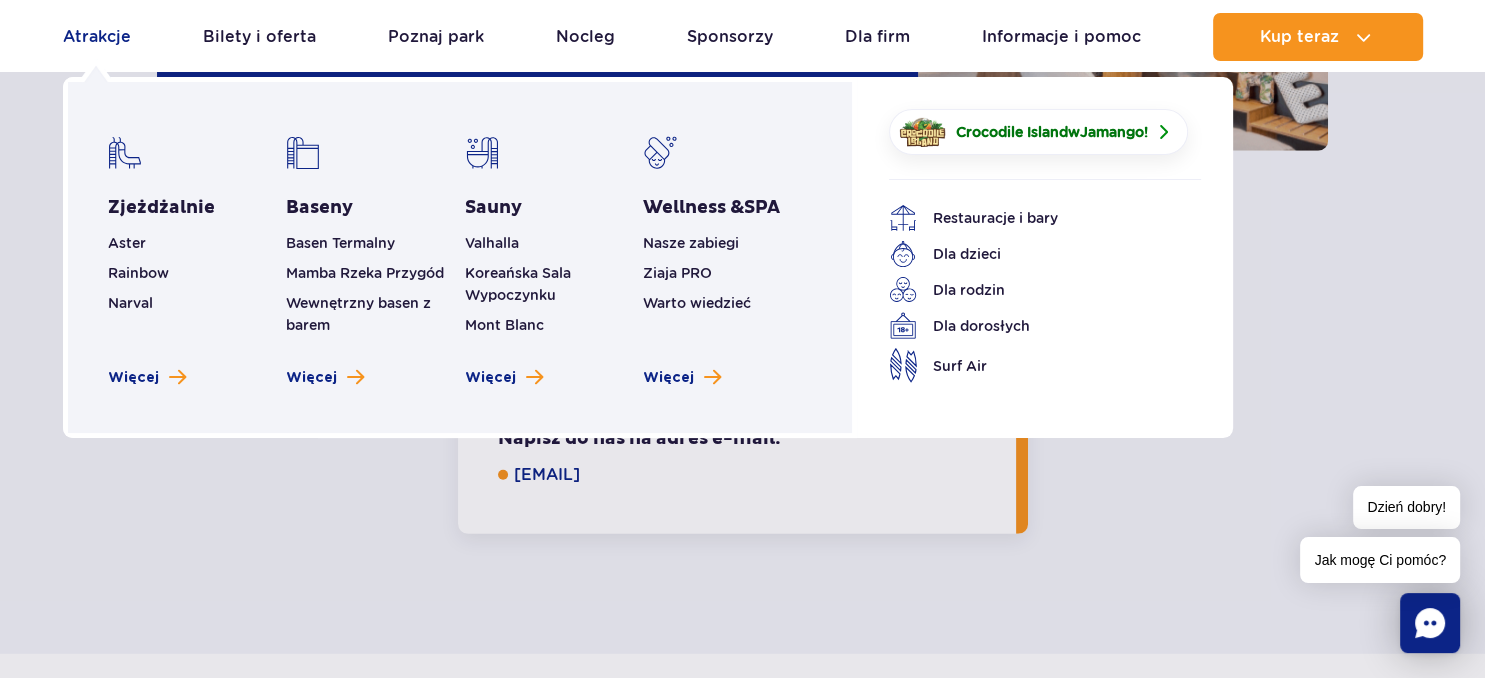 click on "Atrakcje" at bounding box center [97, 37] 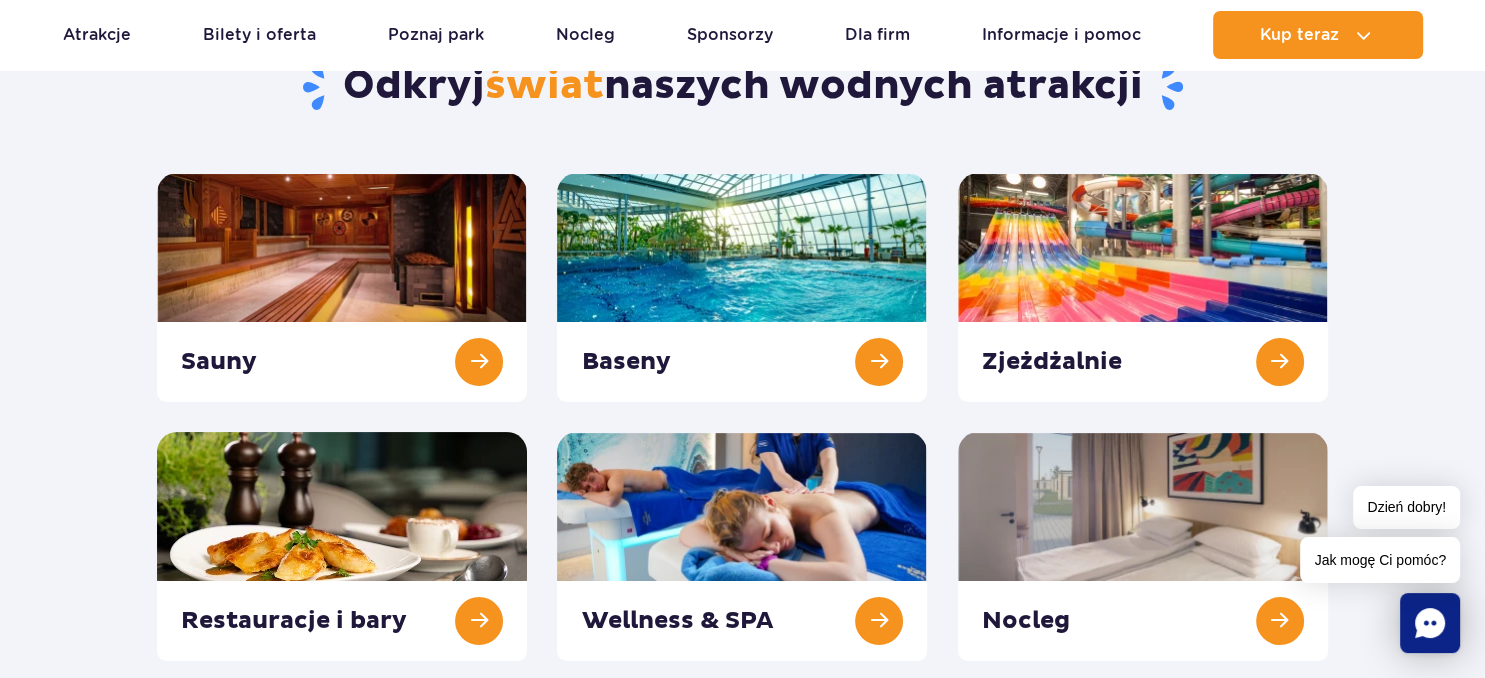 scroll, scrollTop: 316, scrollLeft: 0, axis: vertical 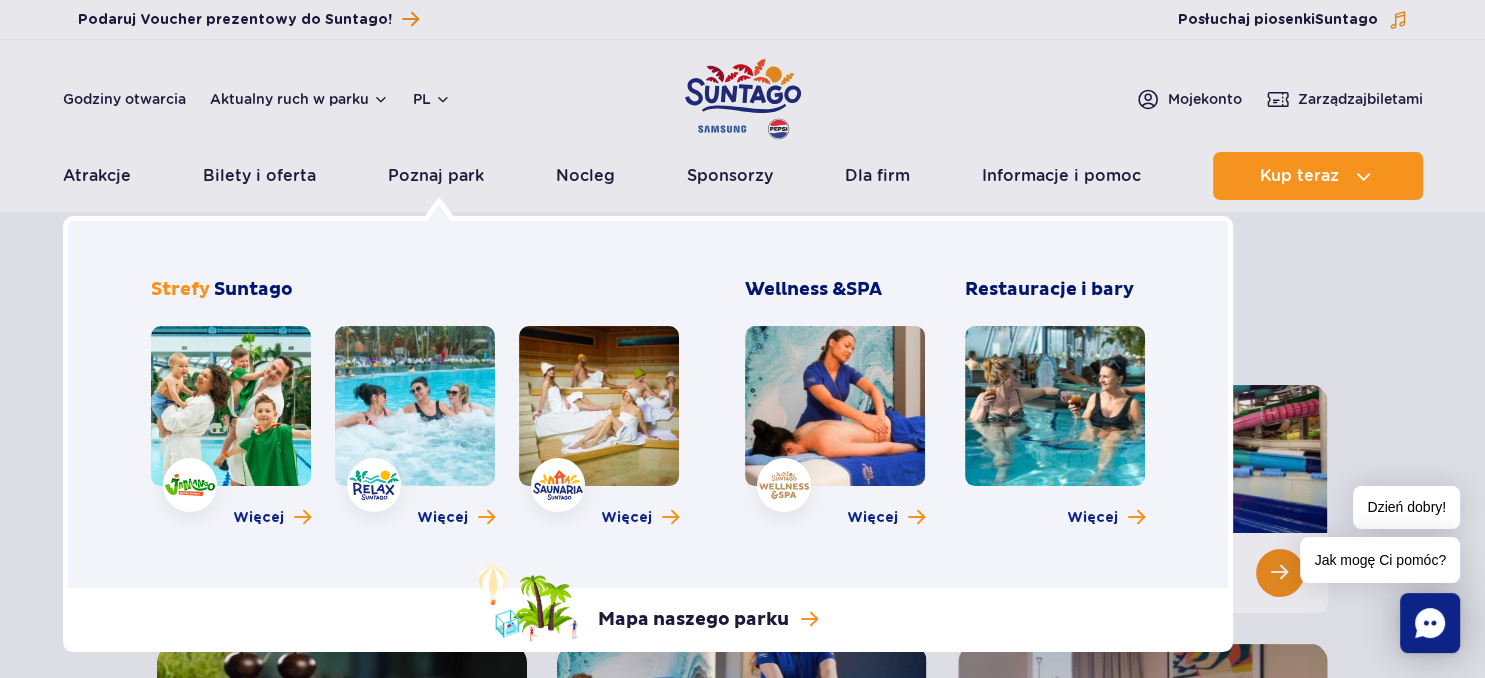 click at bounding box center [415, 406] 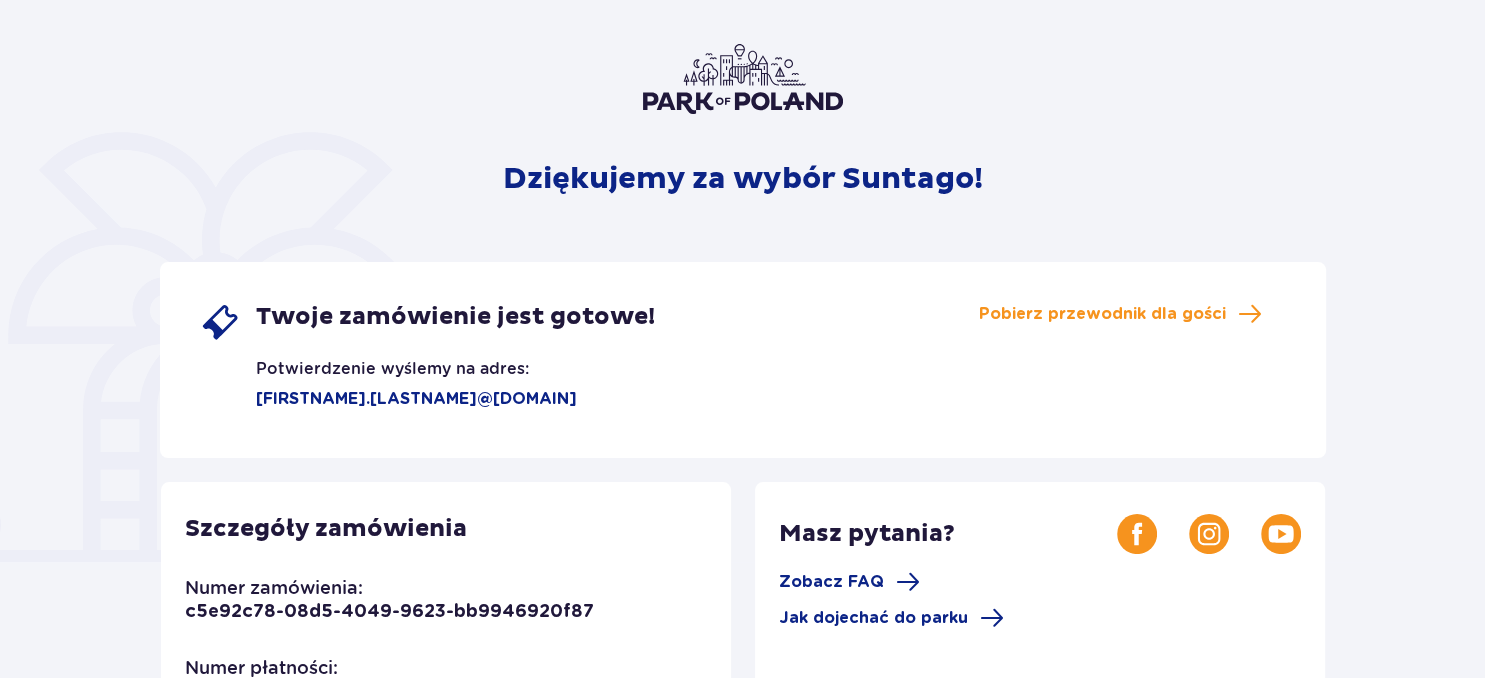 scroll, scrollTop: 316, scrollLeft: 0, axis: vertical 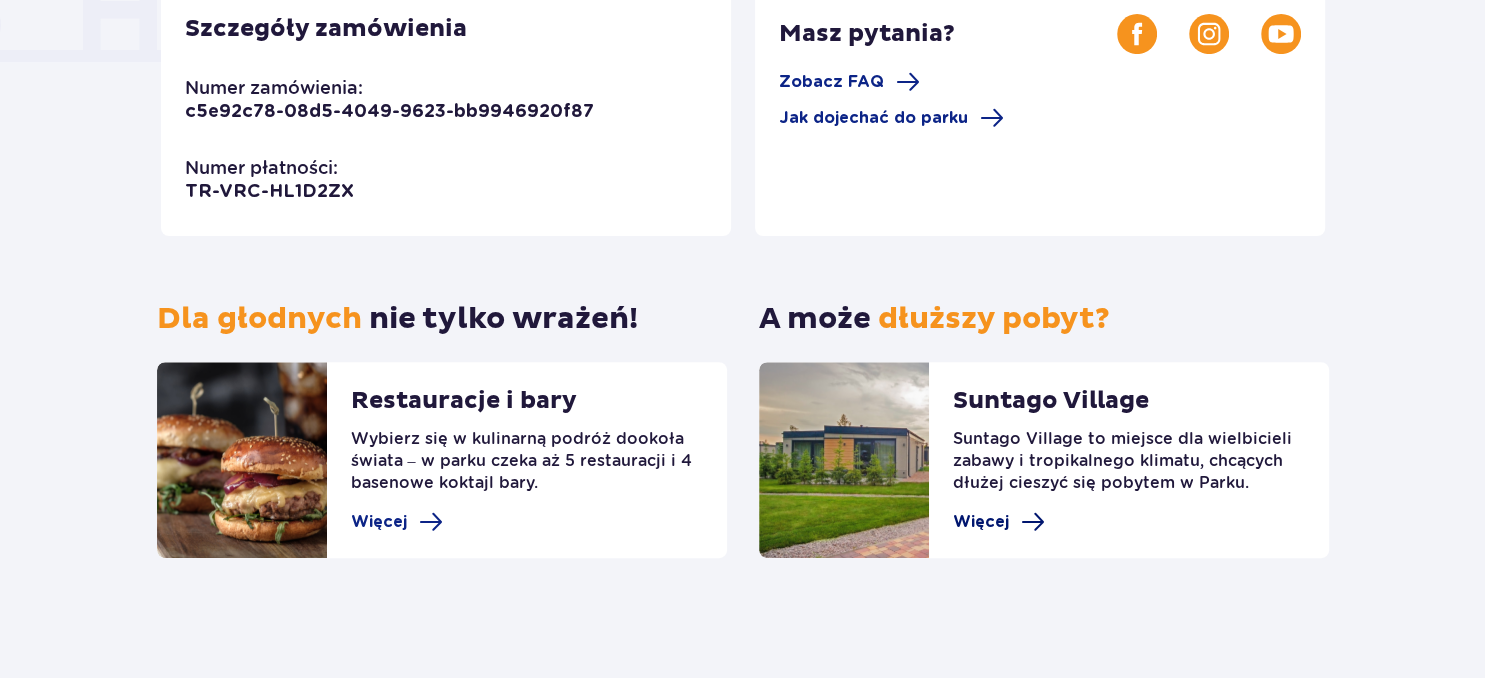 click on "Więcej" at bounding box center (981, 522) 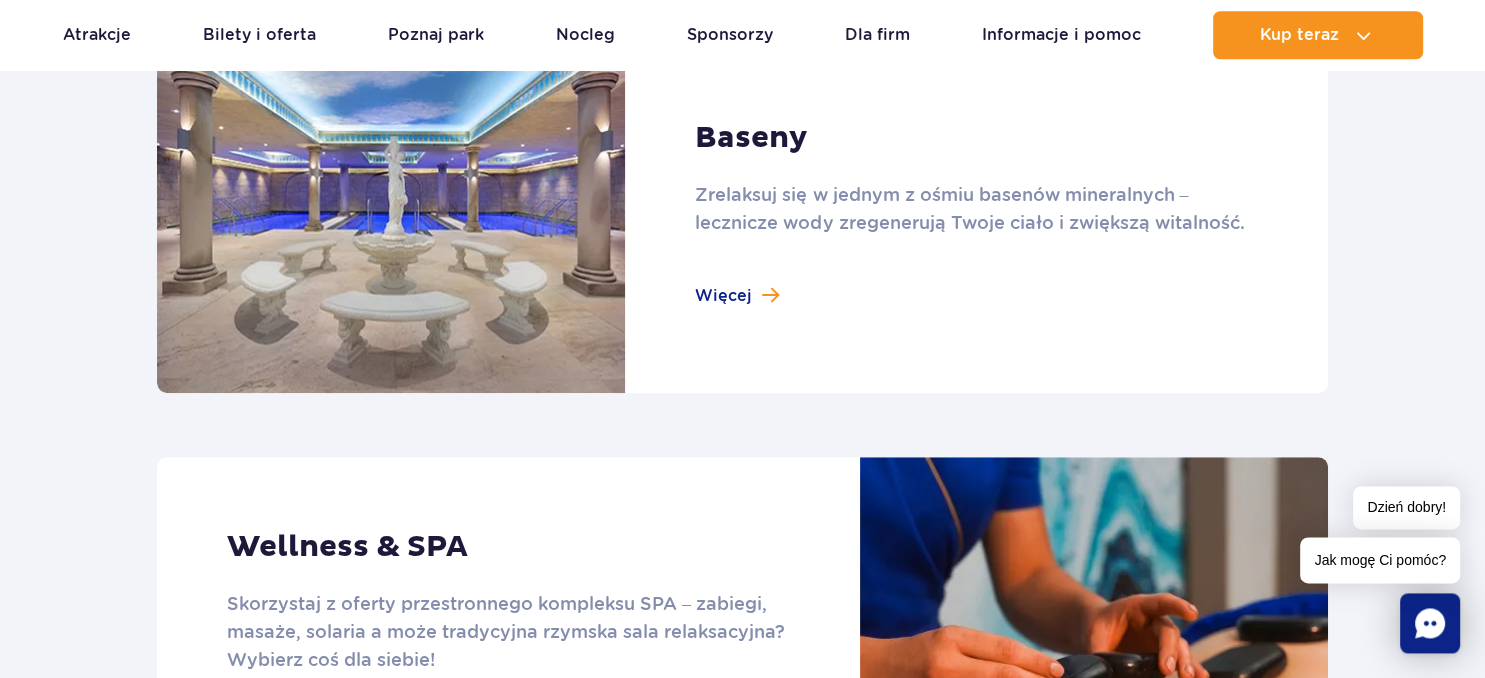 scroll, scrollTop: 1478, scrollLeft: 0, axis: vertical 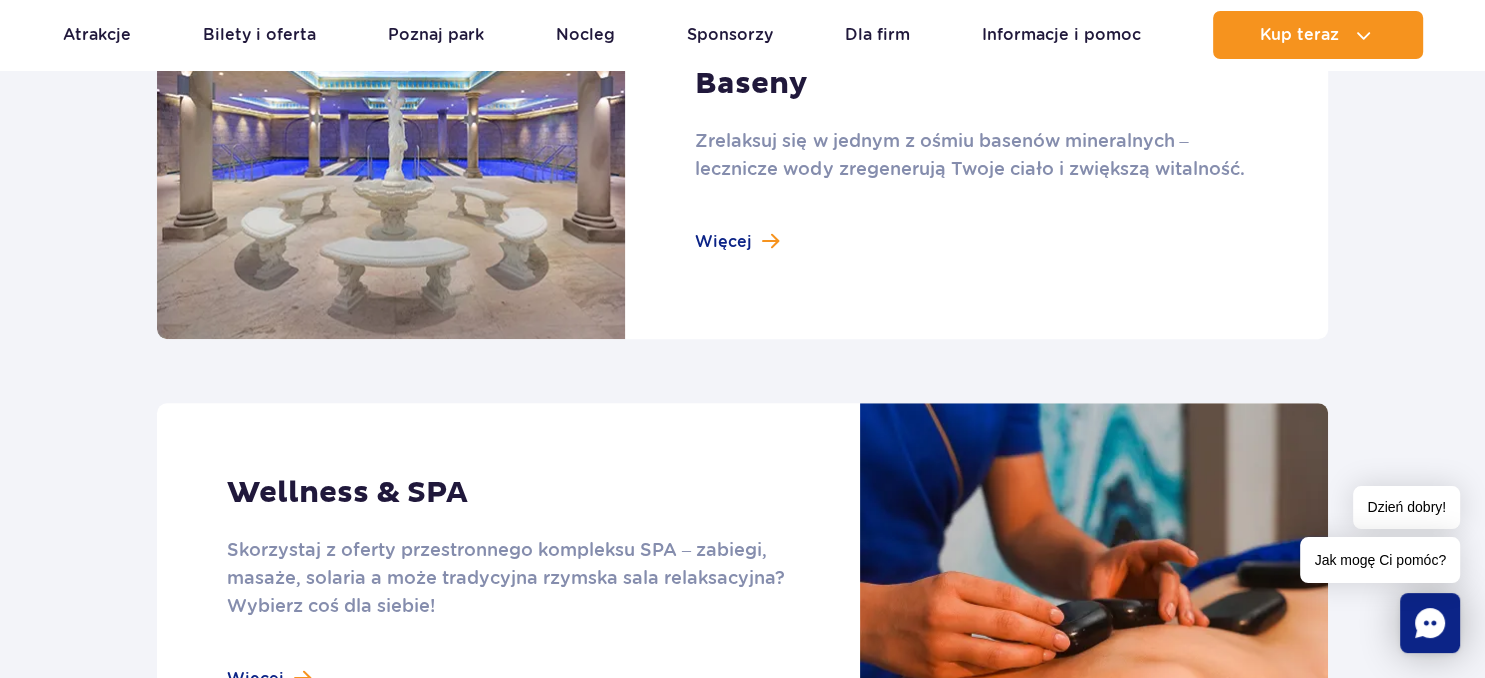 click at bounding box center [742, 159] 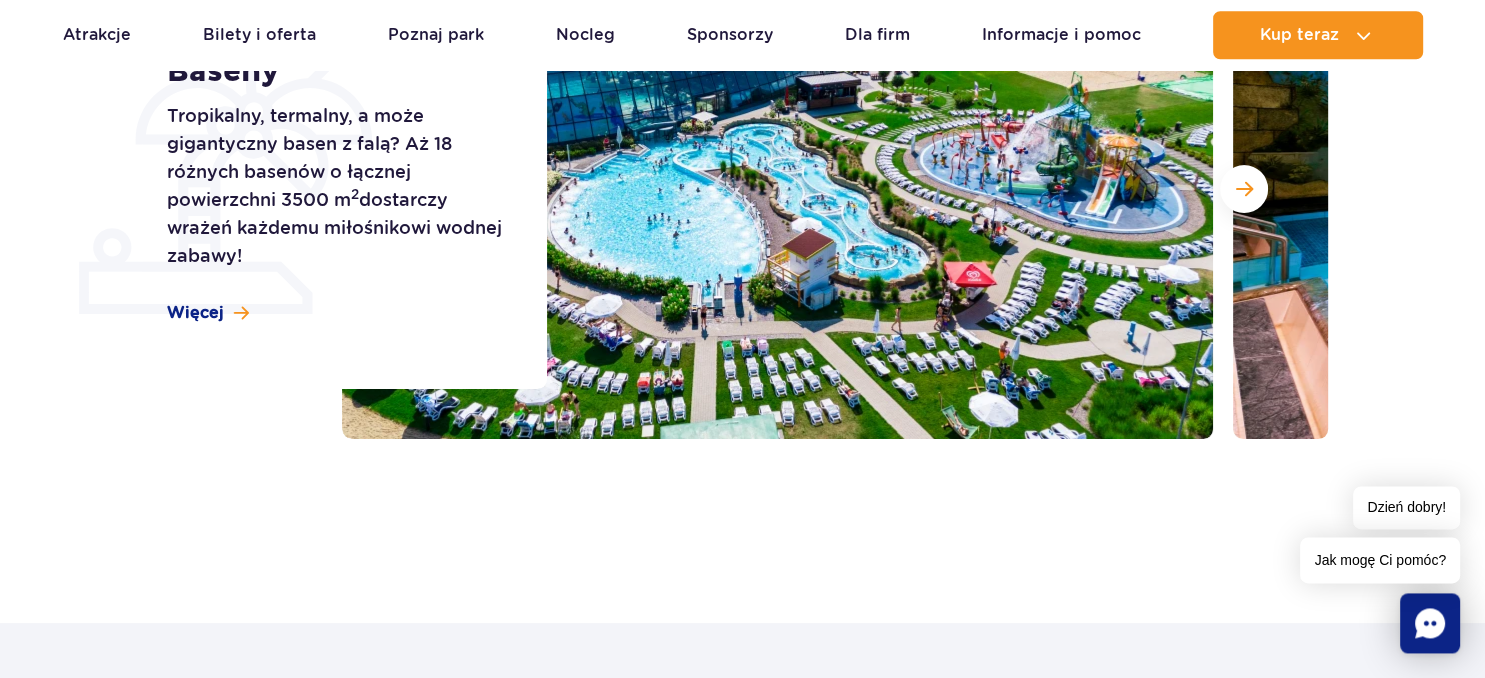 scroll, scrollTop: 422, scrollLeft: 0, axis: vertical 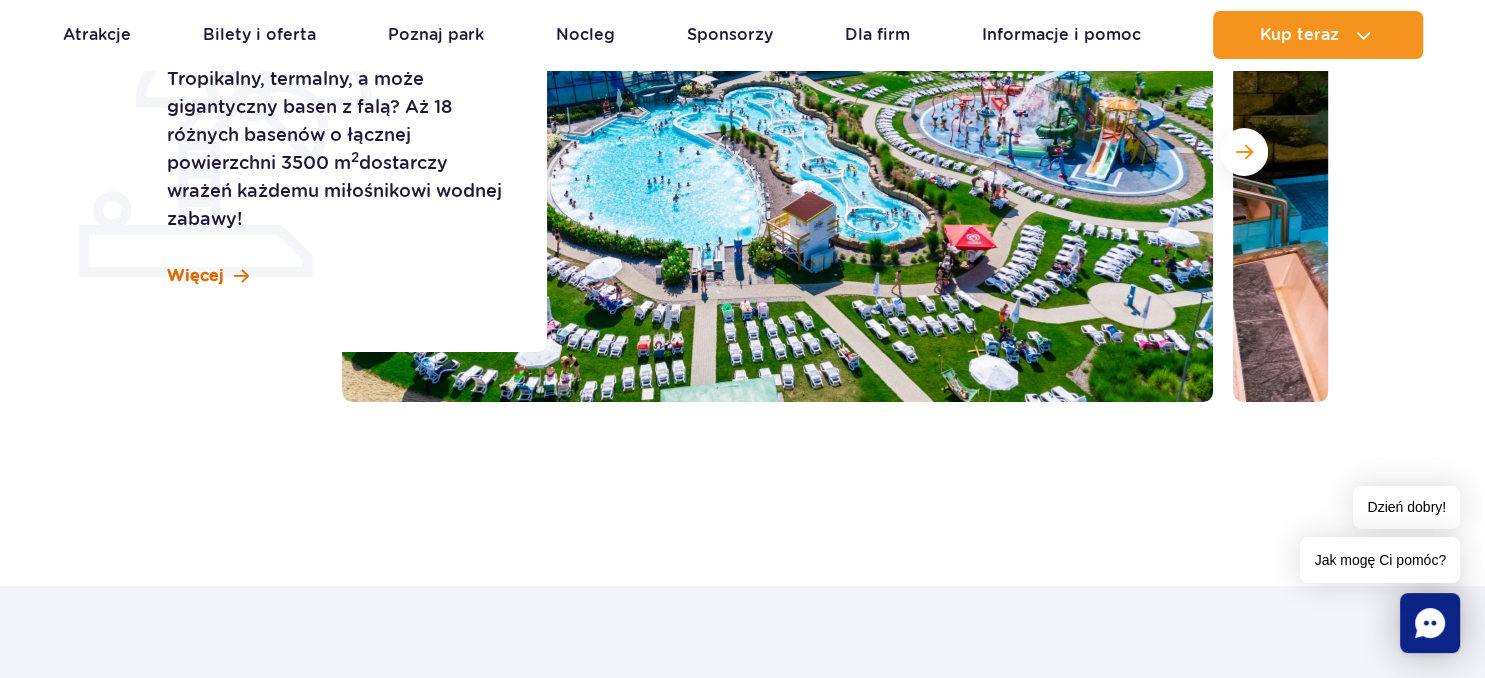 click on "Więcej" at bounding box center (195, 276) 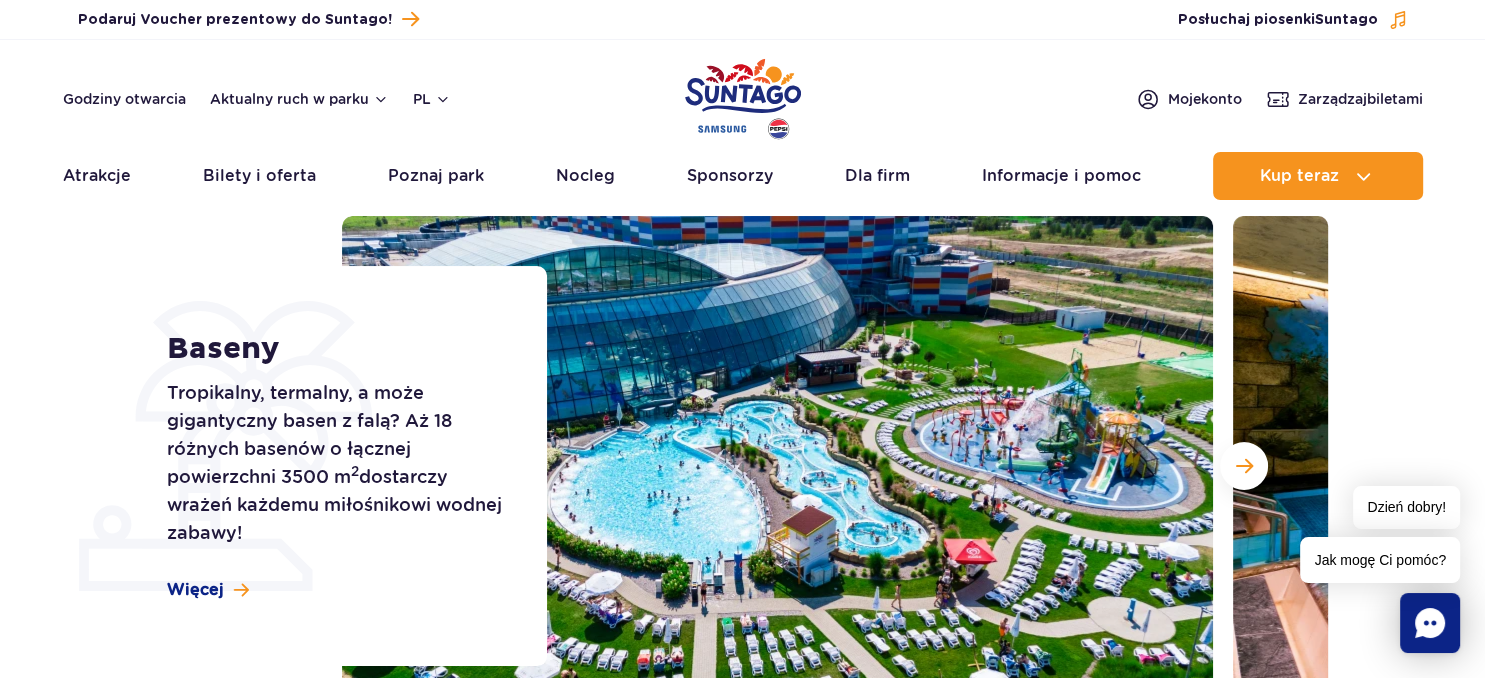 scroll, scrollTop: 0, scrollLeft: 0, axis: both 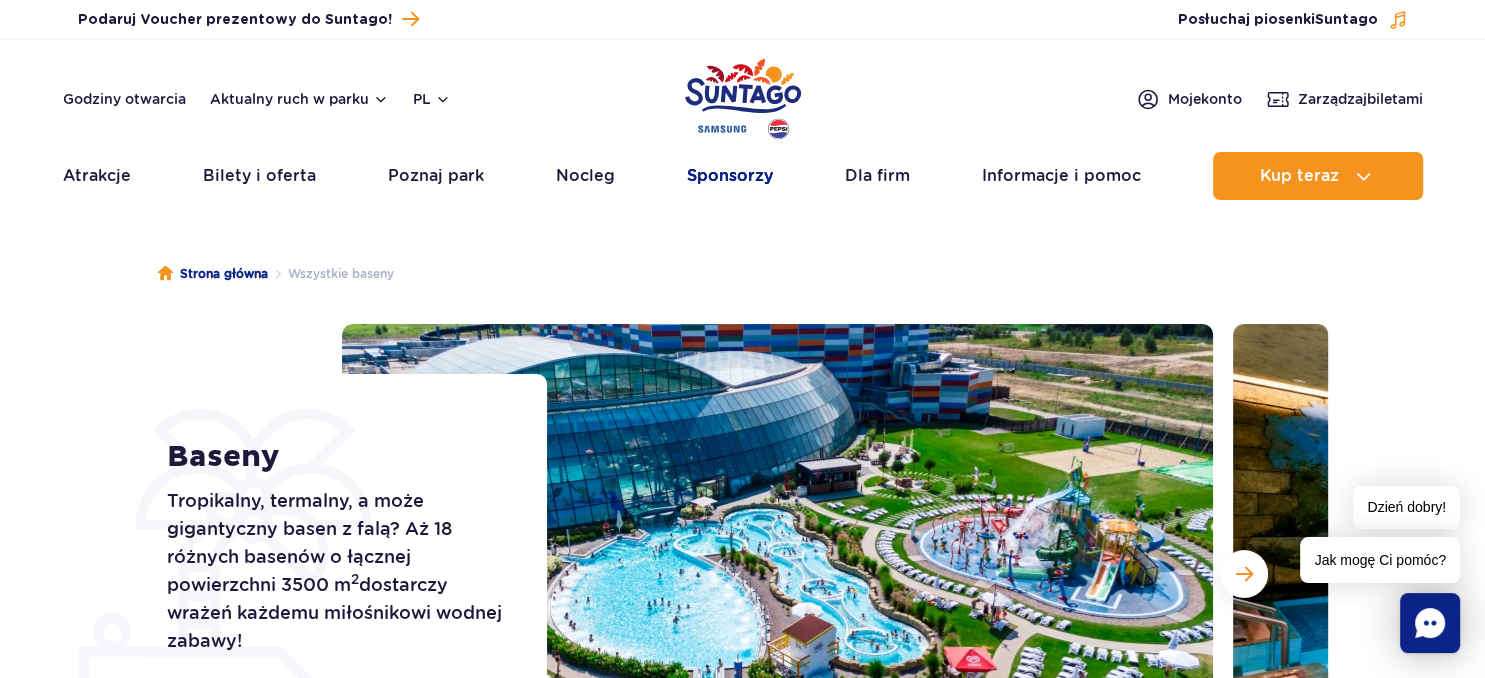click on "Sponsorzy" at bounding box center [730, 176] 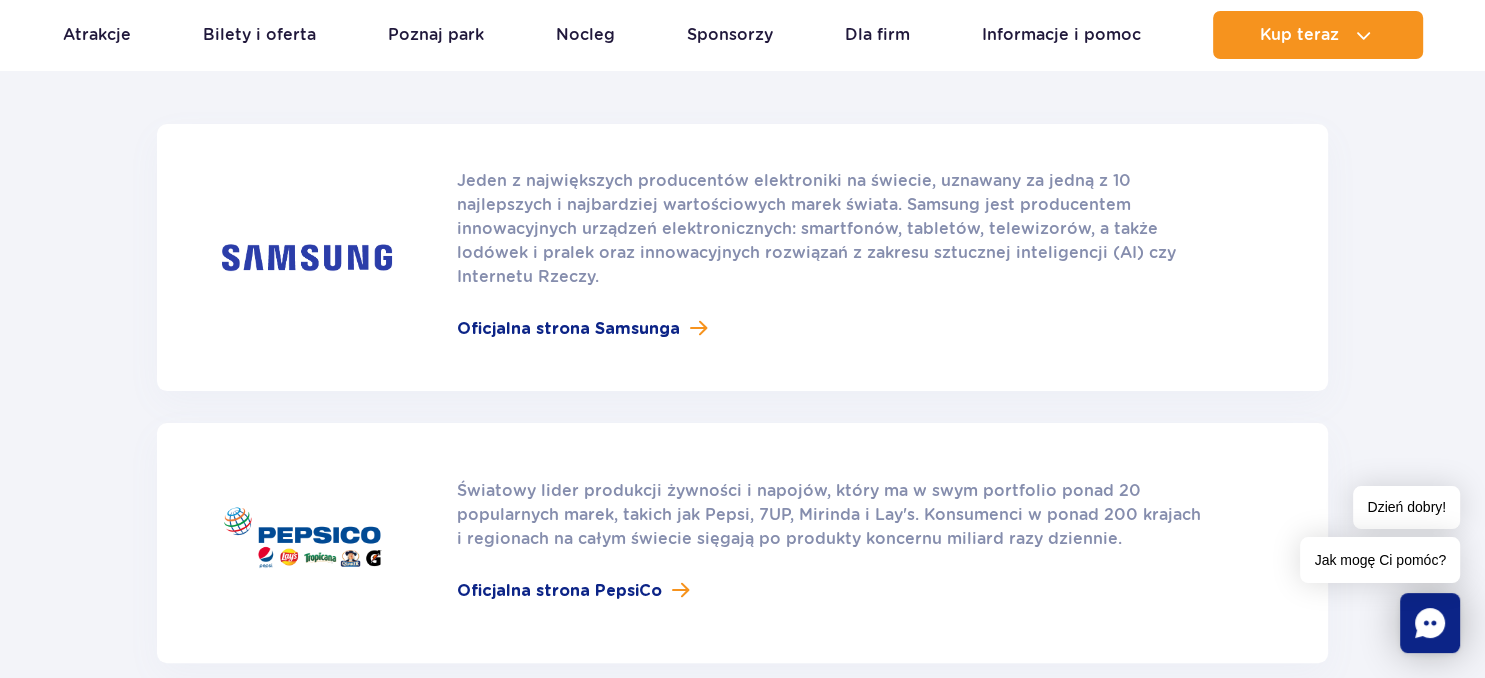 scroll, scrollTop: 0, scrollLeft: 0, axis: both 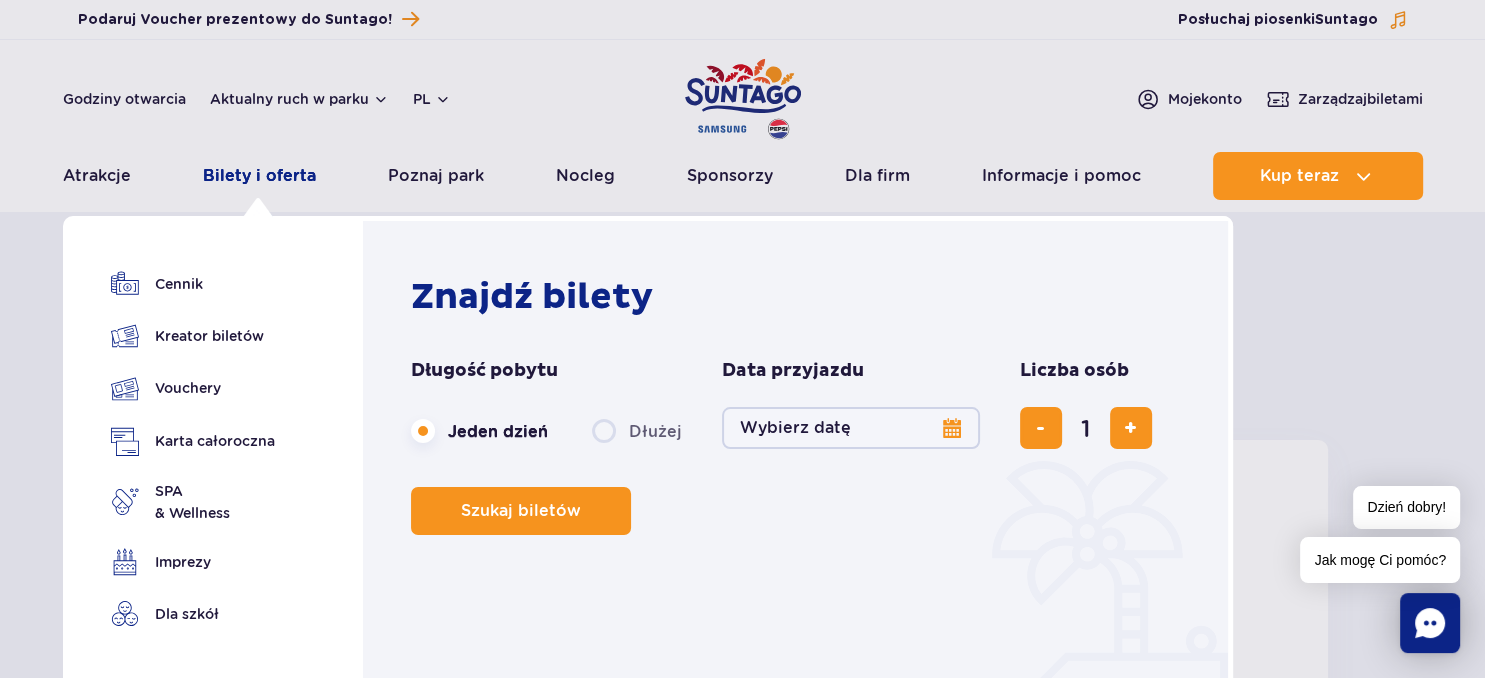 click on "Bilety i oferta" at bounding box center (259, 176) 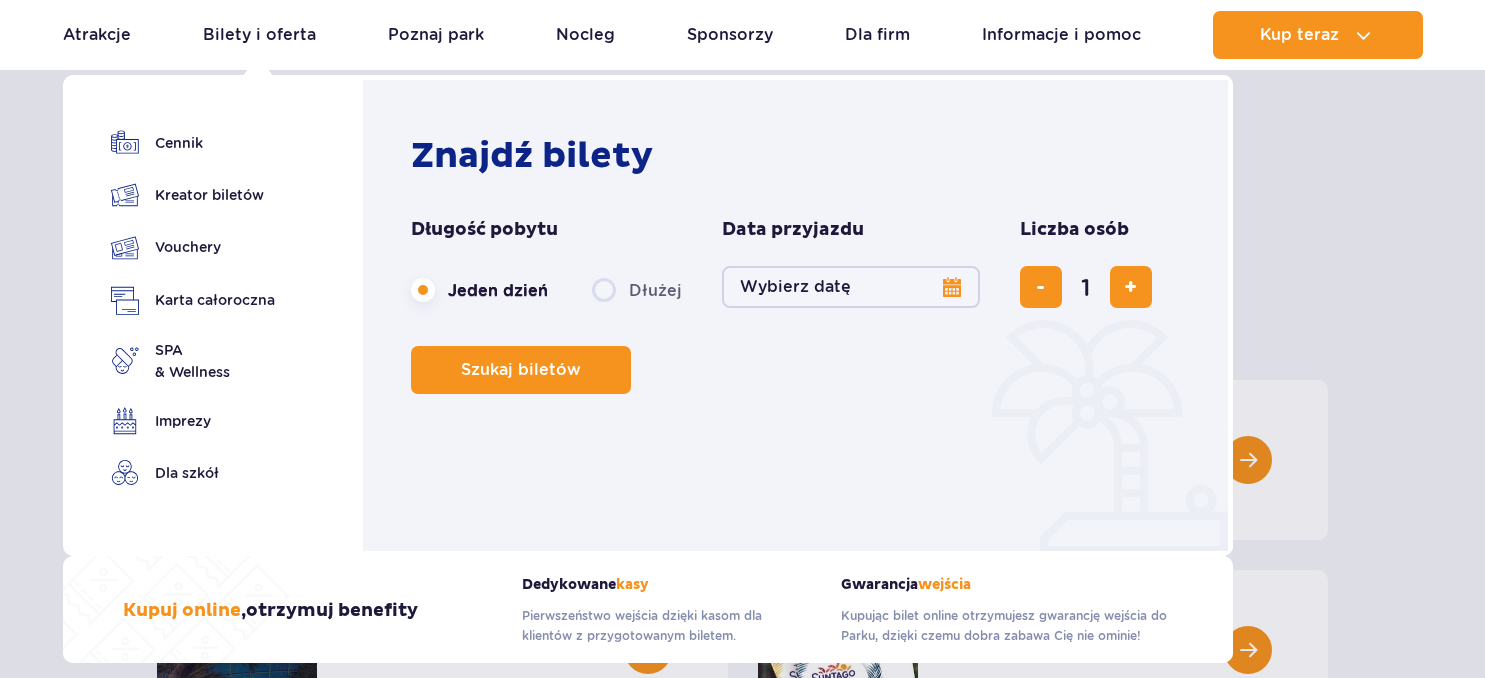 scroll, scrollTop: 211, scrollLeft: 0, axis: vertical 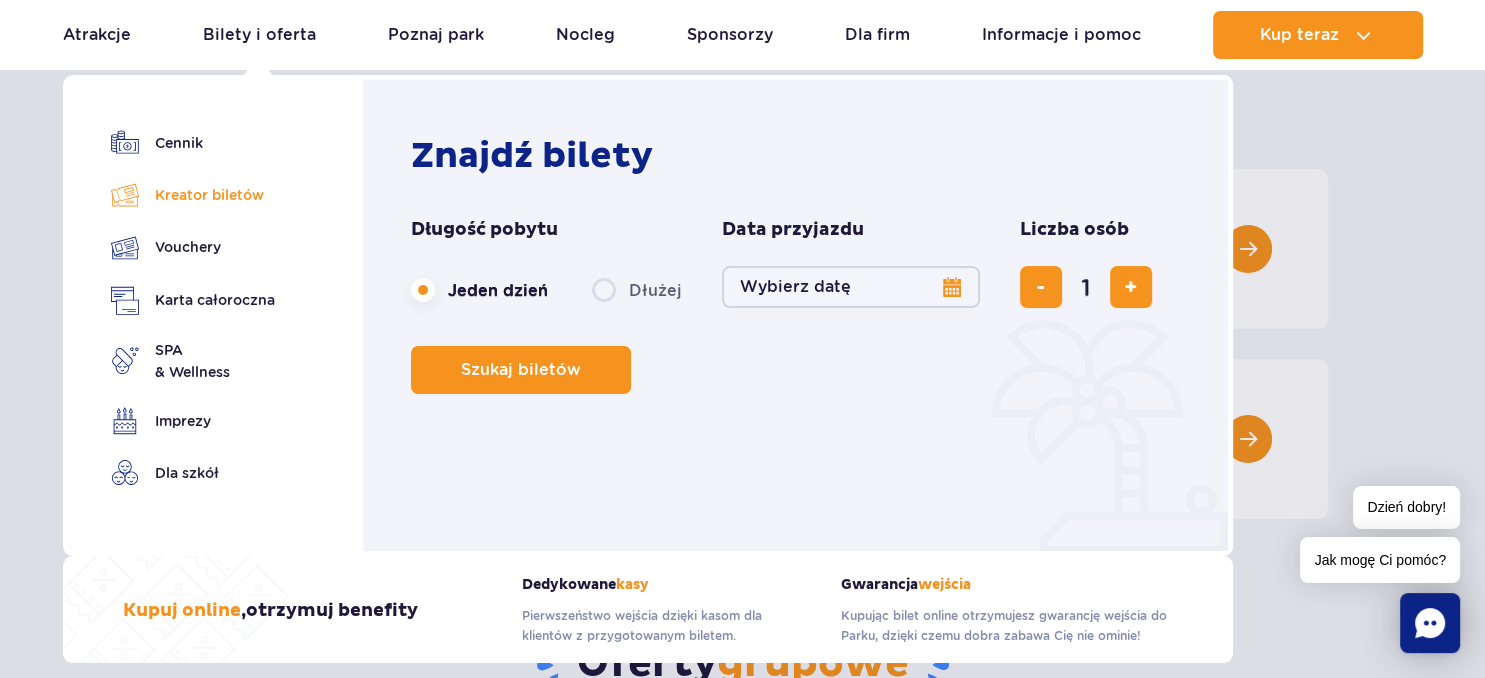 click on "Kreator biletów" at bounding box center [193, 195] 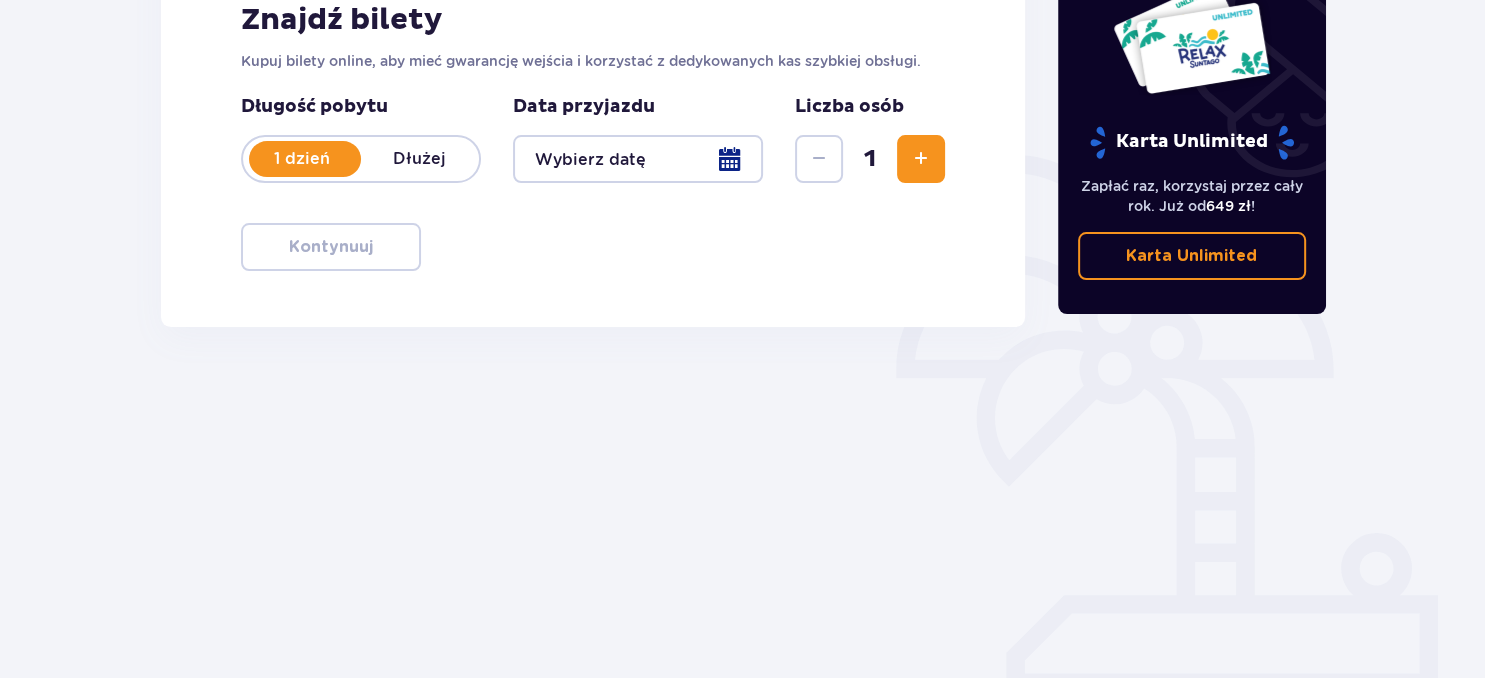 scroll, scrollTop: 130, scrollLeft: 0, axis: vertical 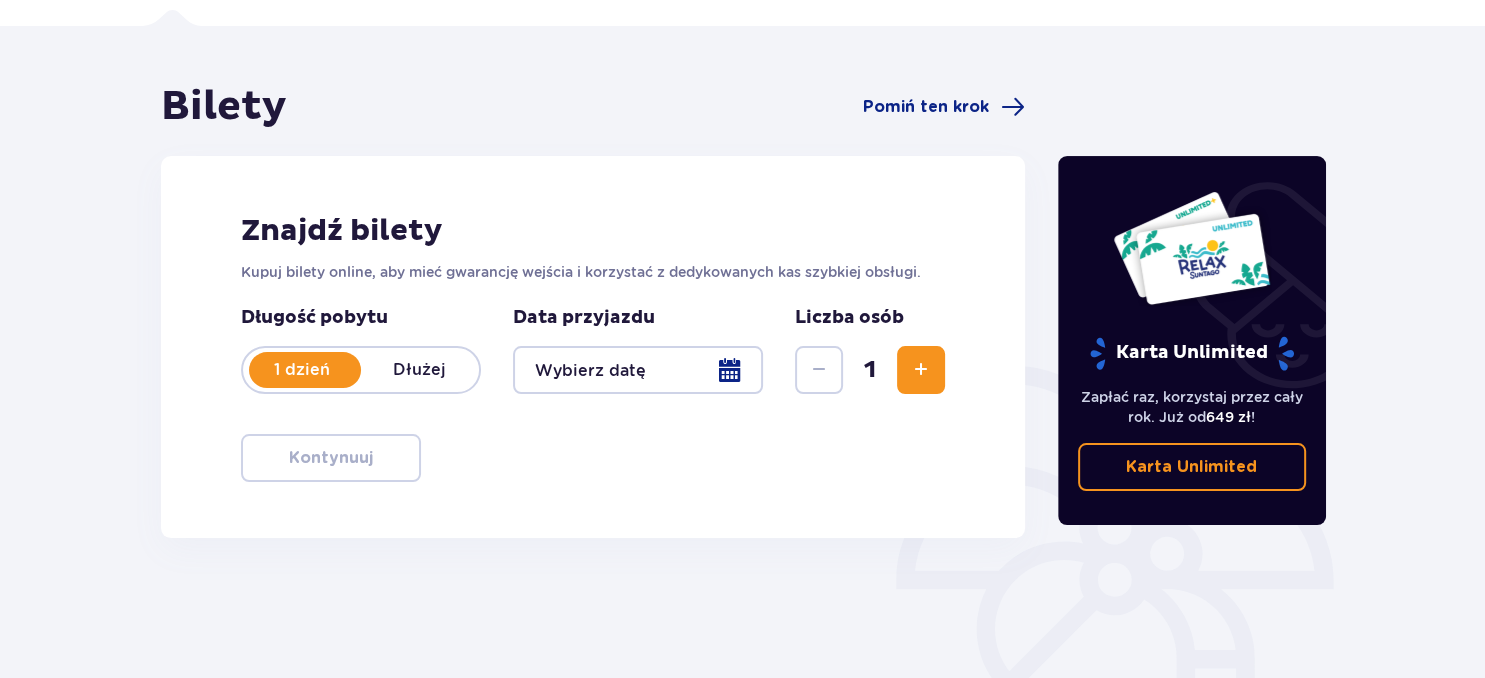click on "Karta Unlimited" at bounding box center [1191, 467] 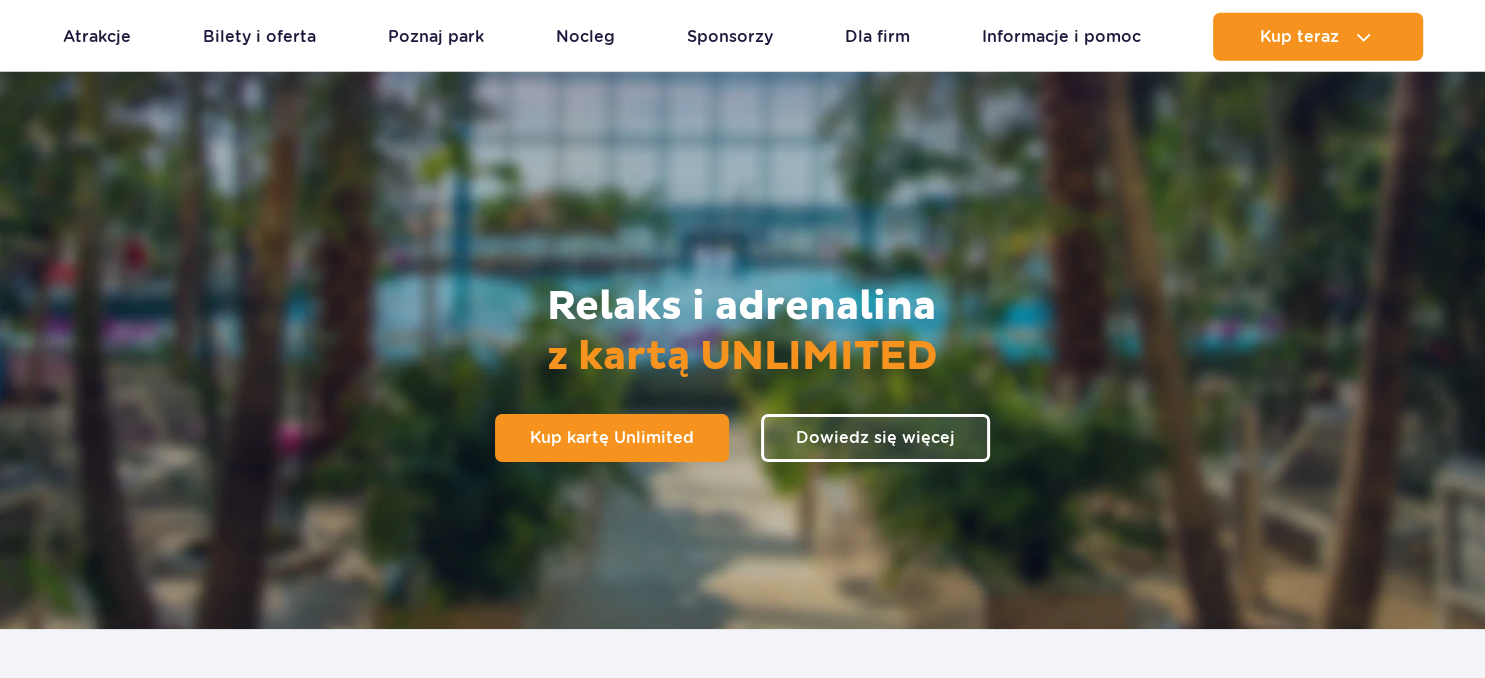 scroll, scrollTop: 105, scrollLeft: 0, axis: vertical 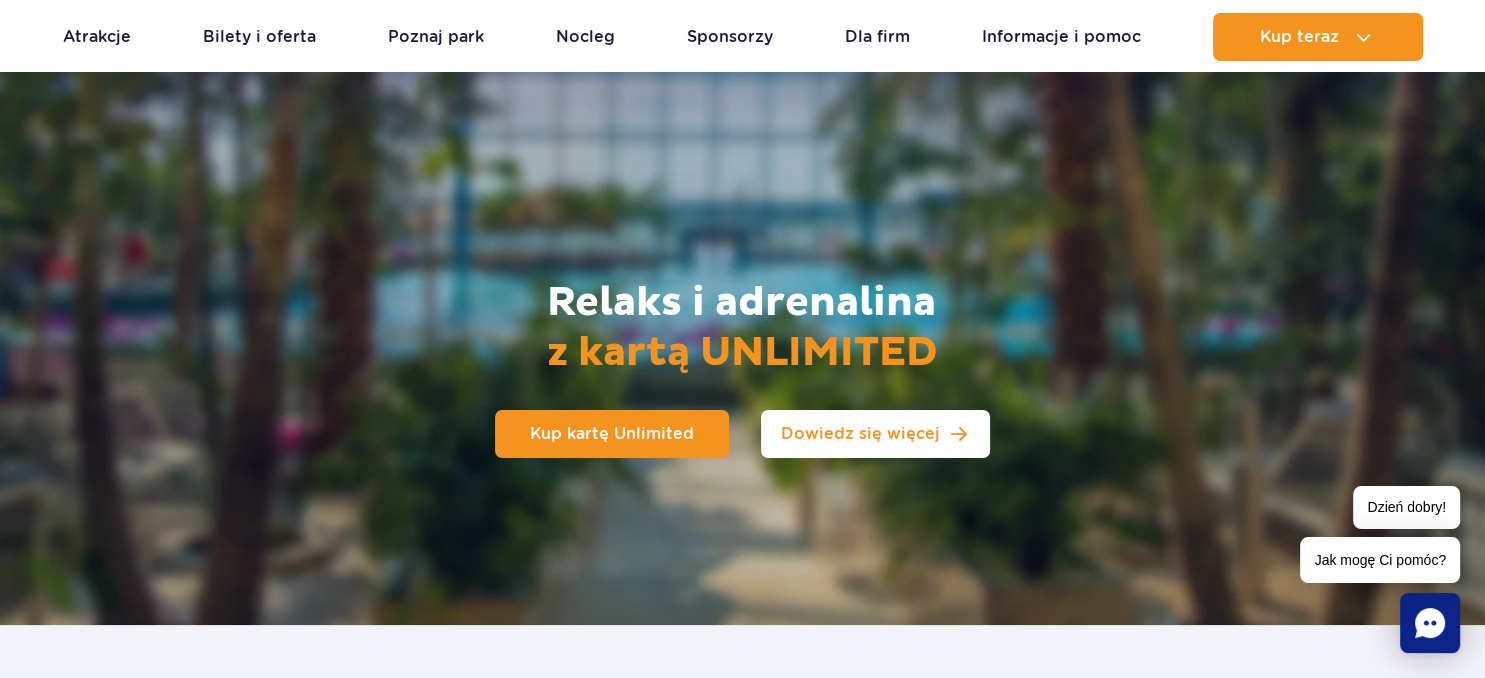 click on "Dowiedz się więcej" at bounding box center (860, 434) 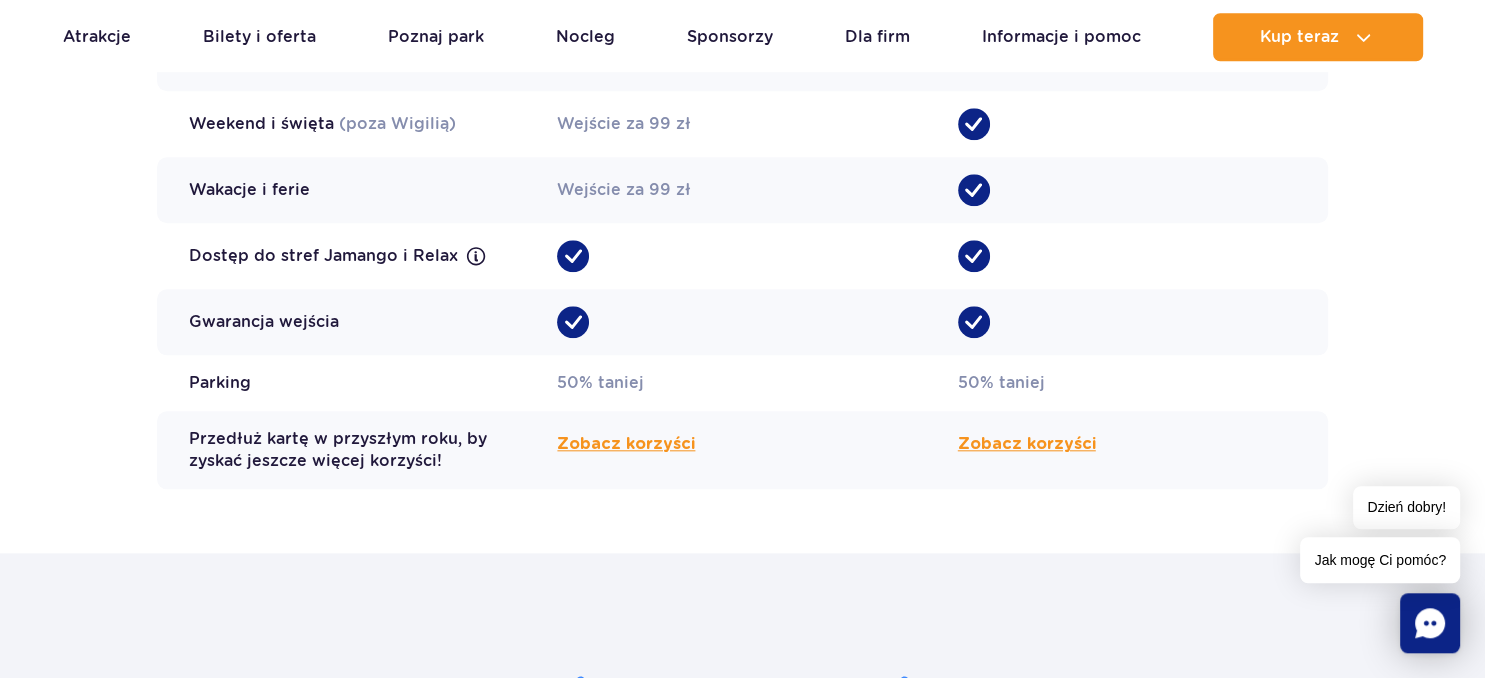 scroll, scrollTop: 1997, scrollLeft: 0, axis: vertical 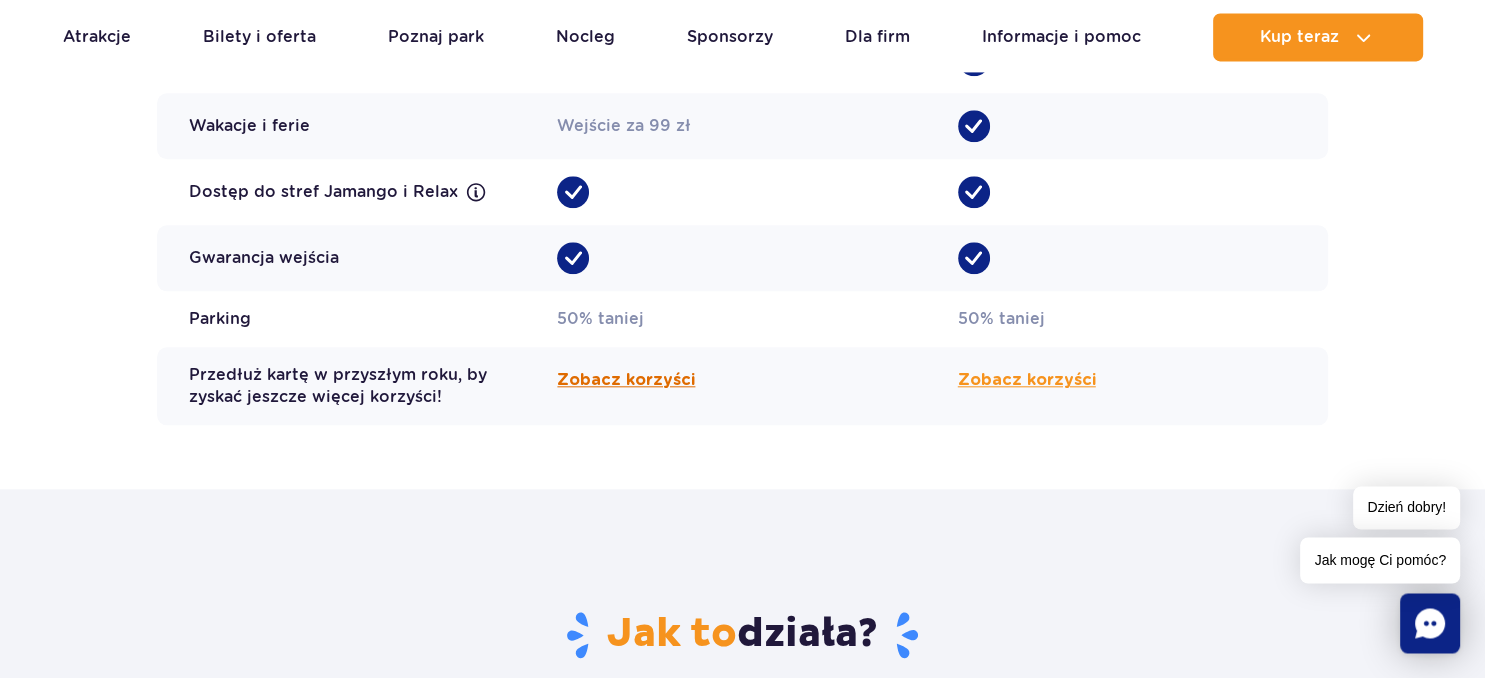 click on "Zobacz korzyści" at bounding box center [626, 380] 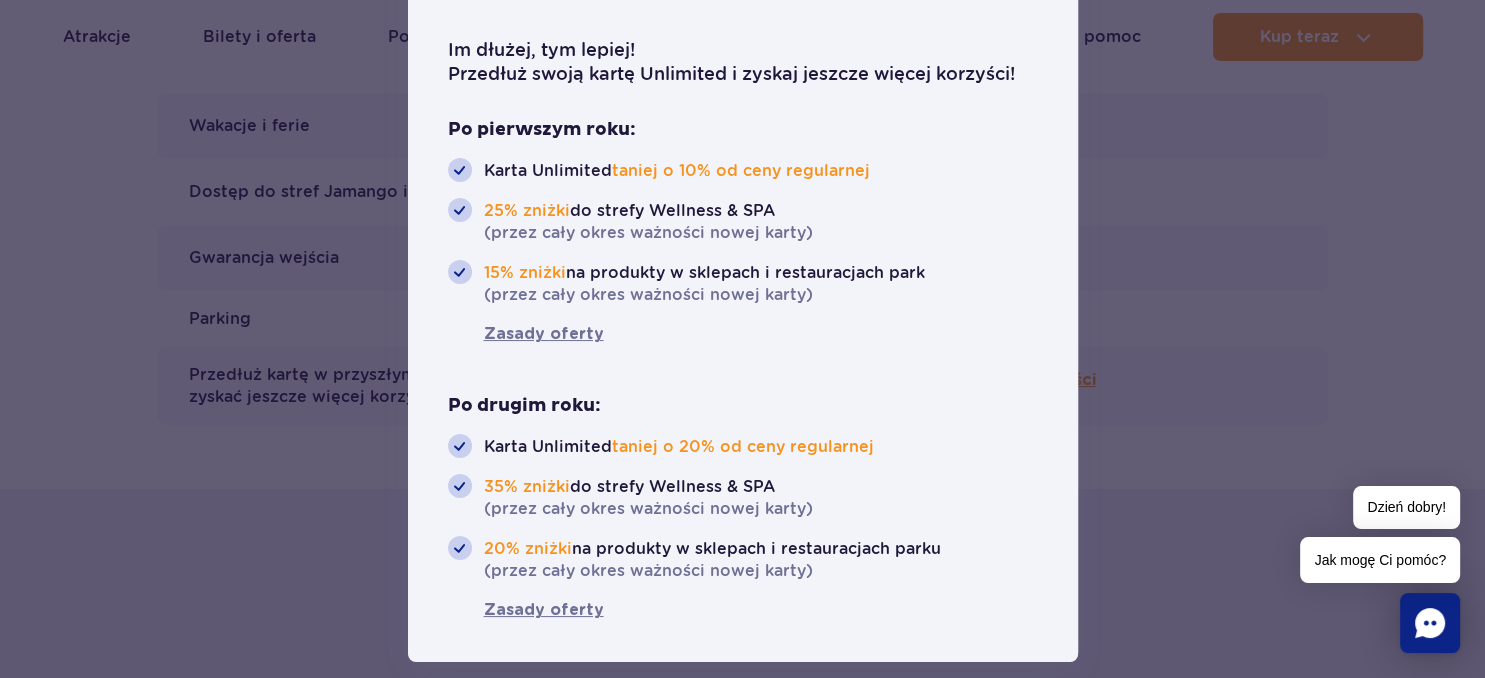scroll, scrollTop: 0, scrollLeft: 0, axis: both 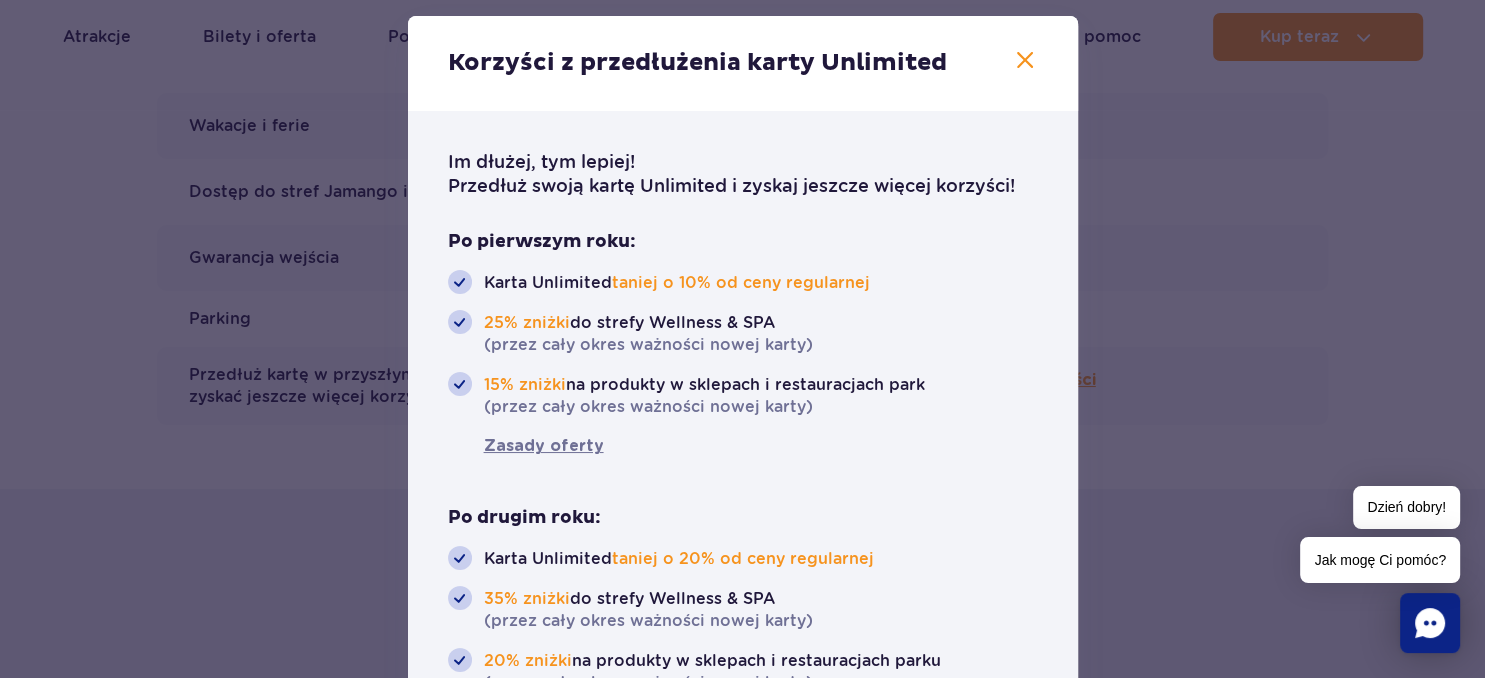 click 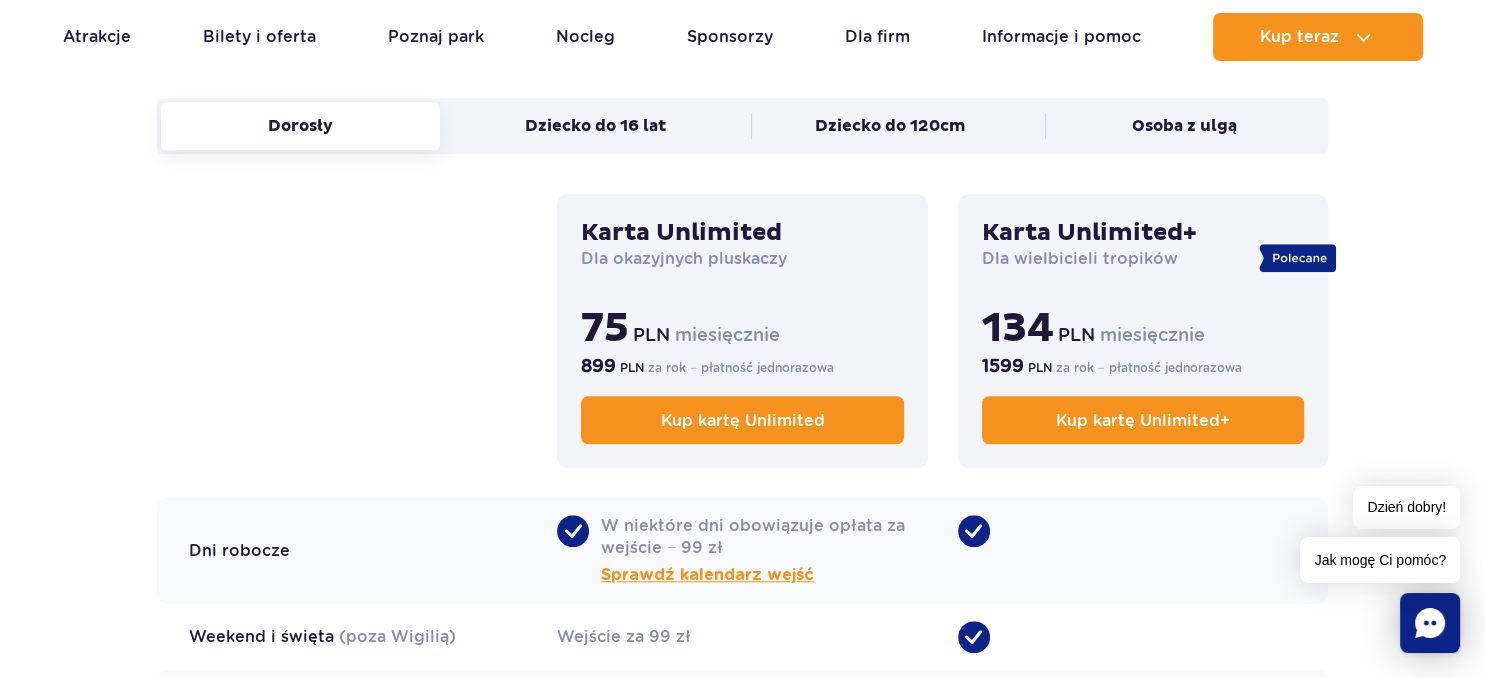 scroll, scrollTop: 1364, scrollLeft: 0, axis: vertical 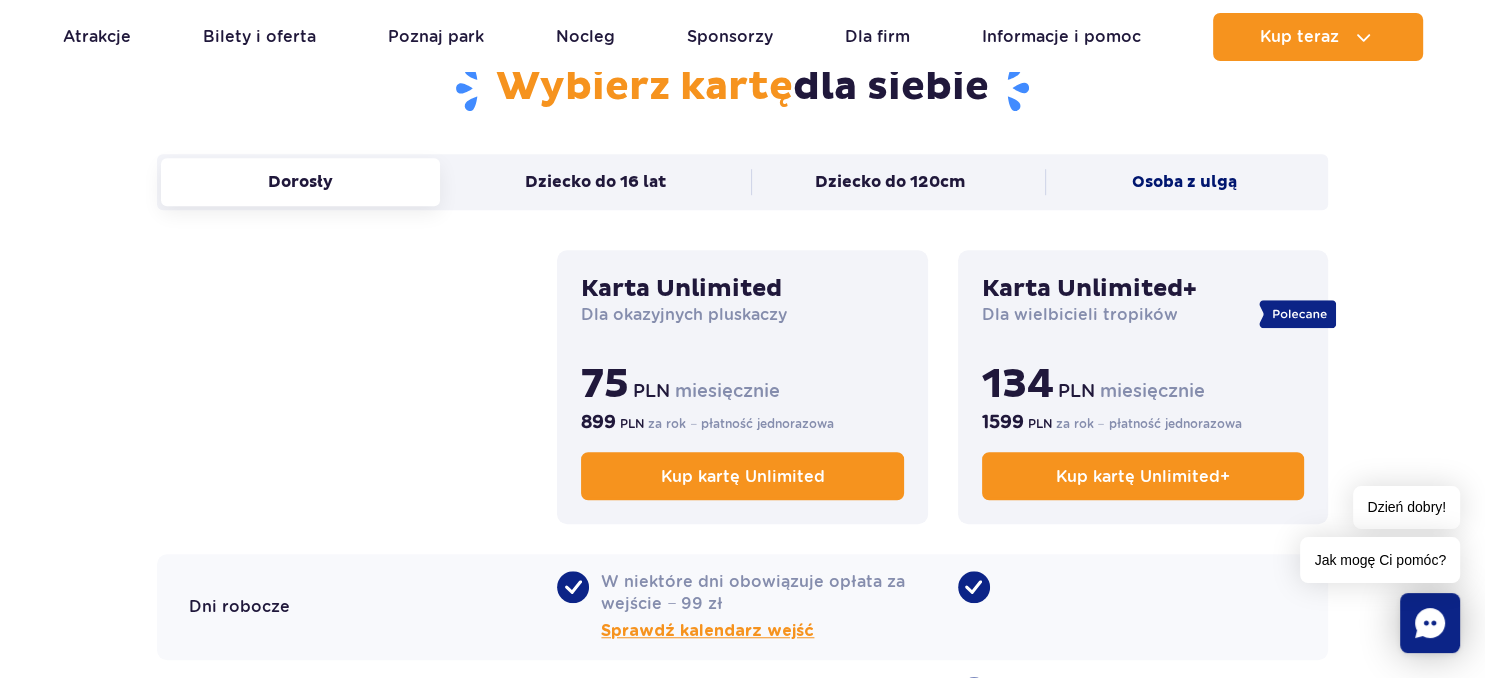 click on "Osoba z ulgą" at bounding box center (1184, 182) 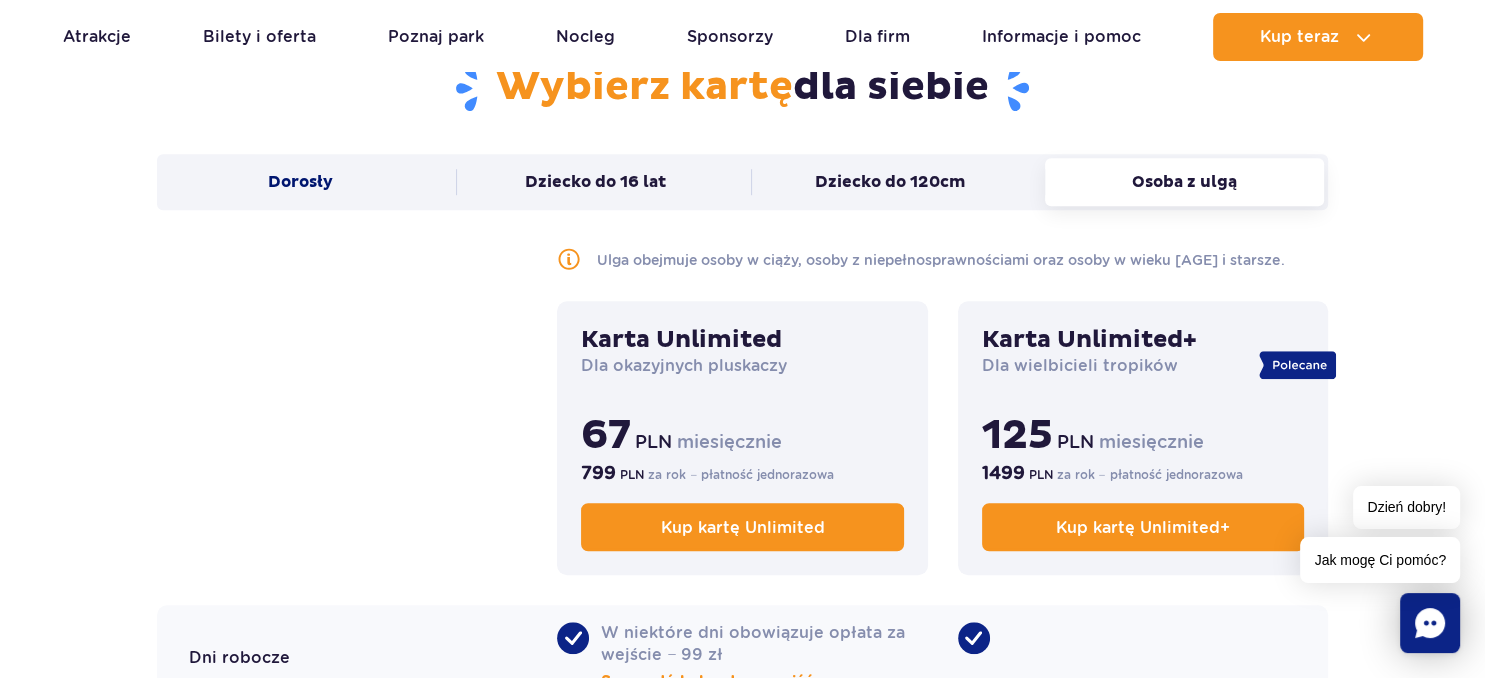 click on "Dorosły" at bounding box center (300, 182) 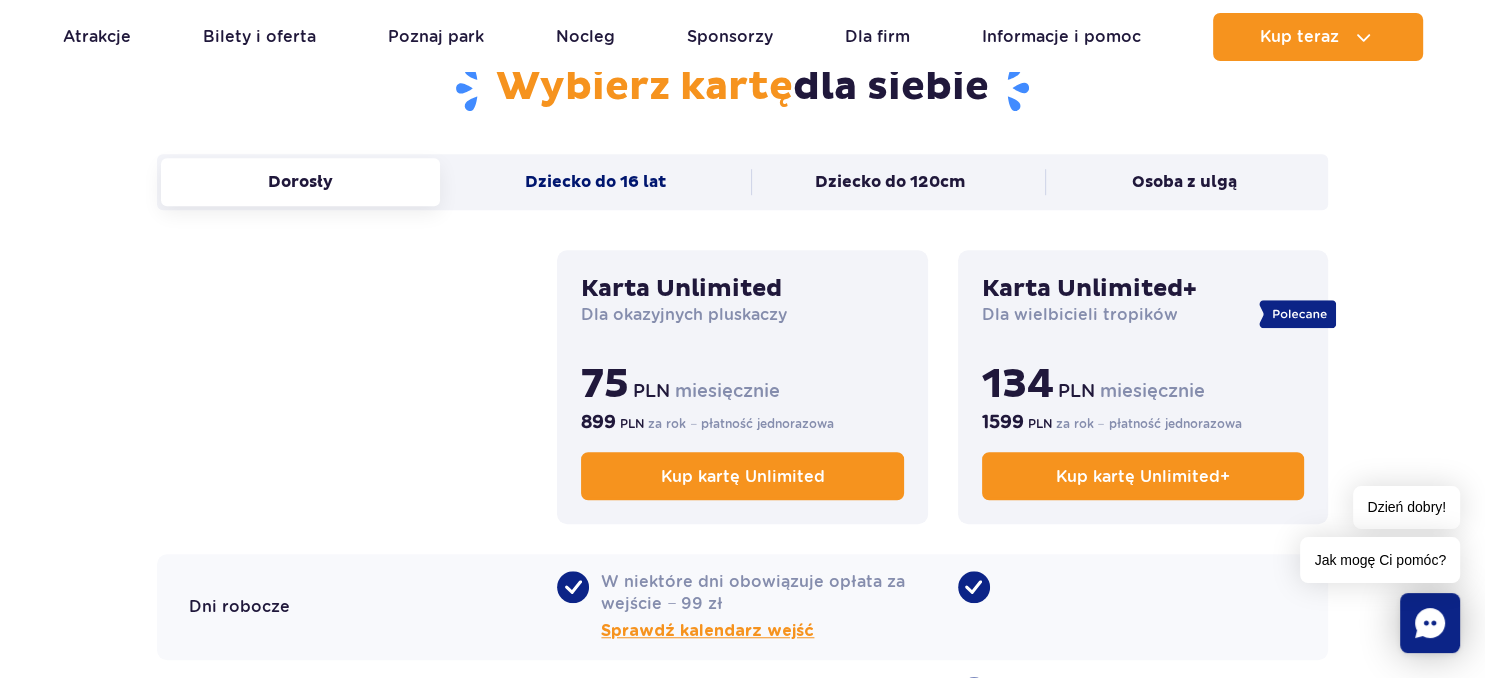 click on "Dziecko do 16 lat" at bounding box center [595, 182] 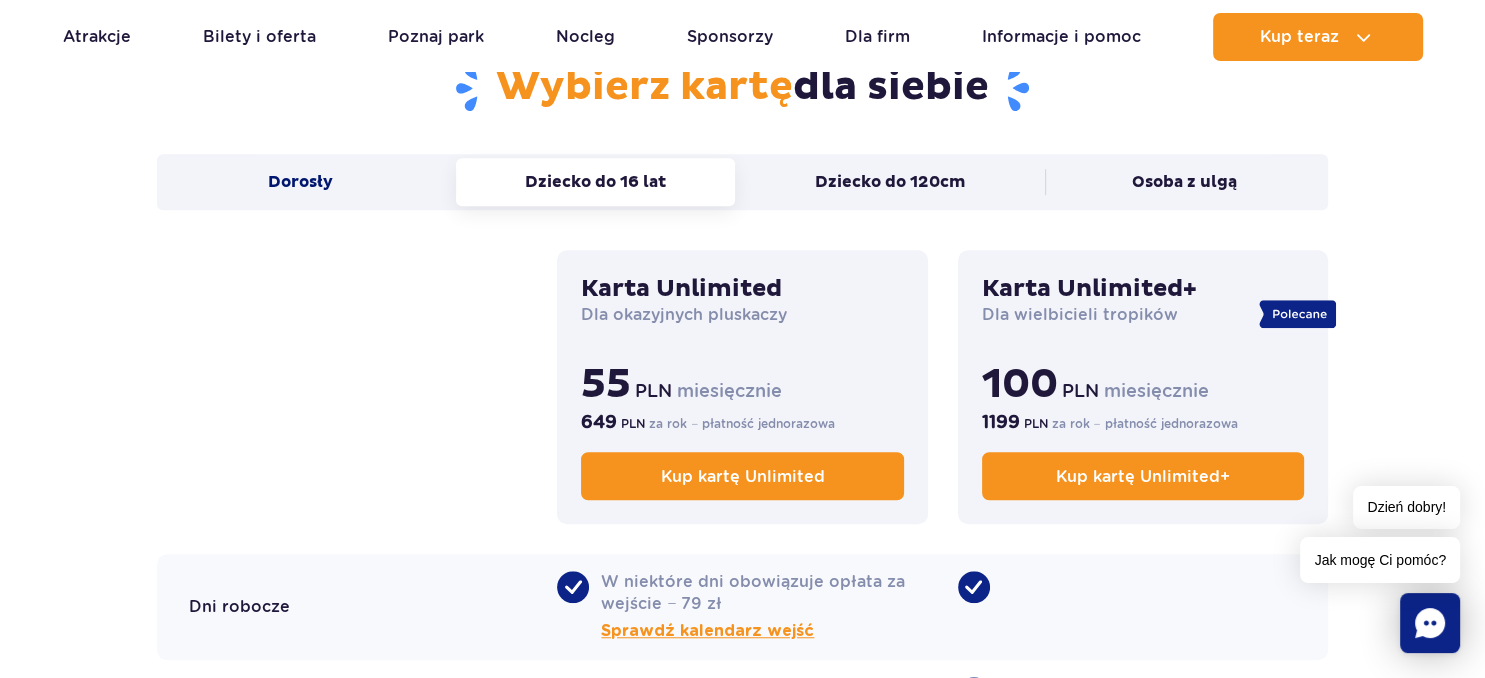 click on "Dorosły" at bounding box center (300, 182) 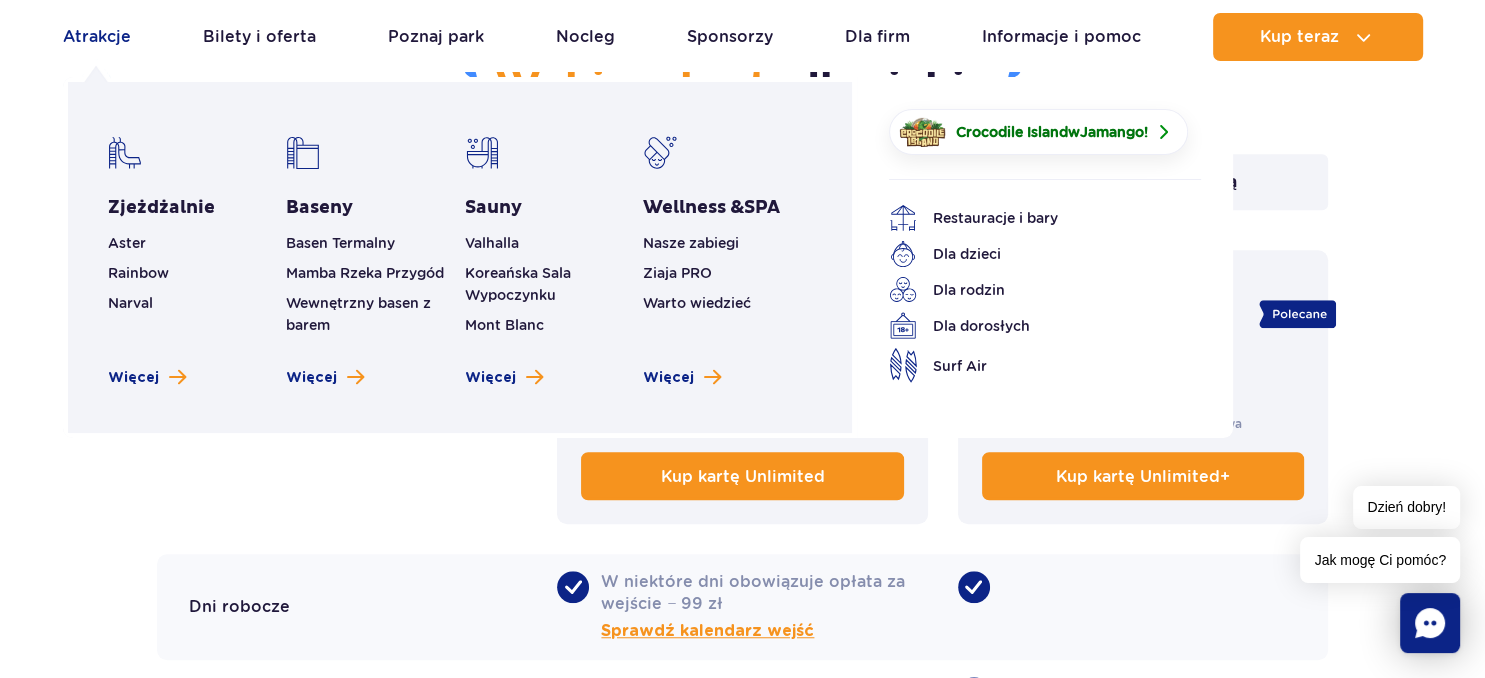 click on "Atrakcje" at bounding box center [97, 37] 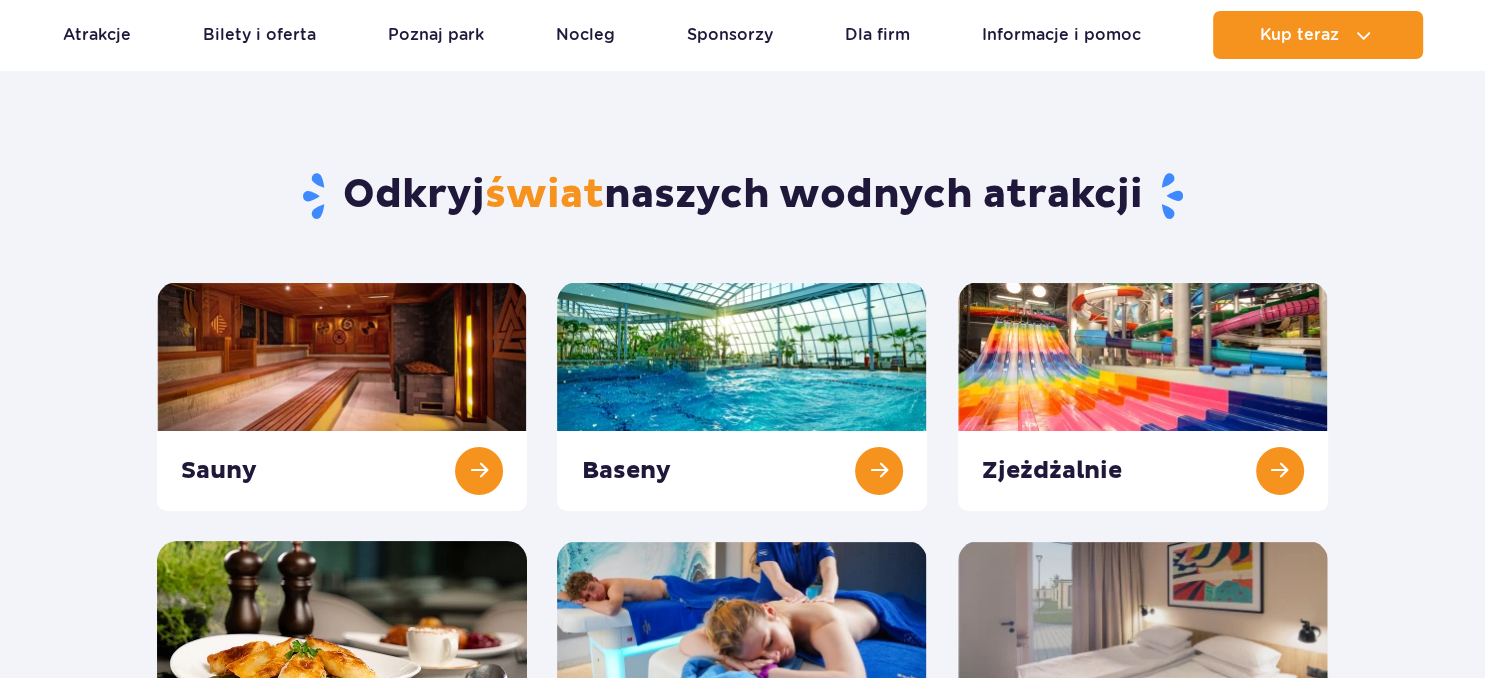 scroll, scrollTop: 105, scrollLeft: 0, axis: vertical 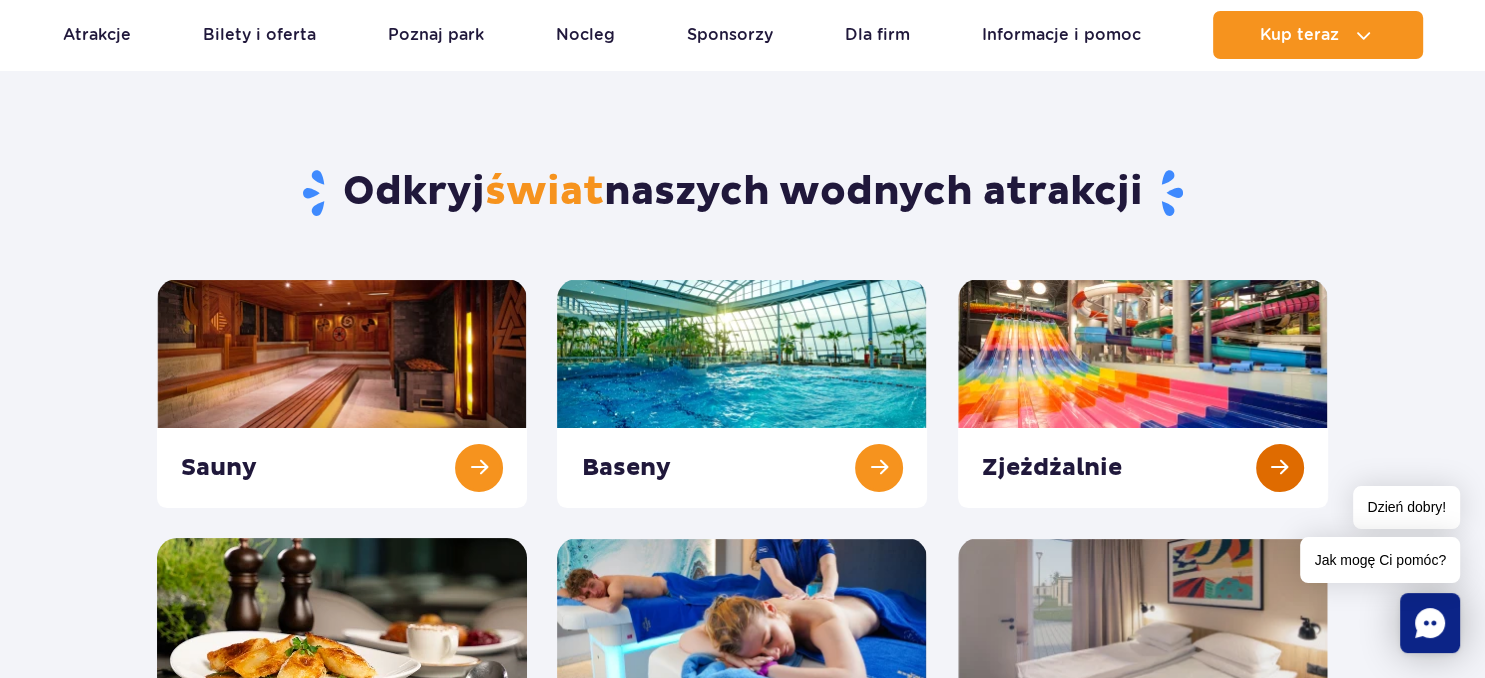 click at bounding box center [1143, 393] 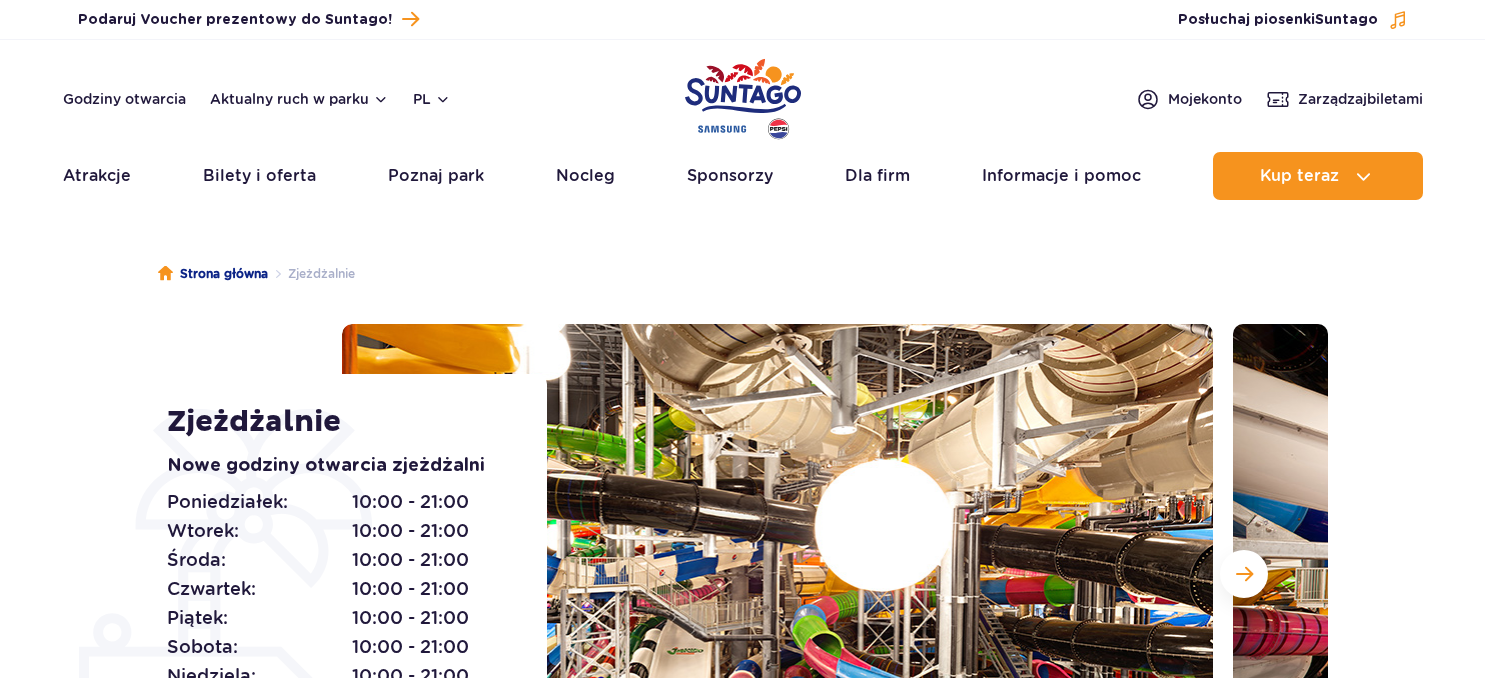 scroll, scrollTop: 0, scrollLeft: 0, axis: both 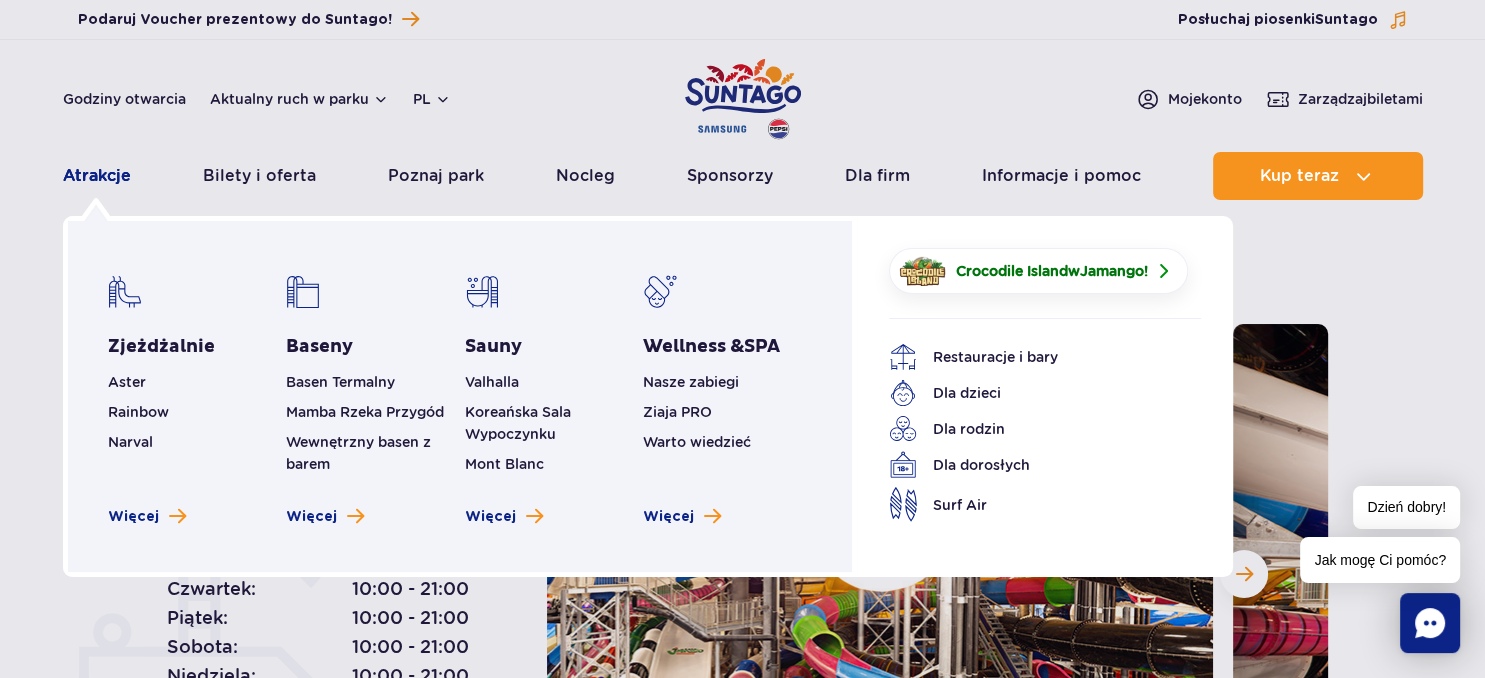 click on "Atrakcje" at bounding box center (97, 176) 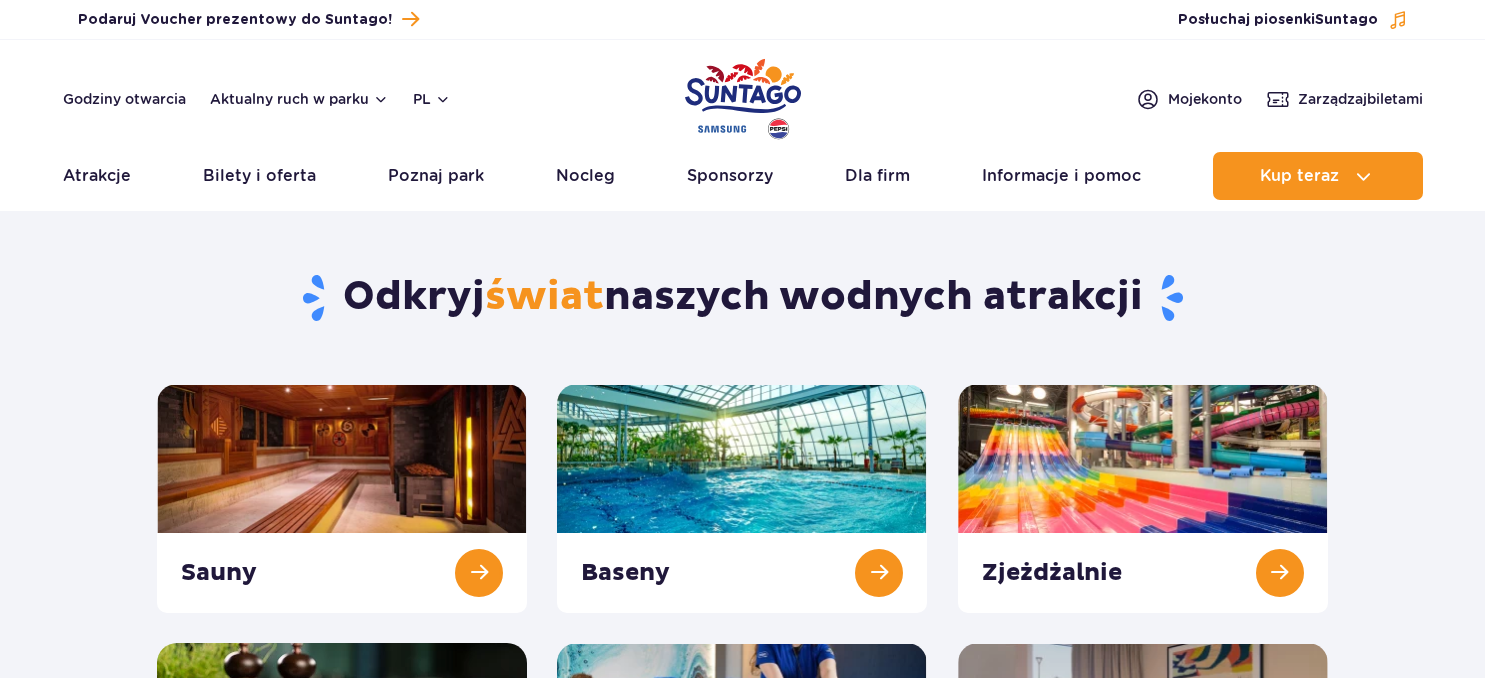 scroll, scrollTop: 0, scrollLeft: 0, axis: both 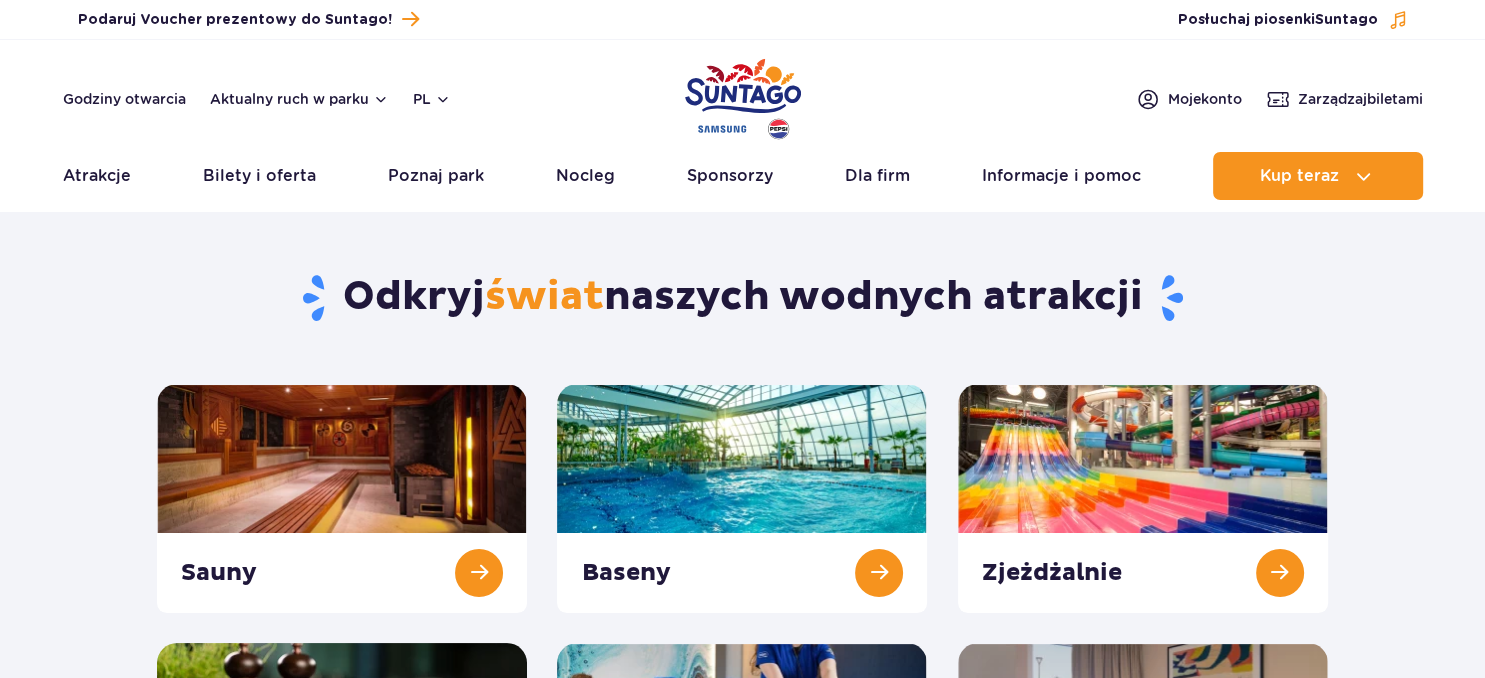 click at bounding box center (742, 498) 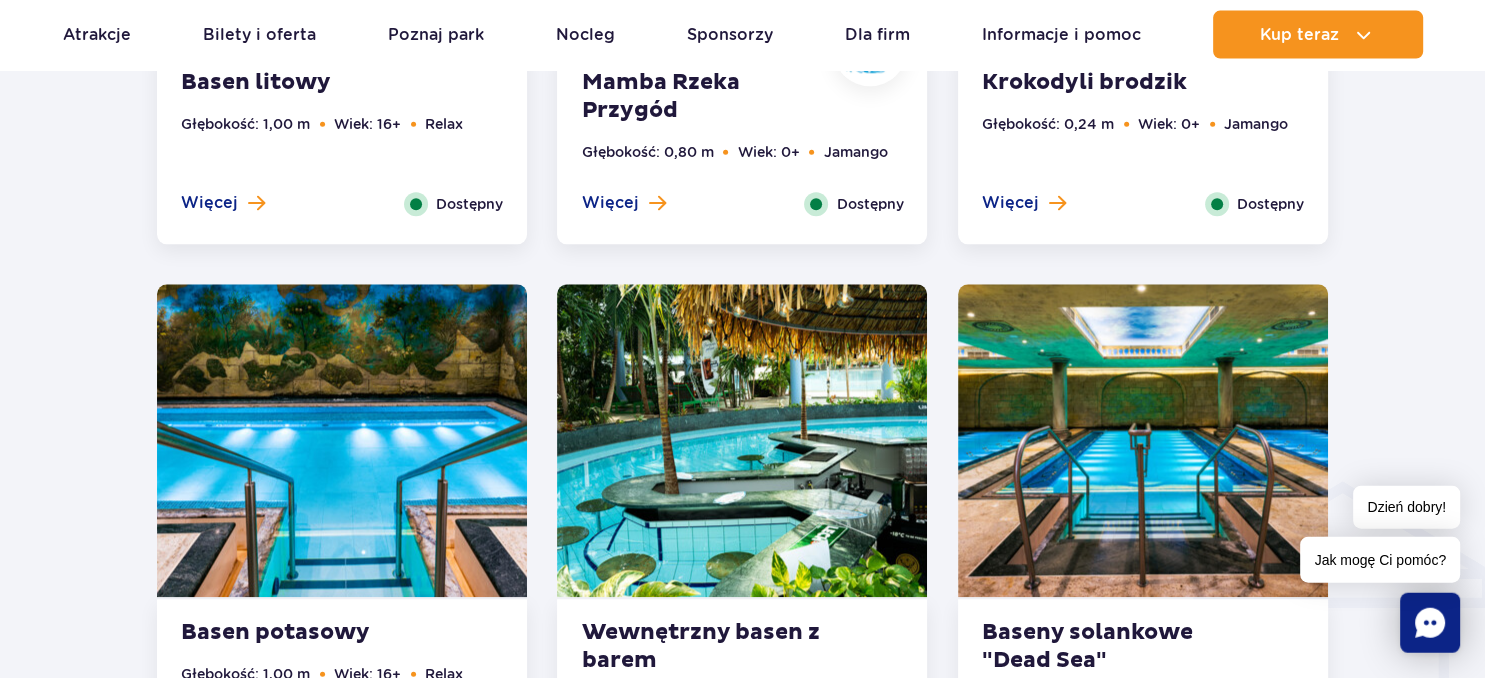 scroll, scrollTop: 2112, scrollLeft: 0, axis: vertical 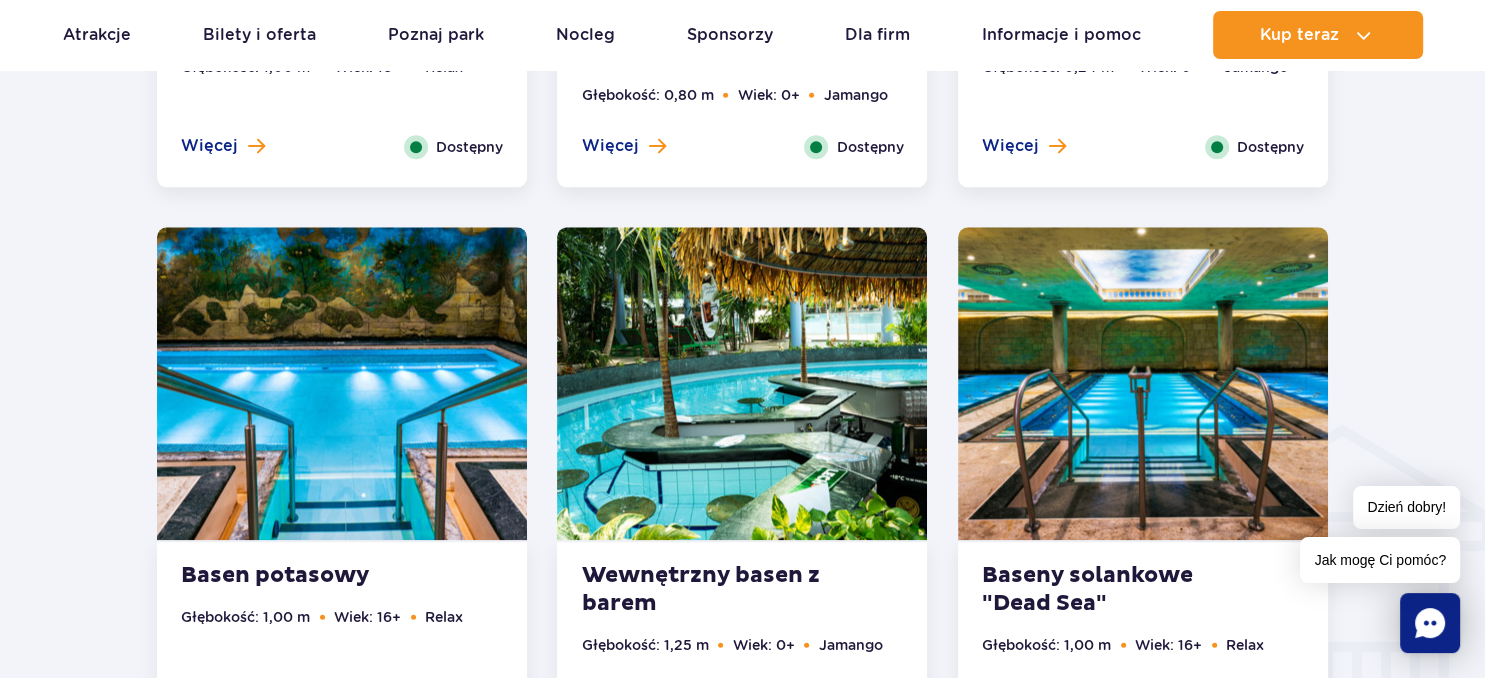 click on "Wewnętrzny basen z barem" at bounding box center [702, 590] 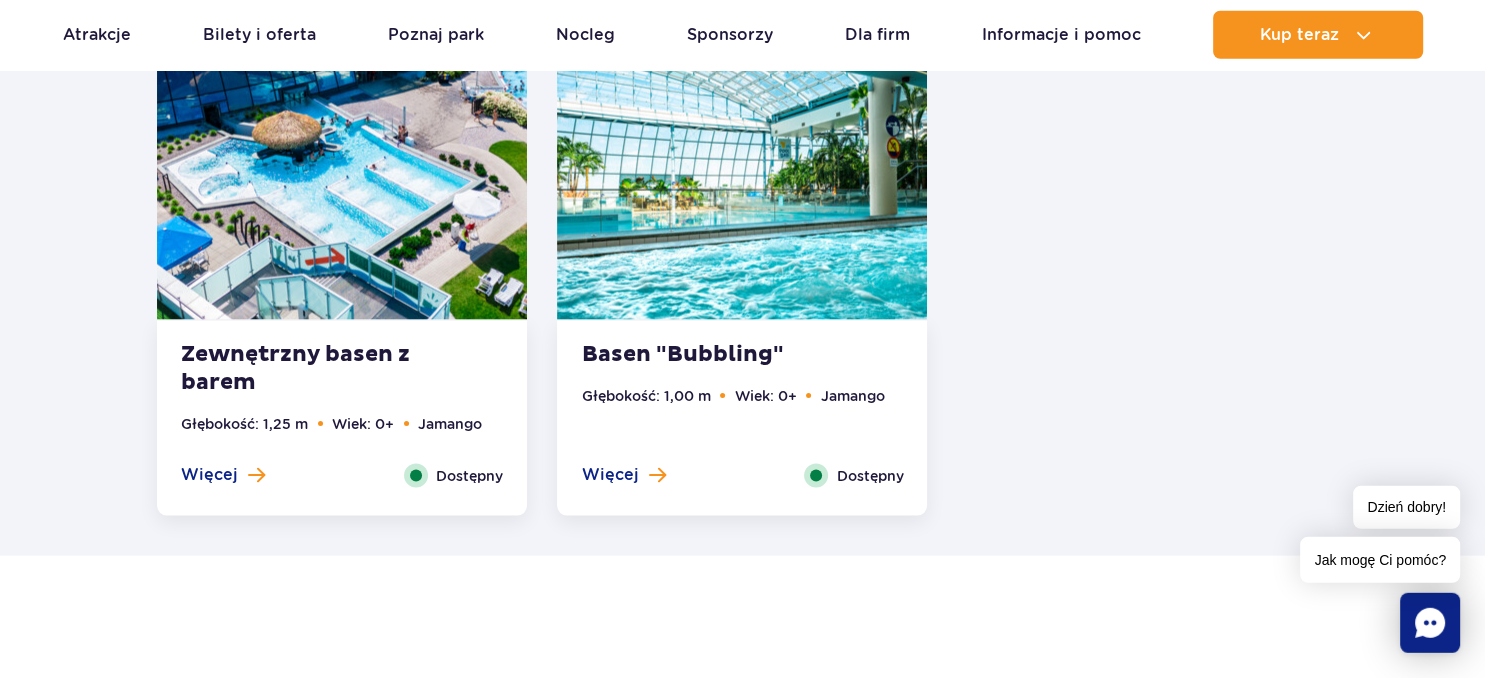 scroll, scrollTop: 4041, scrollLeft: 0, axis: vertical 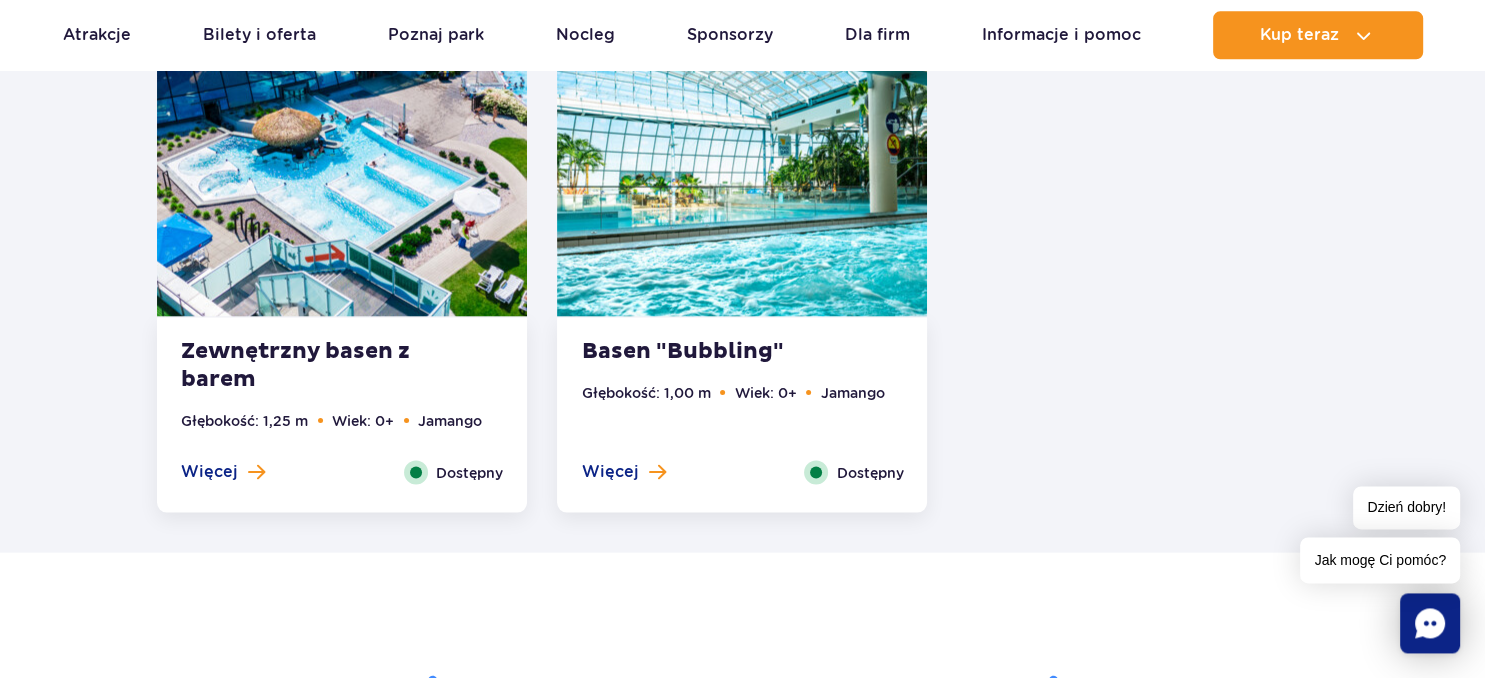 click on "Basen "Bubbling"" at bounding box center [702, 351] 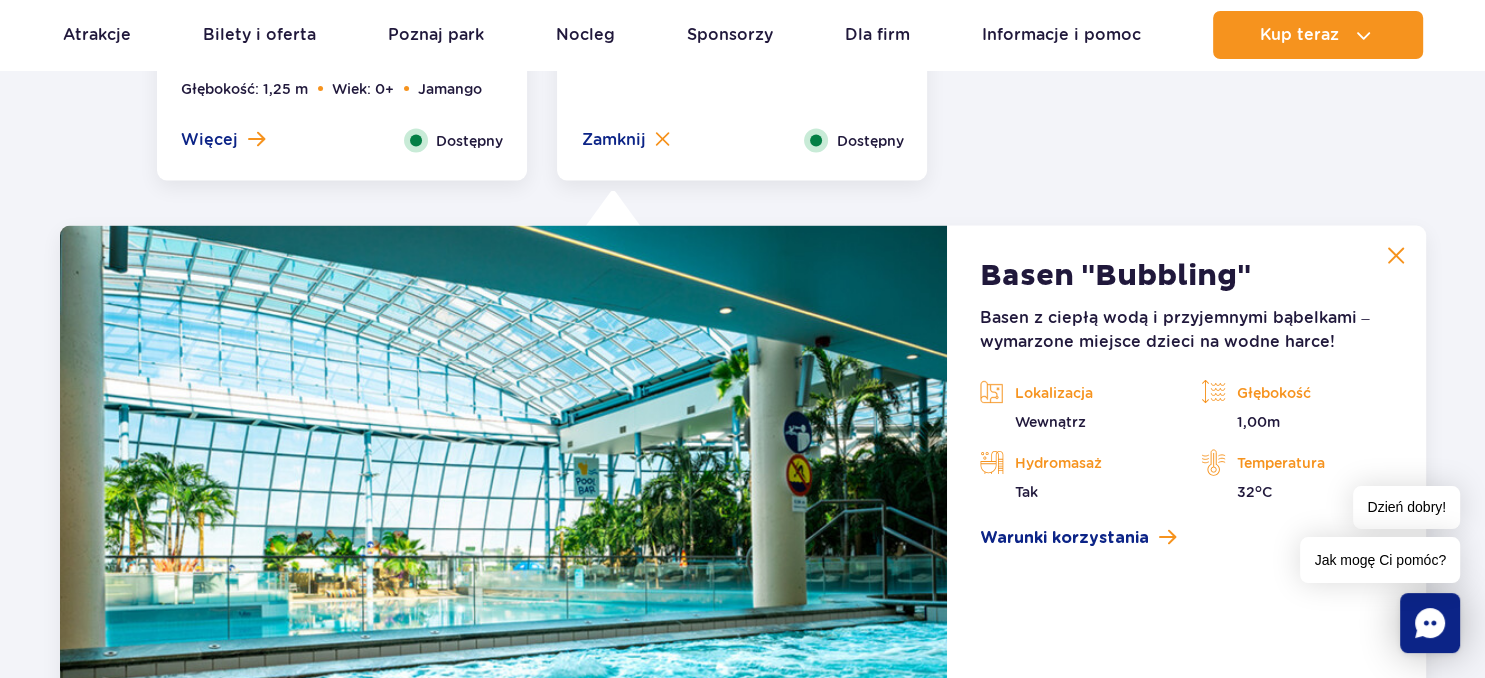 scroll, scrollTop: 3767, scrollLeft: 0, axis: vertical 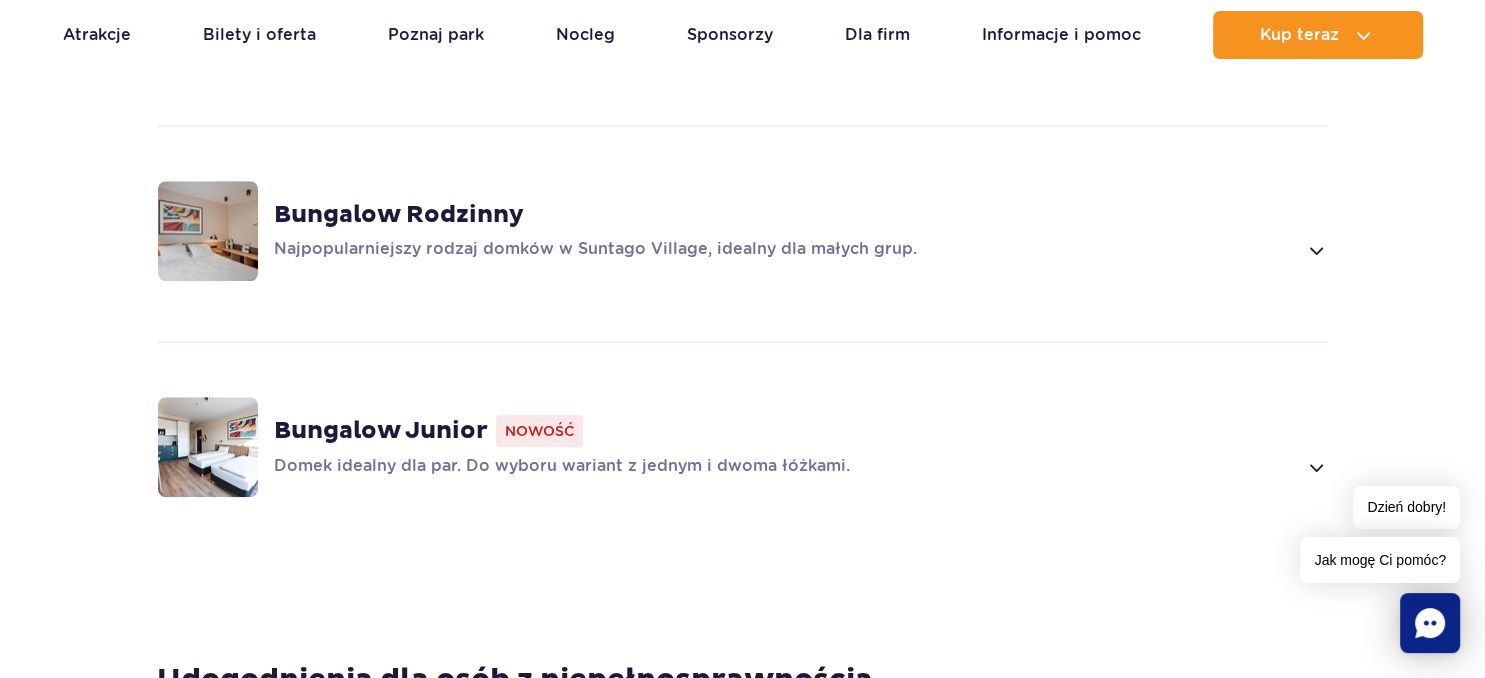 click on "Bungalow Rodzinny" at bounding box center (399, 215) 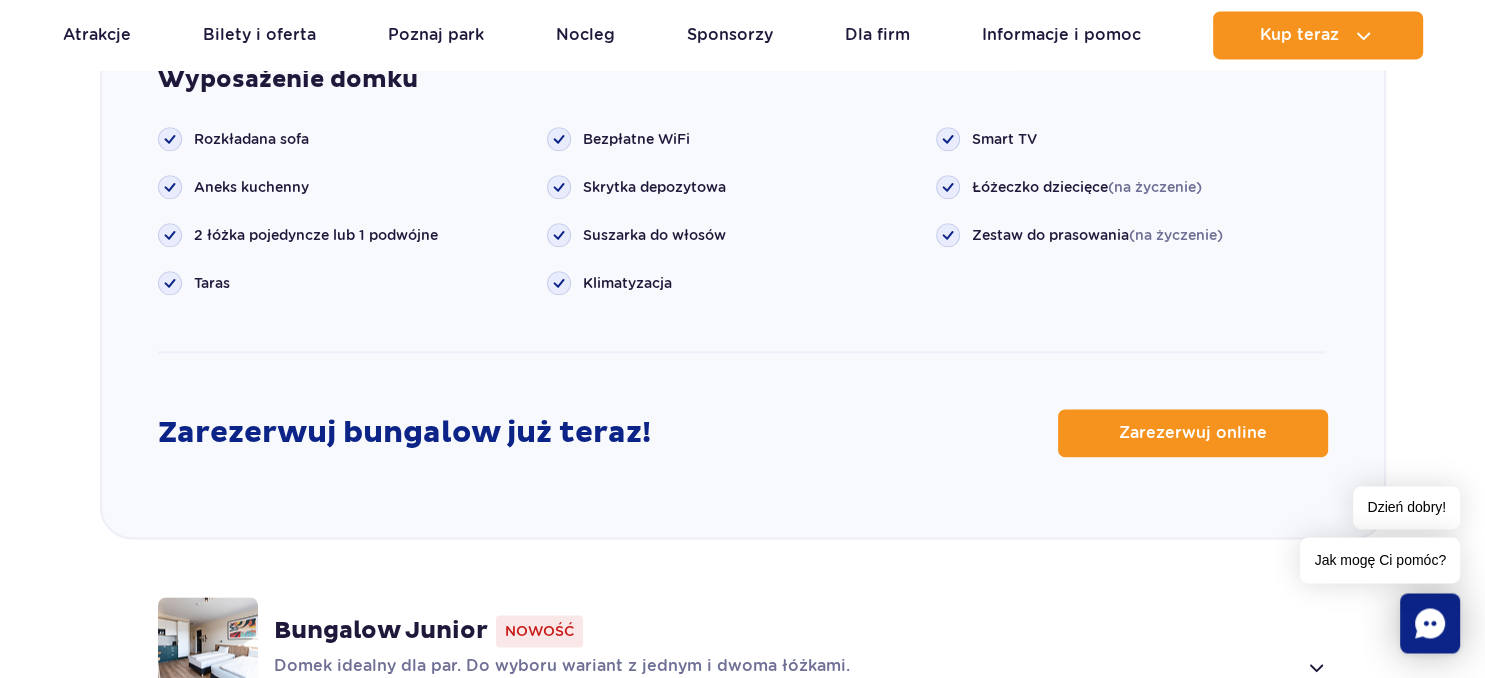scroll, scrollTop: 2460, scrollLeft: 0, axis: vertical 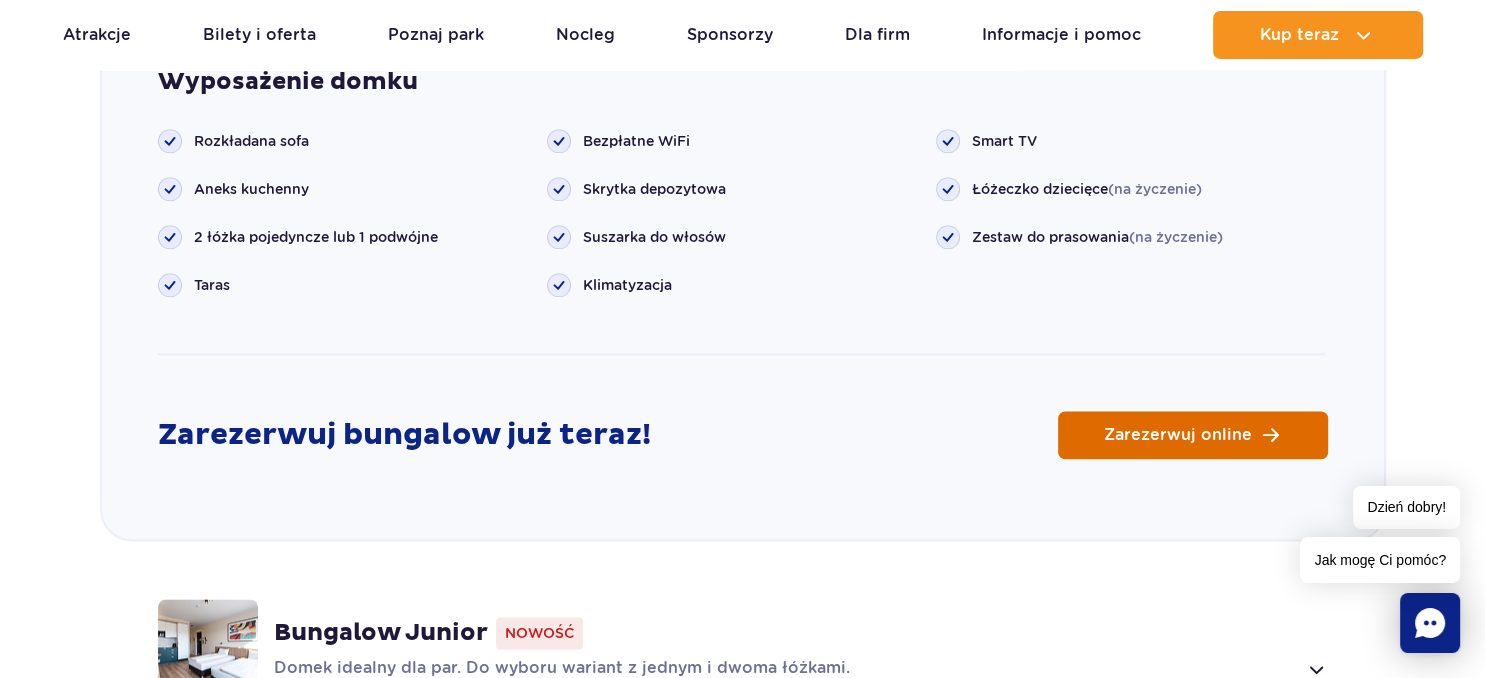 click on "Zarezerwuj online" at bounding box center (1178, 435) 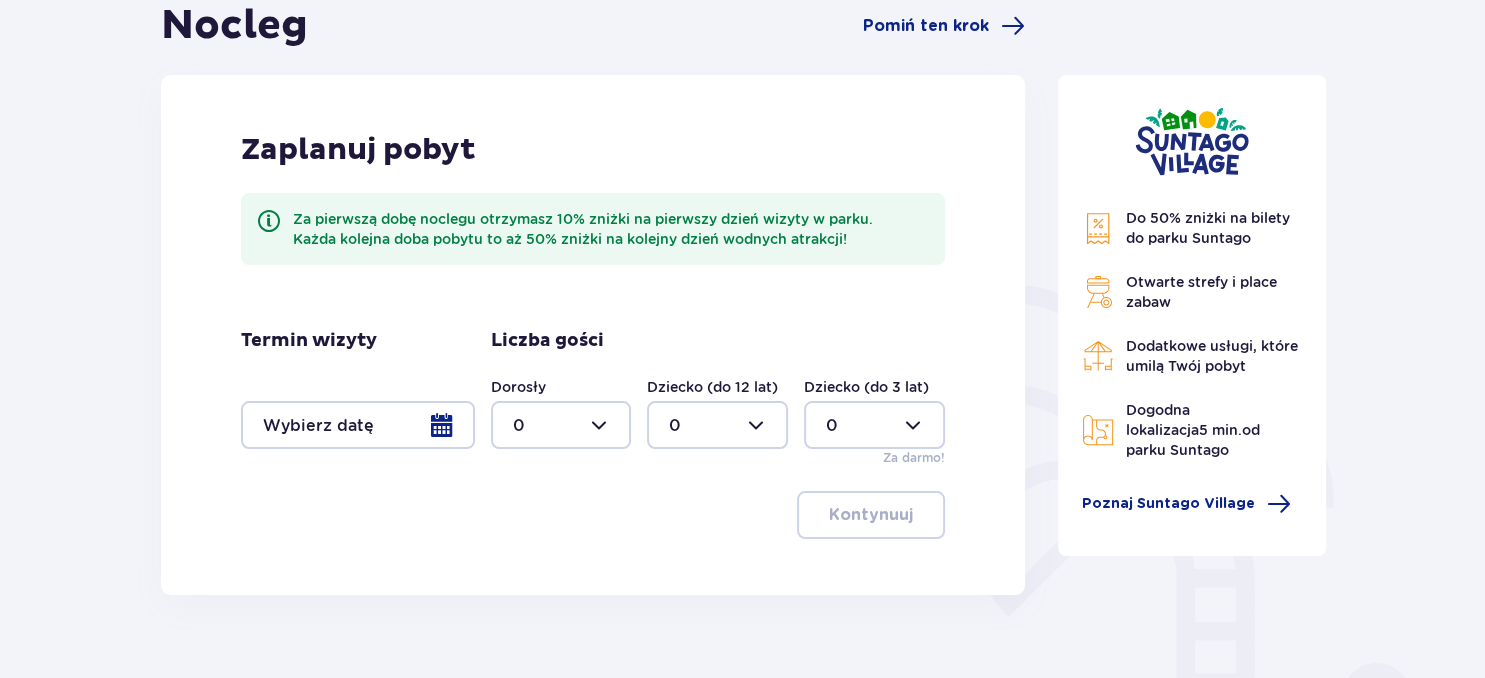scroll, scrollTop: 316, scrollLeft: 0, axis: vertical 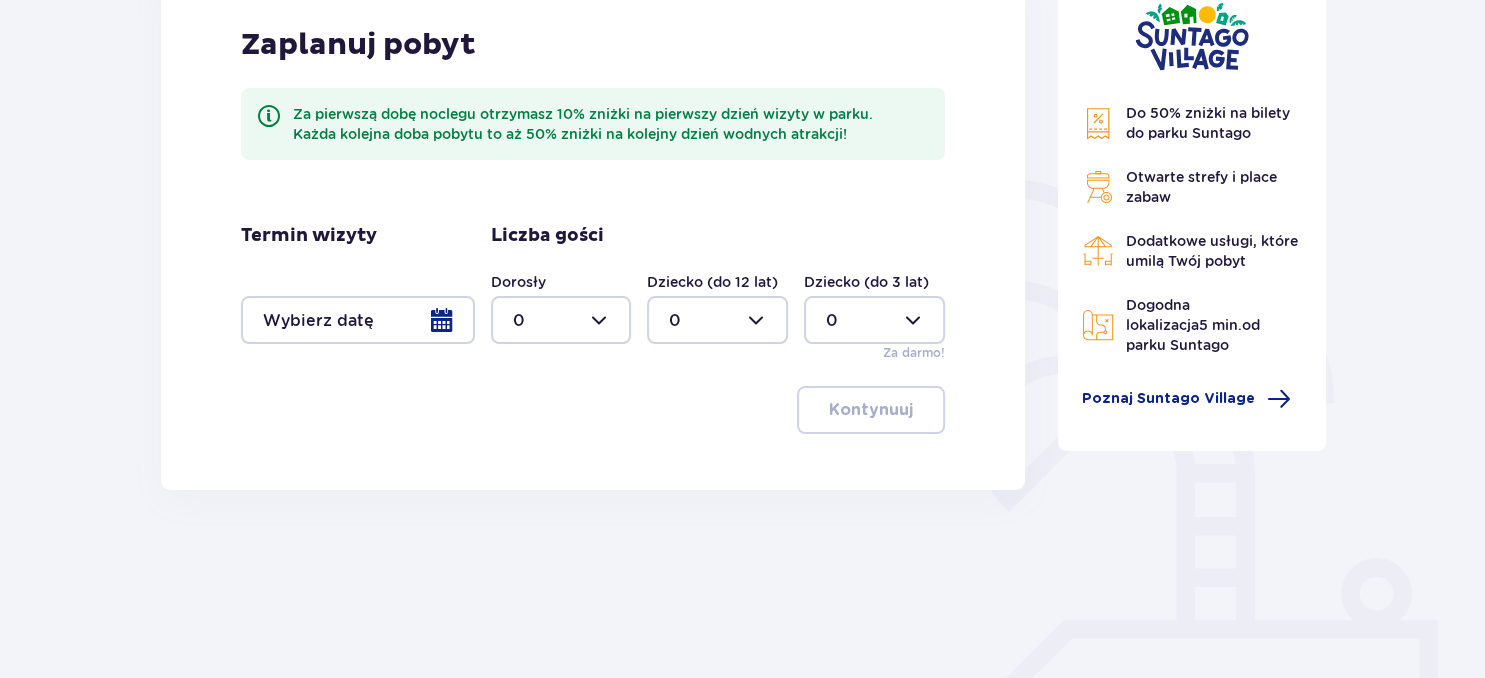 click at bounding box center (358, 320) 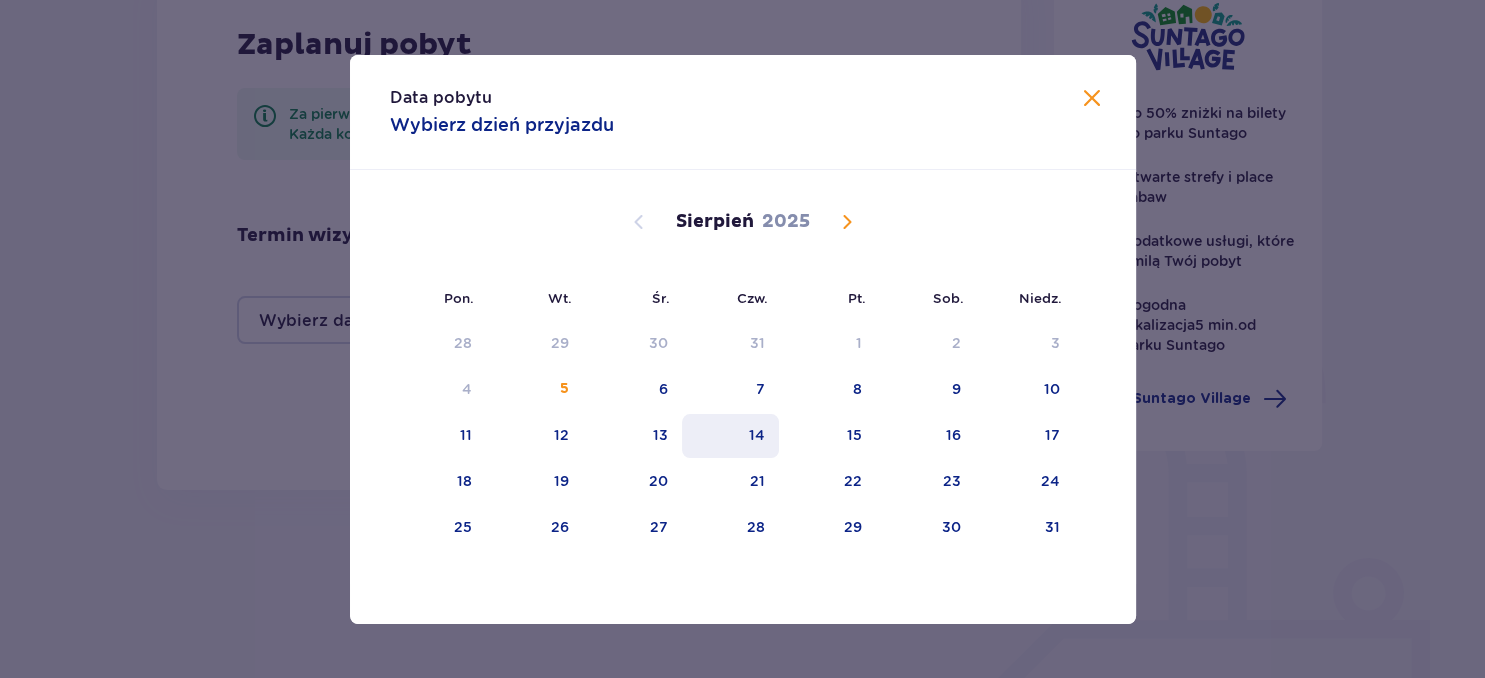 click on "14" at bounding box center (757, 435) 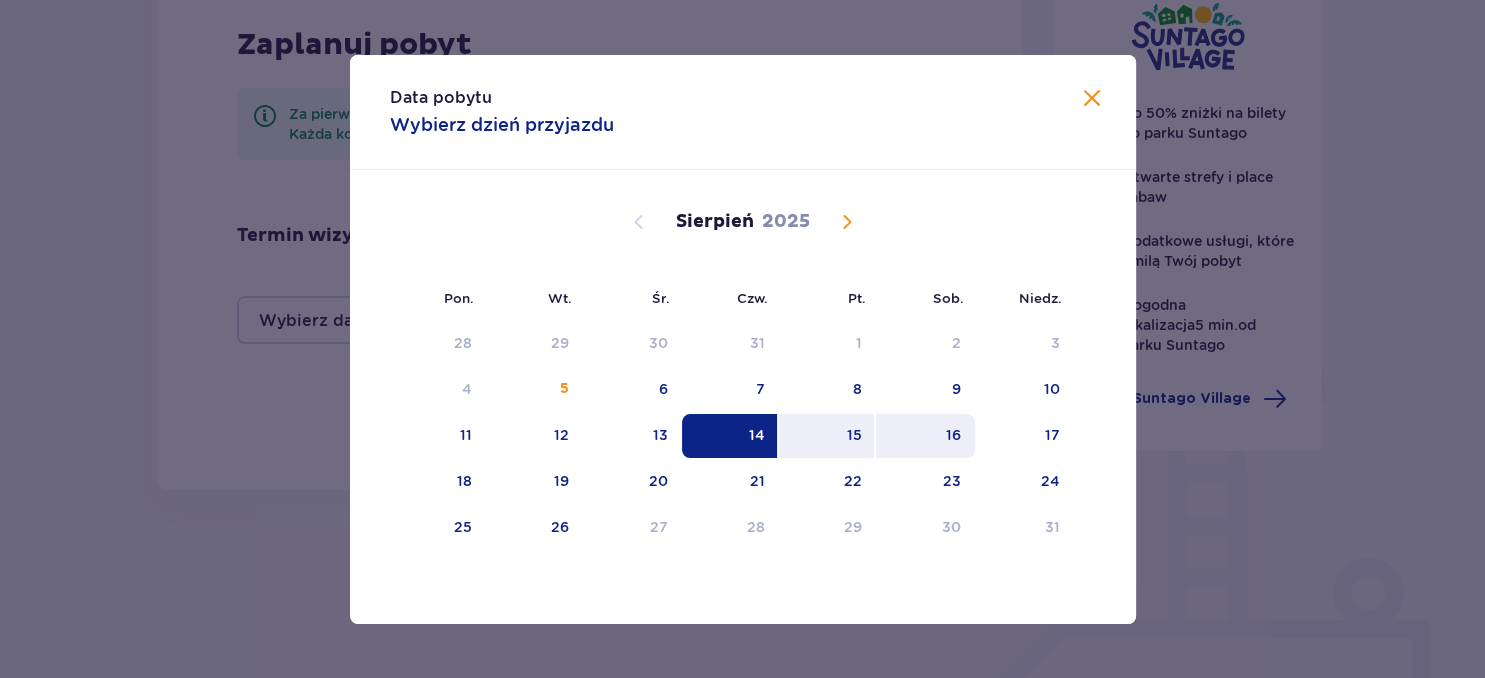 click on "16" at bounding box center (953, 435) 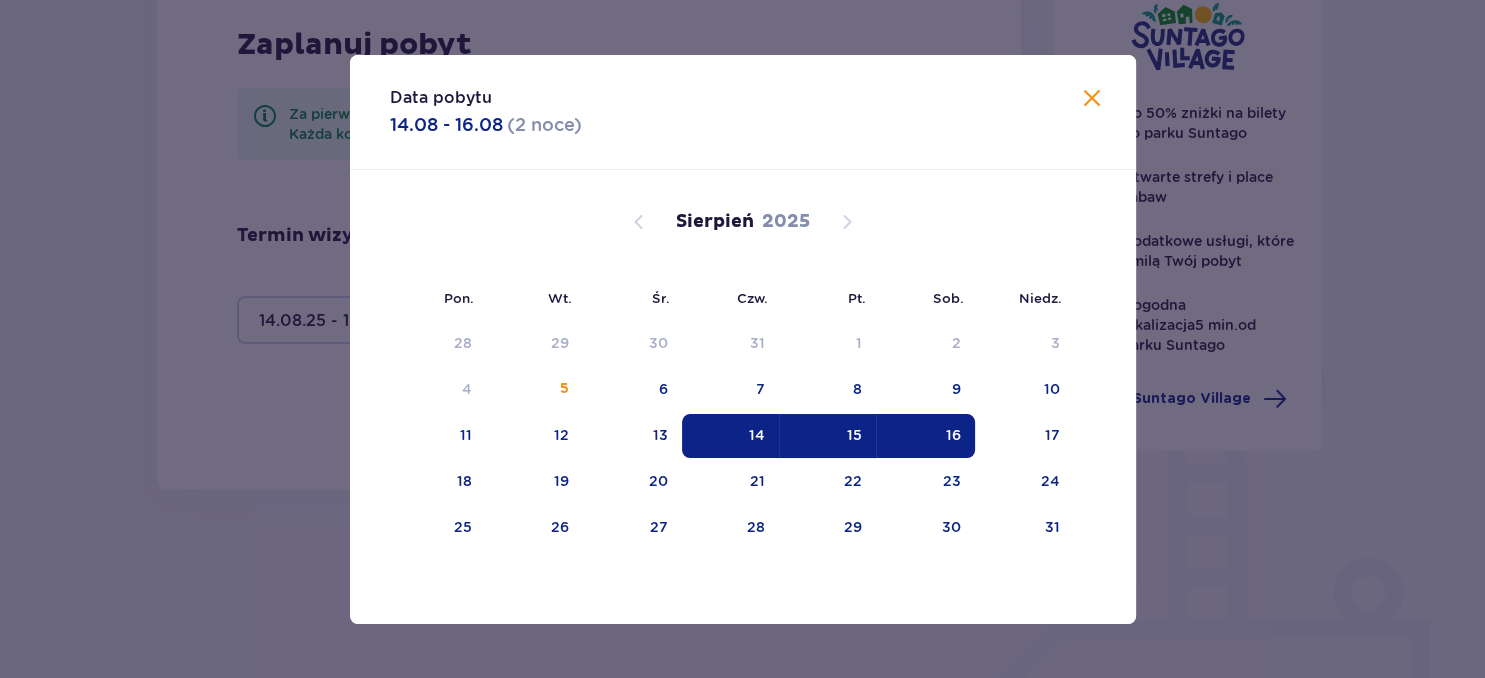 type on "14.08.25 - 16.08.25" 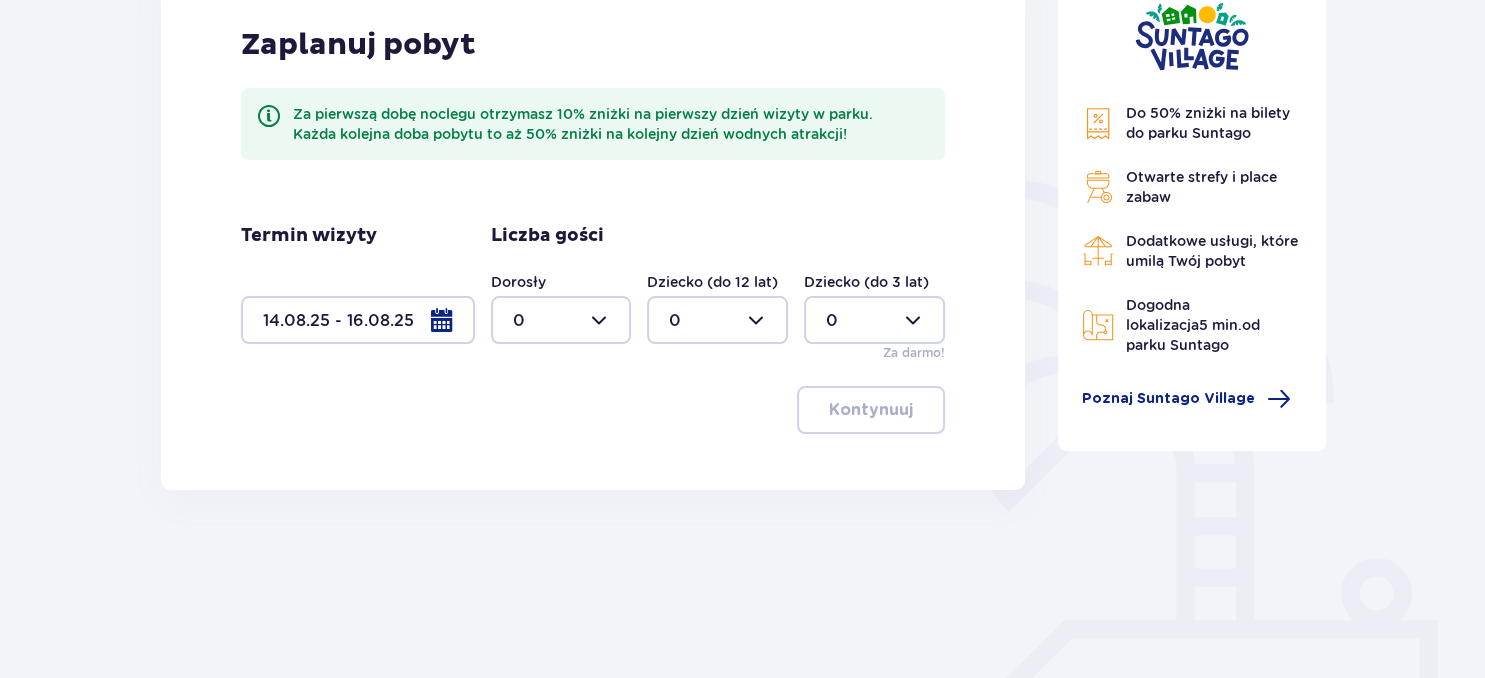 click at bounding box center (561, 320) 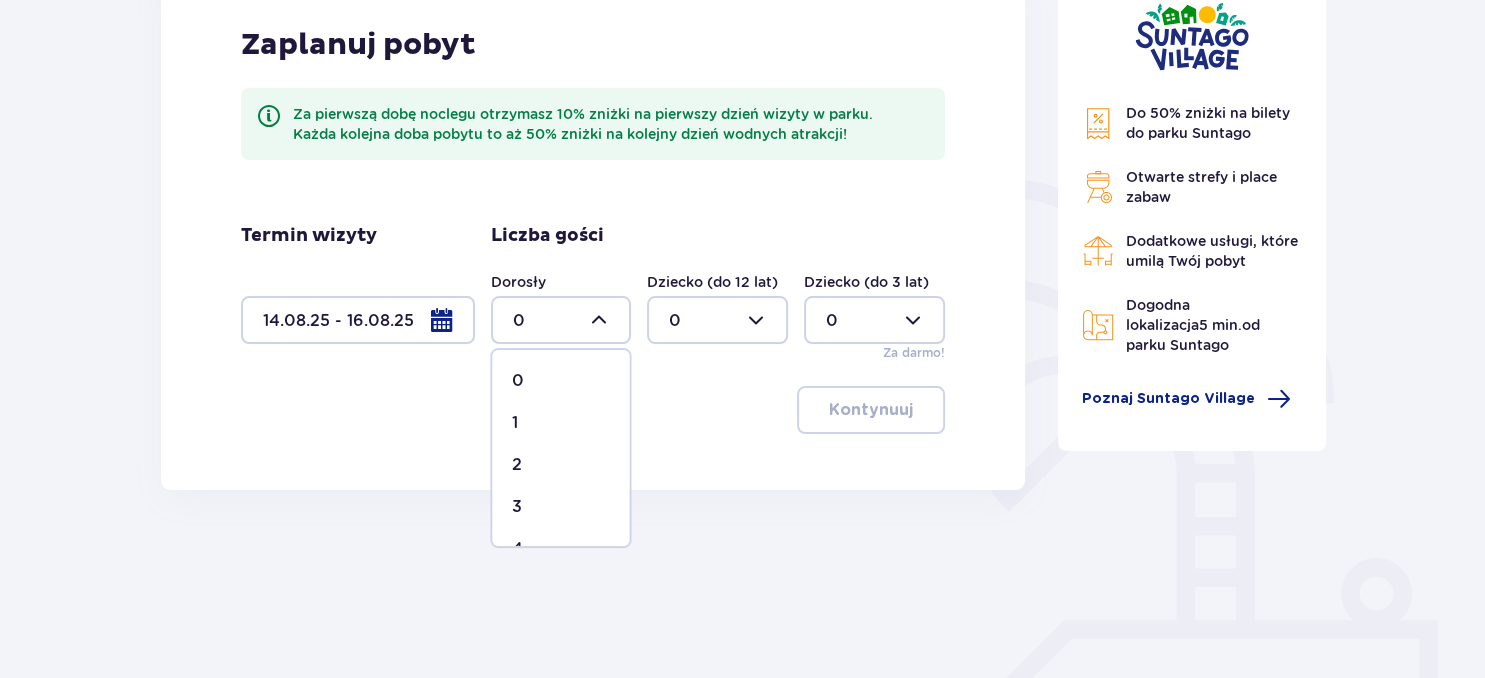 click on "2" at bounding box center [560, 465] 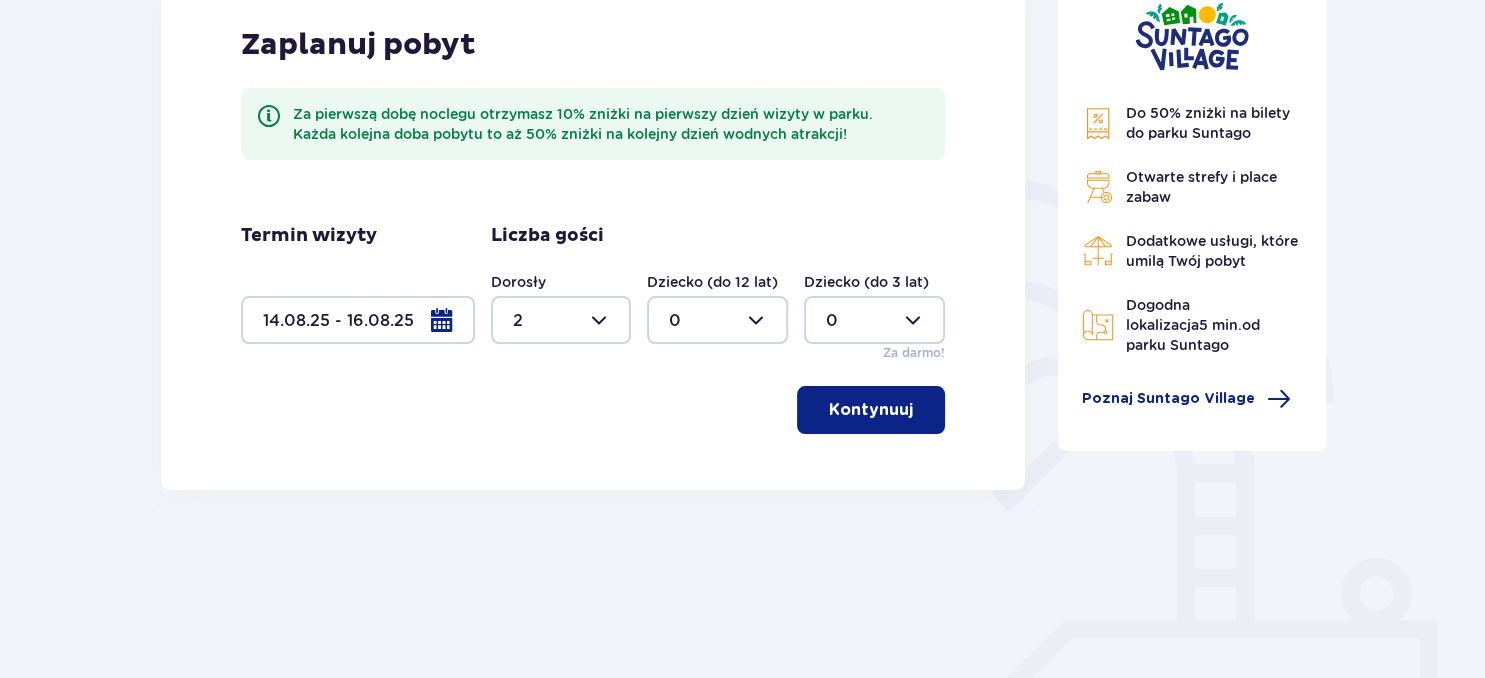 click at bounding box center (561, 320) 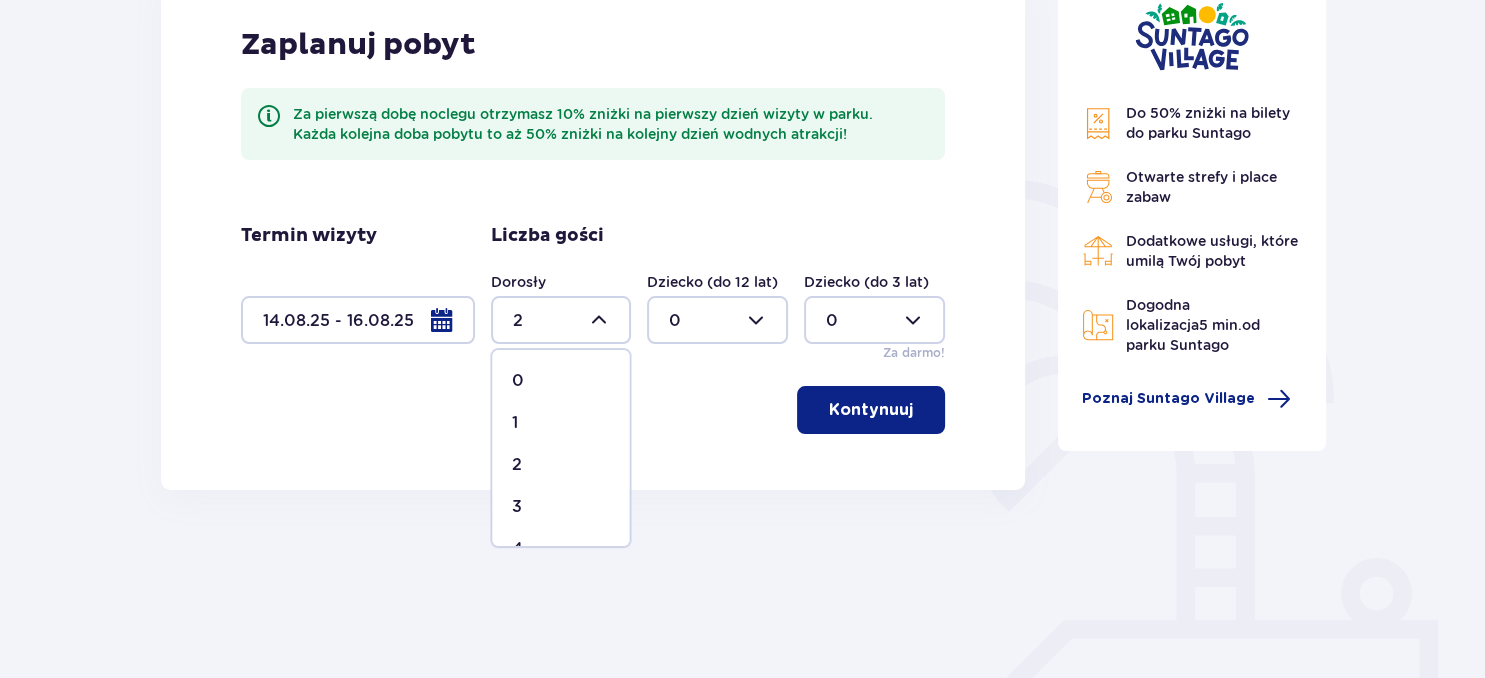 click on "3" at bounding box center (517, 507) 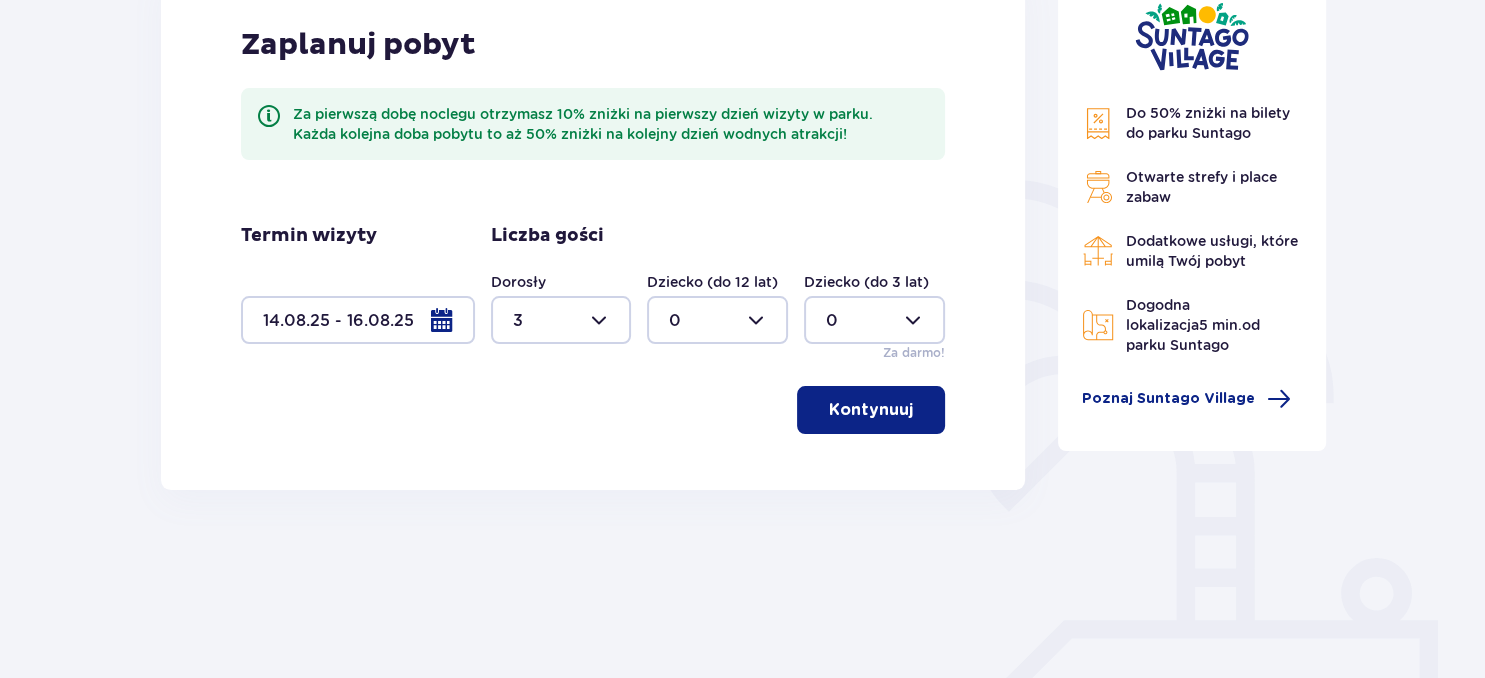 click on "Kontynuuj" at bounding box center [871, 410] 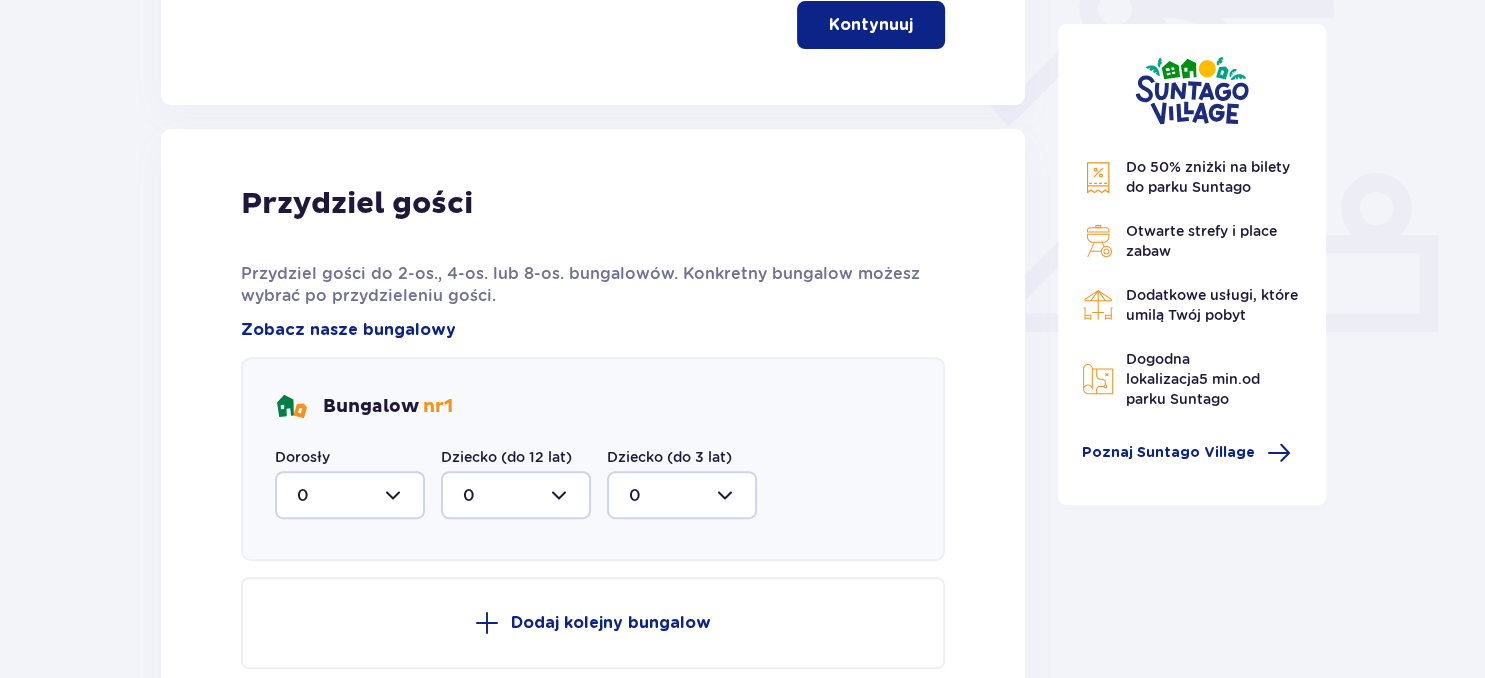 scroll, scrollTop: 700, scrollLeft: 0, axis: vertical 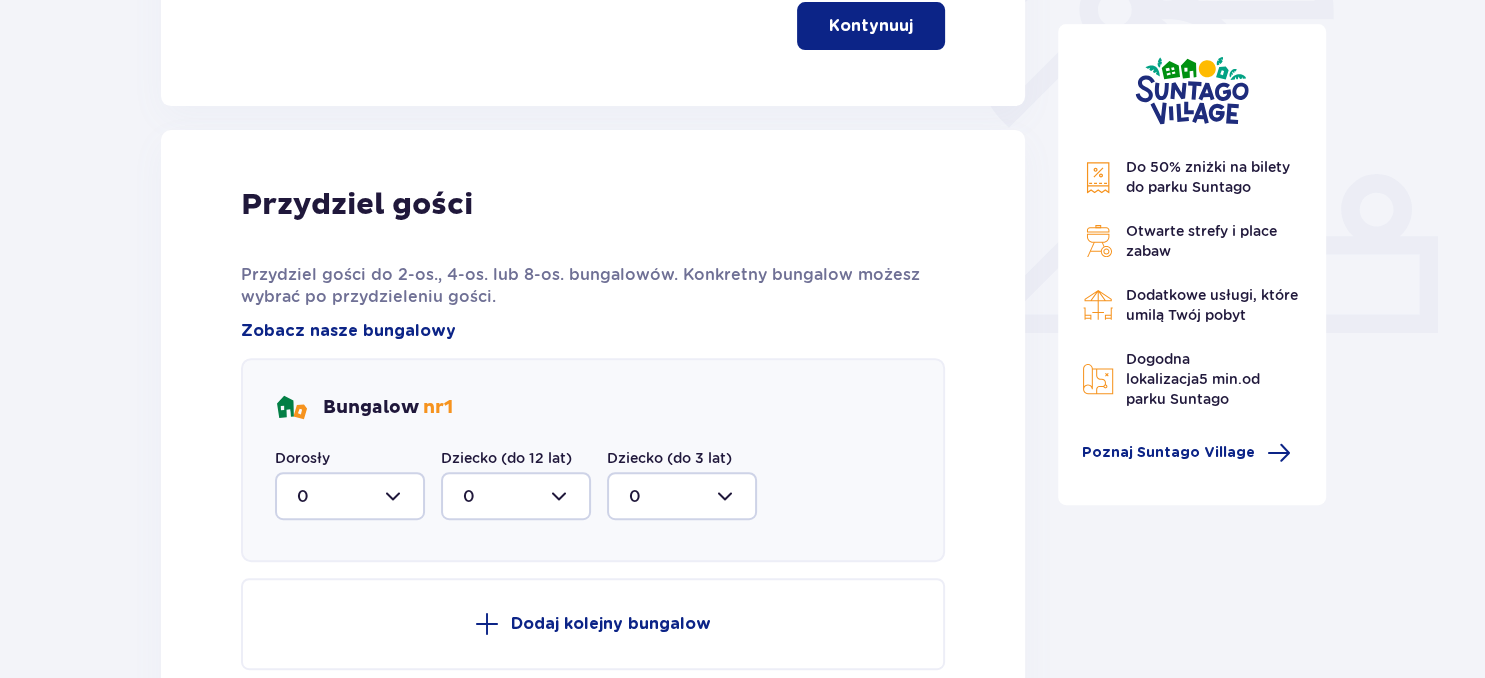 click at bounding box center (350, 496) 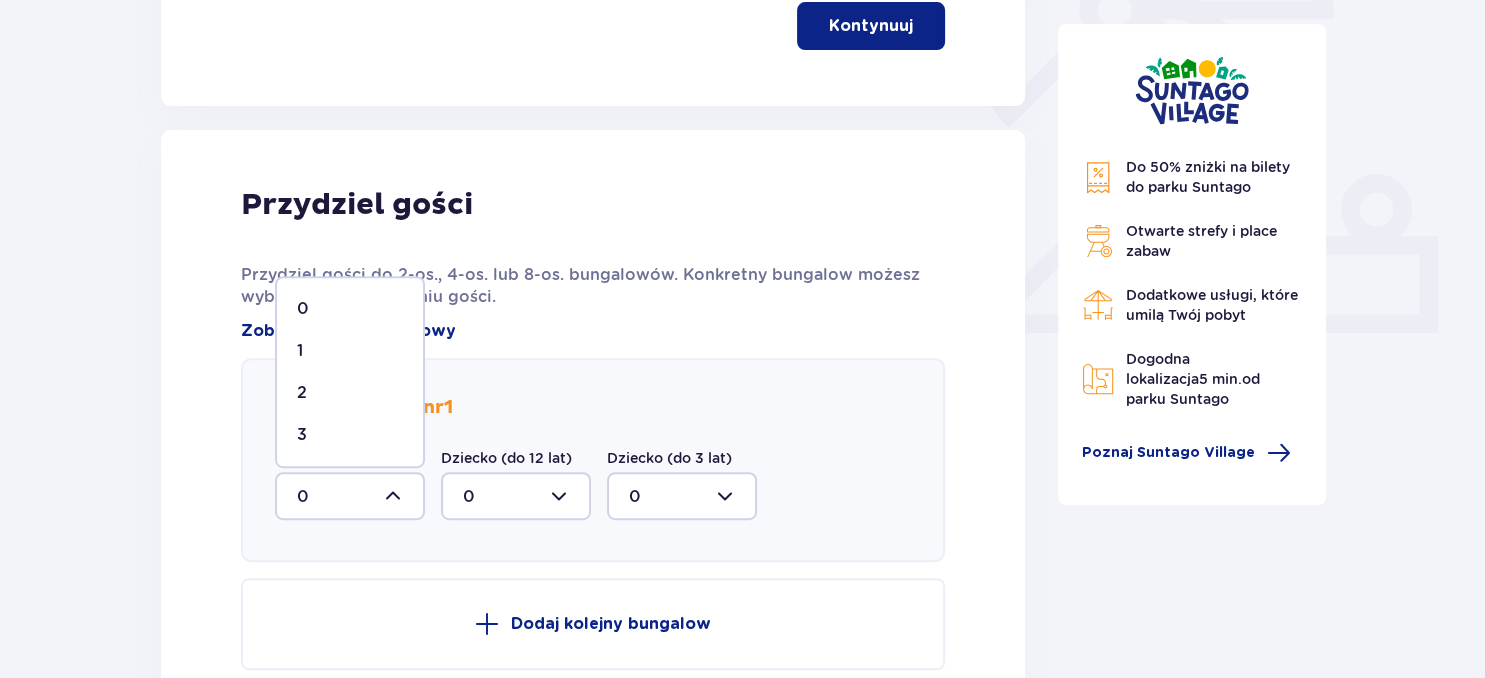 click on "3" at bounding box center [350, 435] 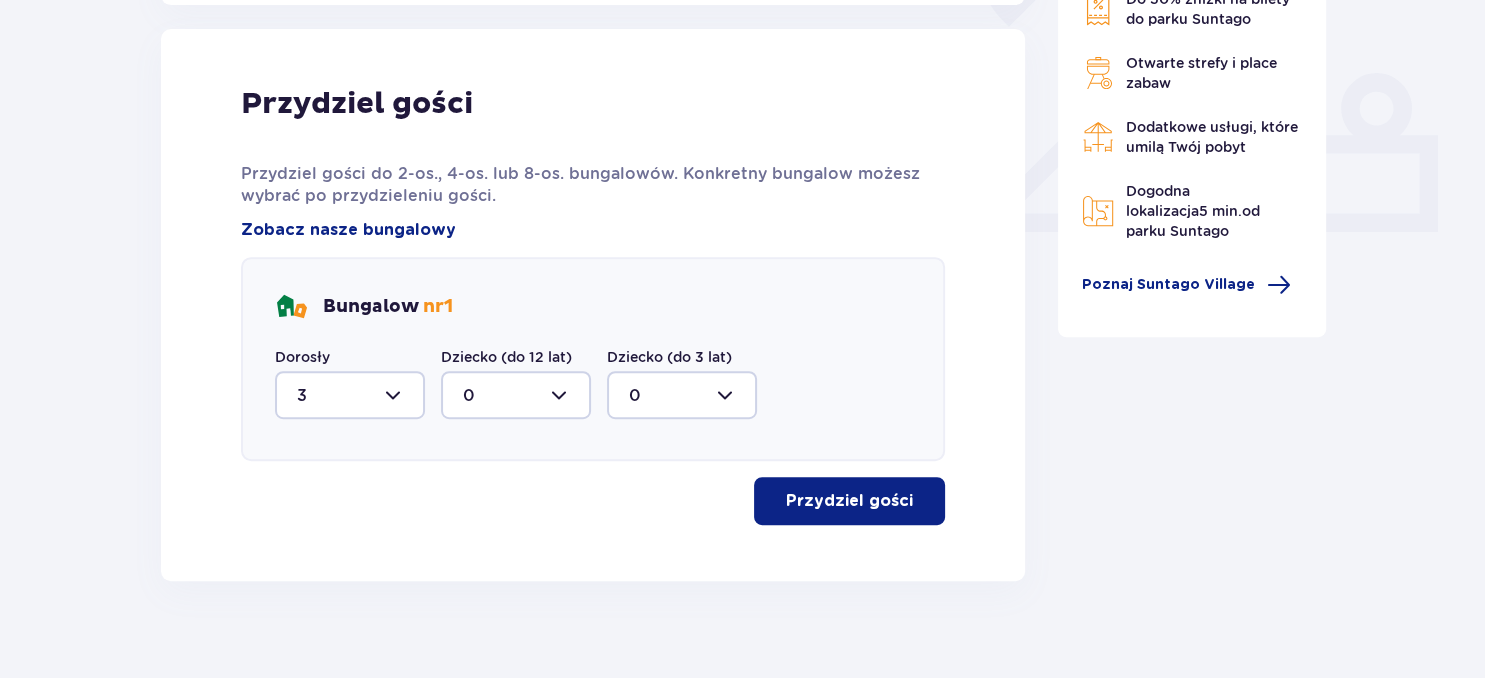 scroll, scrollTop: 824, scrollLeft: 0, axis: vertical 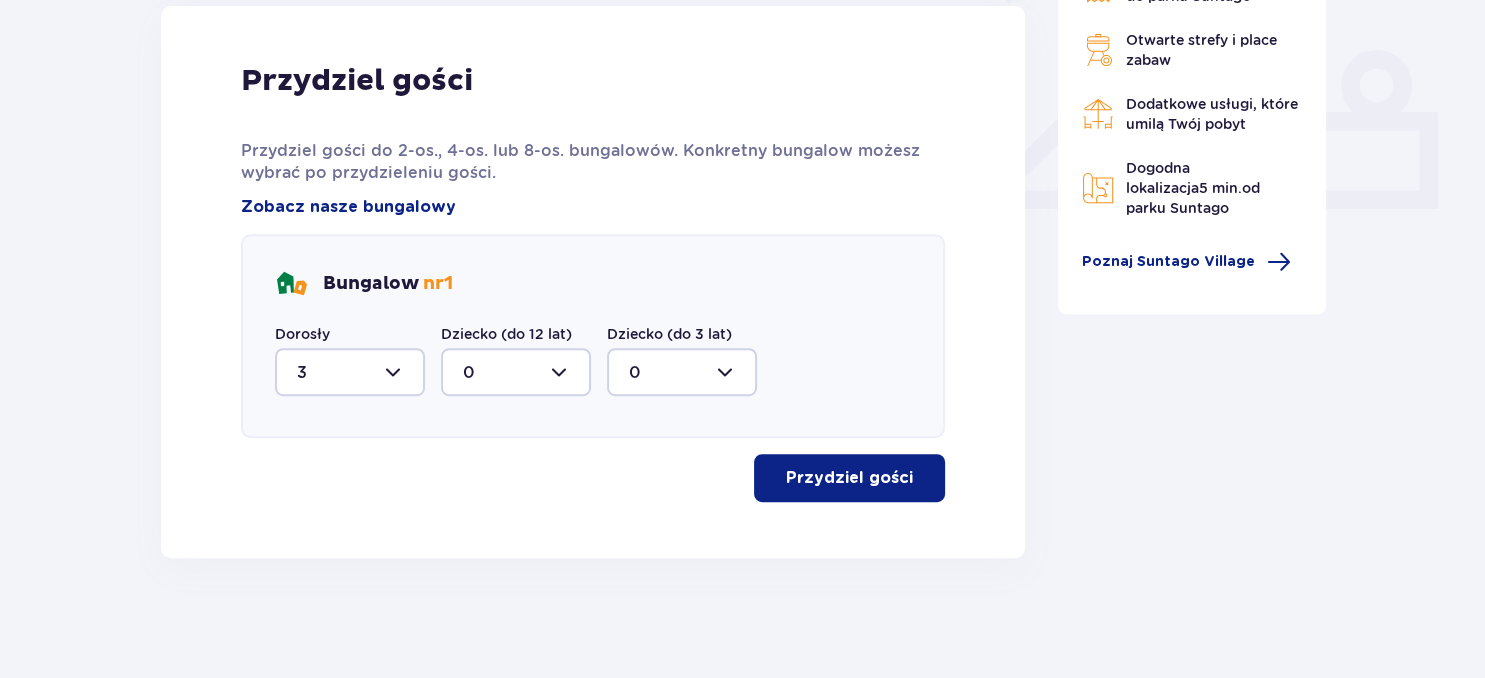 click on "Przydziel gości" at bounding box center [849, 478] 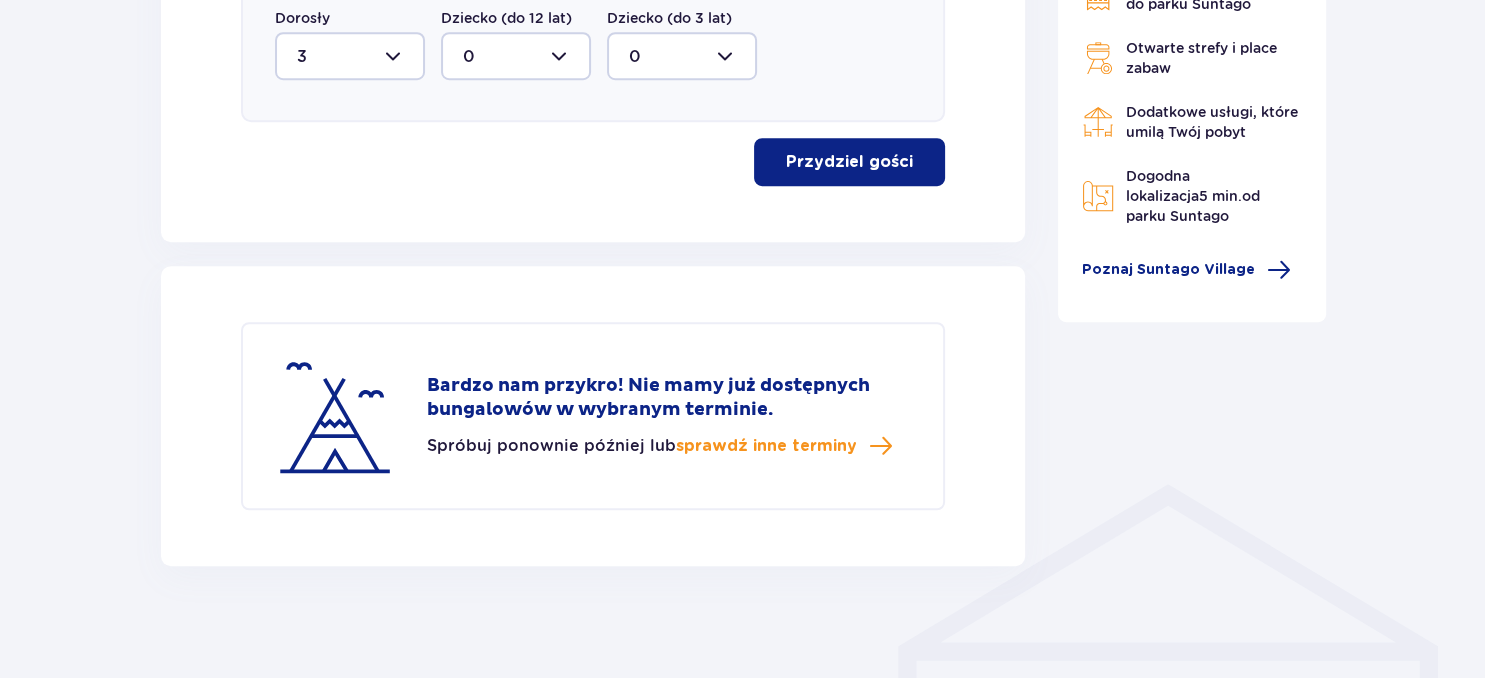 scroll, scrollTop: 1147, scrollLeft: 0, axis: vertical 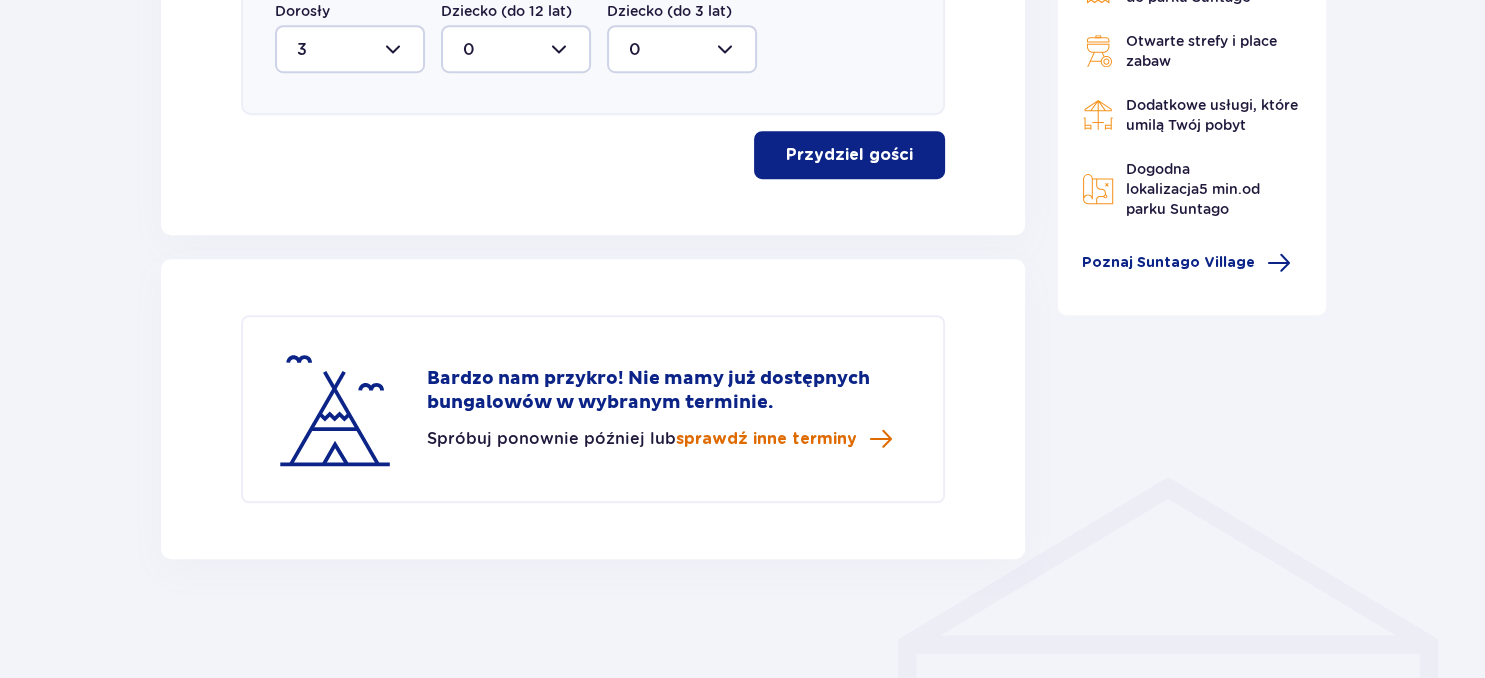 click on "sprawdź inne terminy" at bounding box center (766, 439) 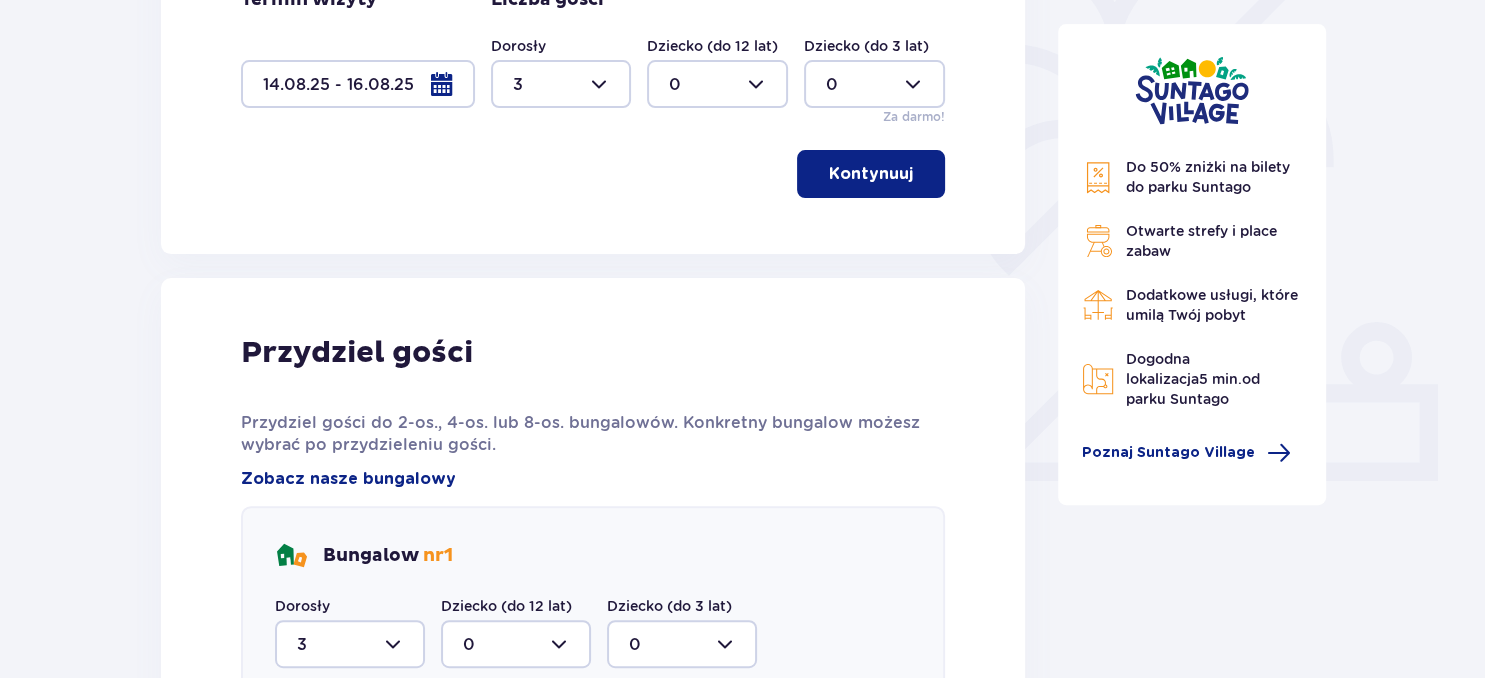 scroll, scrollTop: 658, scrollLeft: 0, axis: vertical 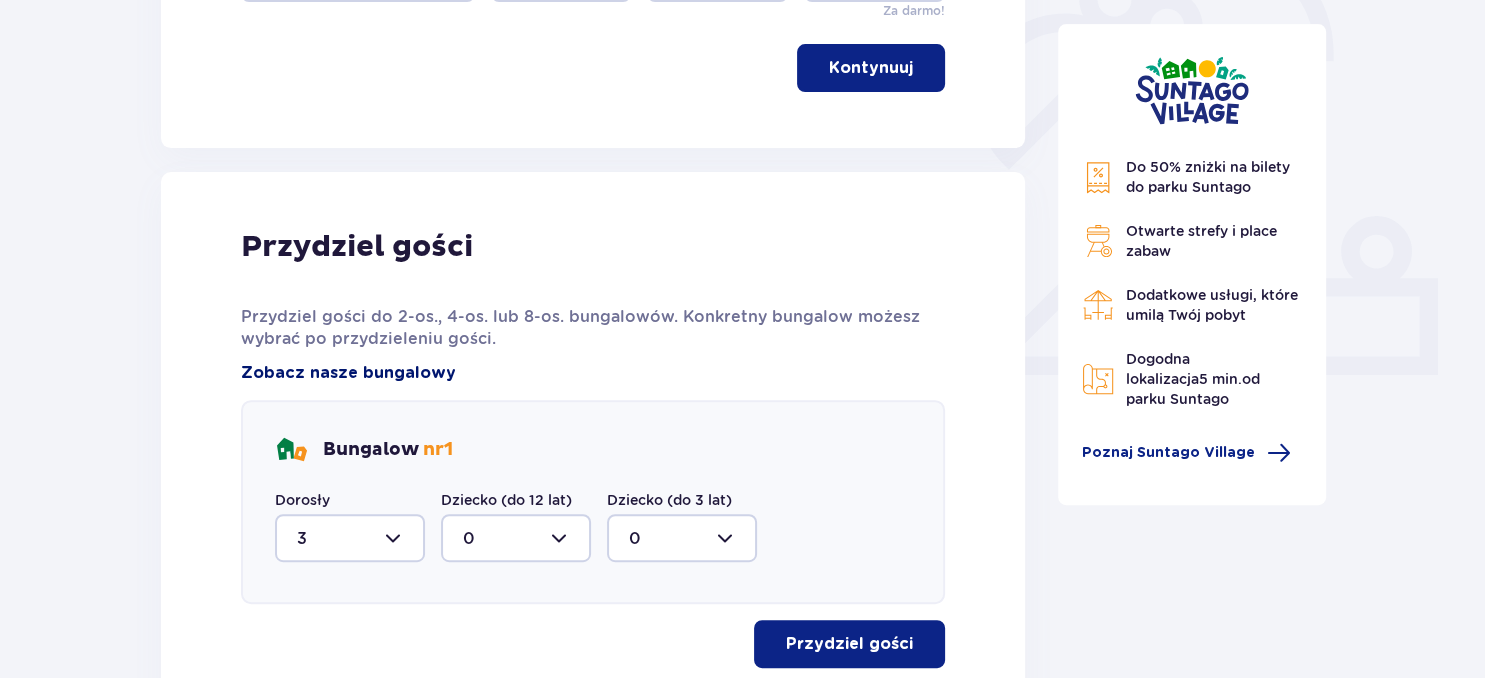 click on "Zobacz nasze bungalowy" at bounding box center (348, 373) 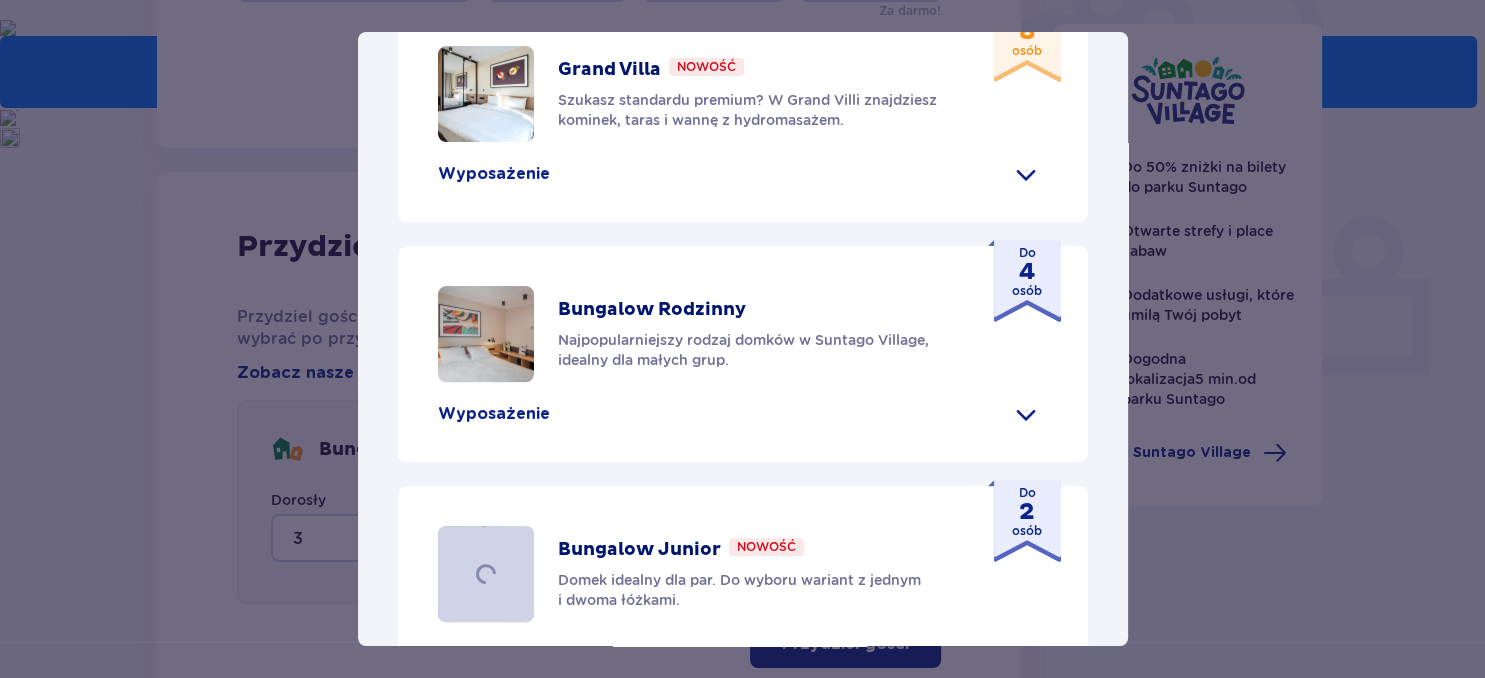 scroll, scrollTop: 691, scrollLeft: 0, axis: vertical 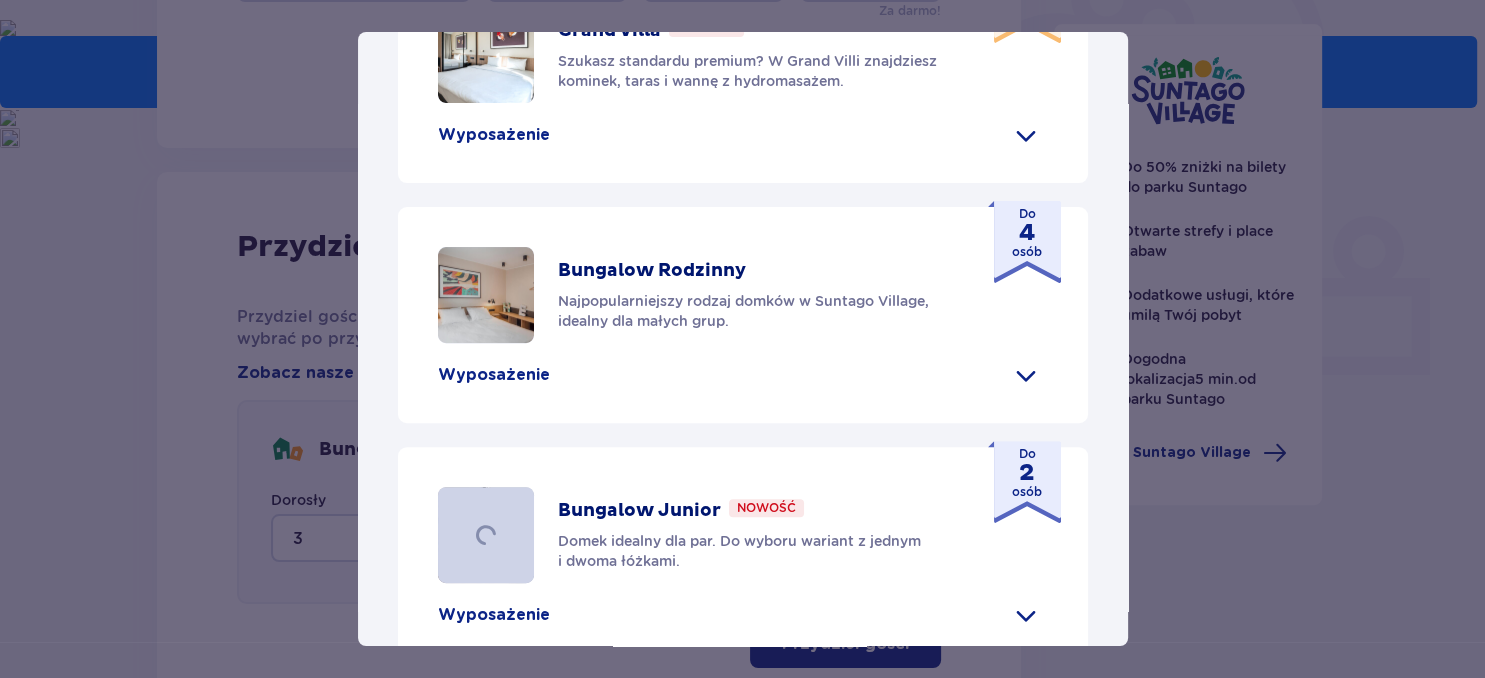 click at bounding box center (486, 55) 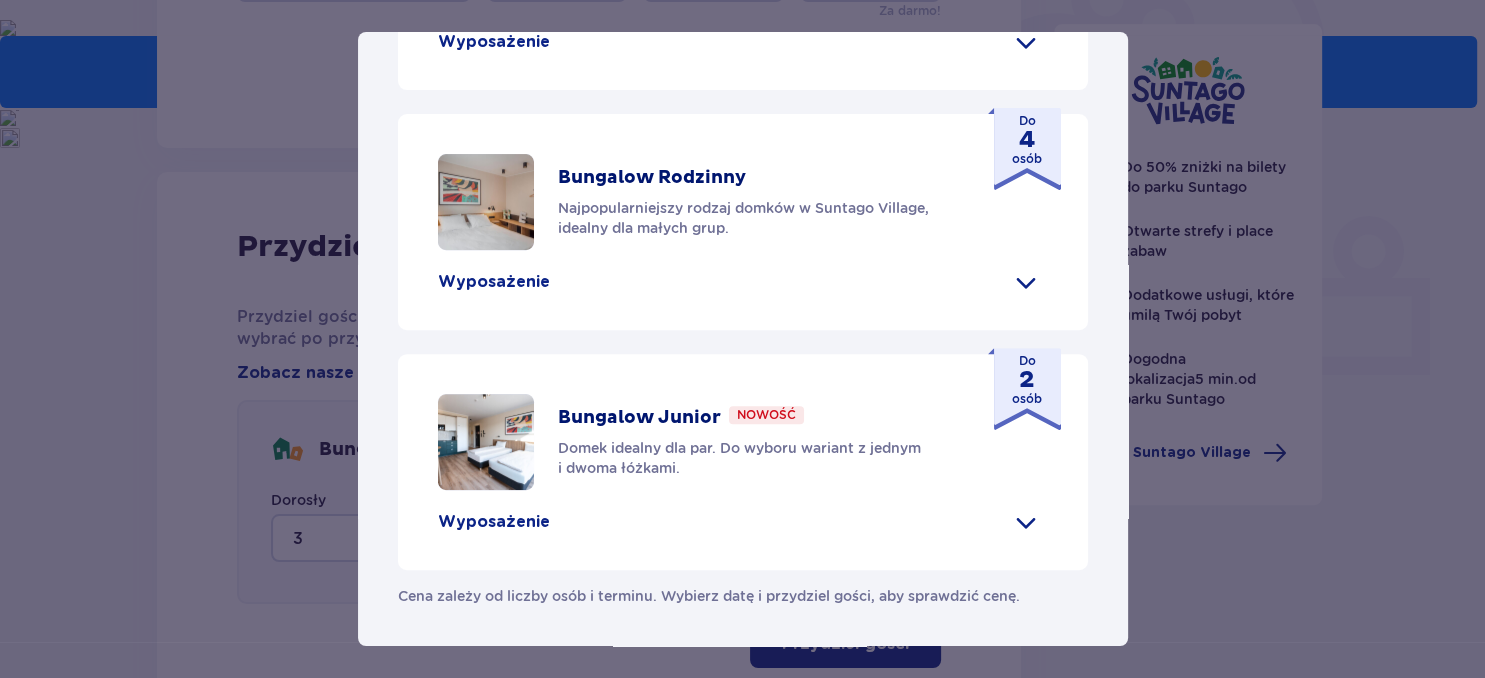 scroll, scrollTop: 841, scrollLeft: 0, axis: vertical 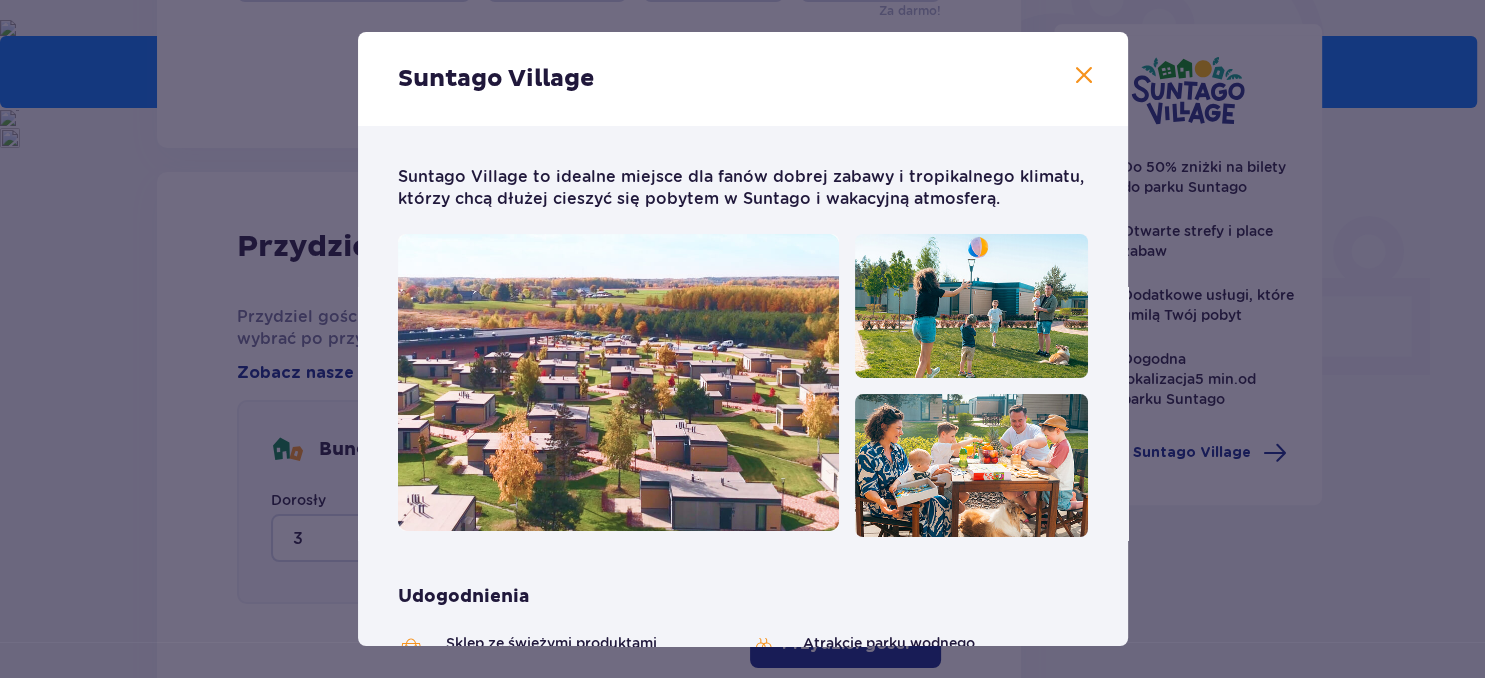 click at bounding box center [1084, 76] 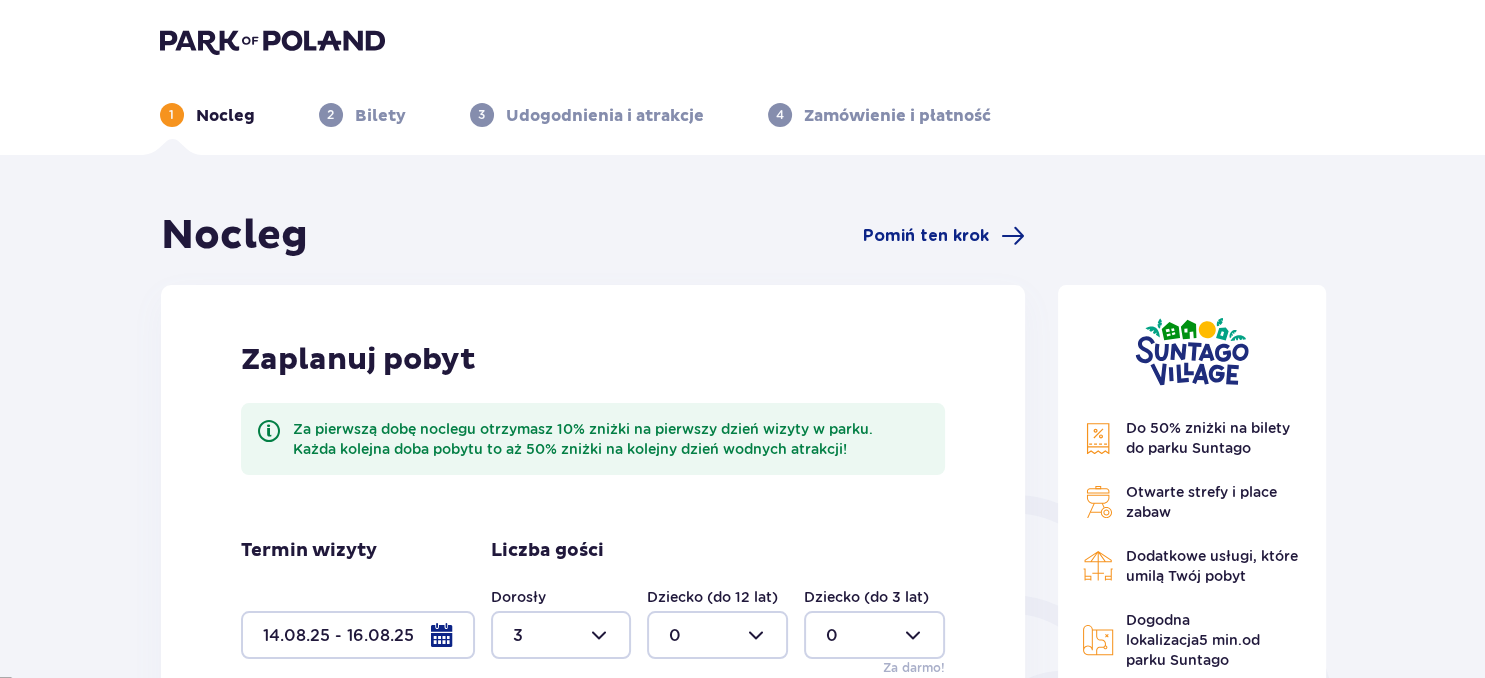 scroll, scrollTop: 0, scrollLeft: 0, axis: both 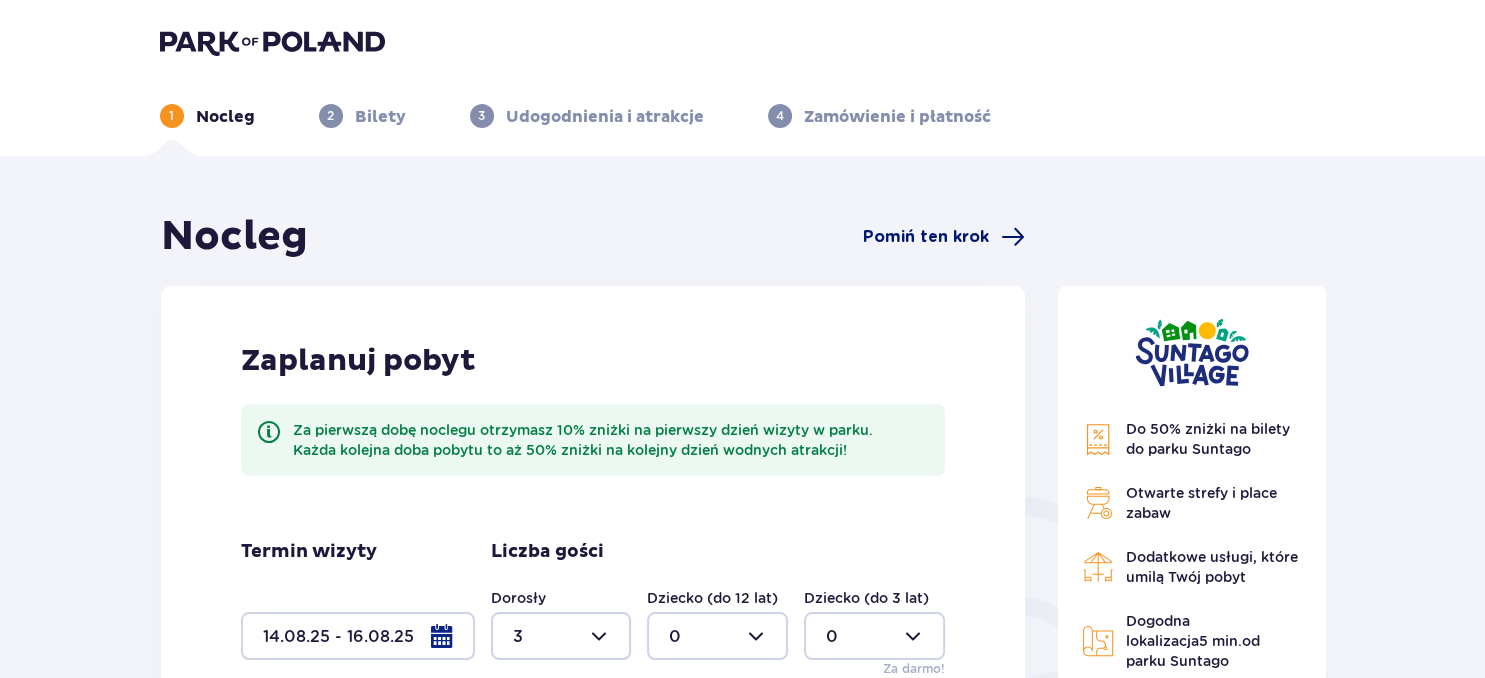 click on "Pomiń ten krok" at bounding box center (926, 237) 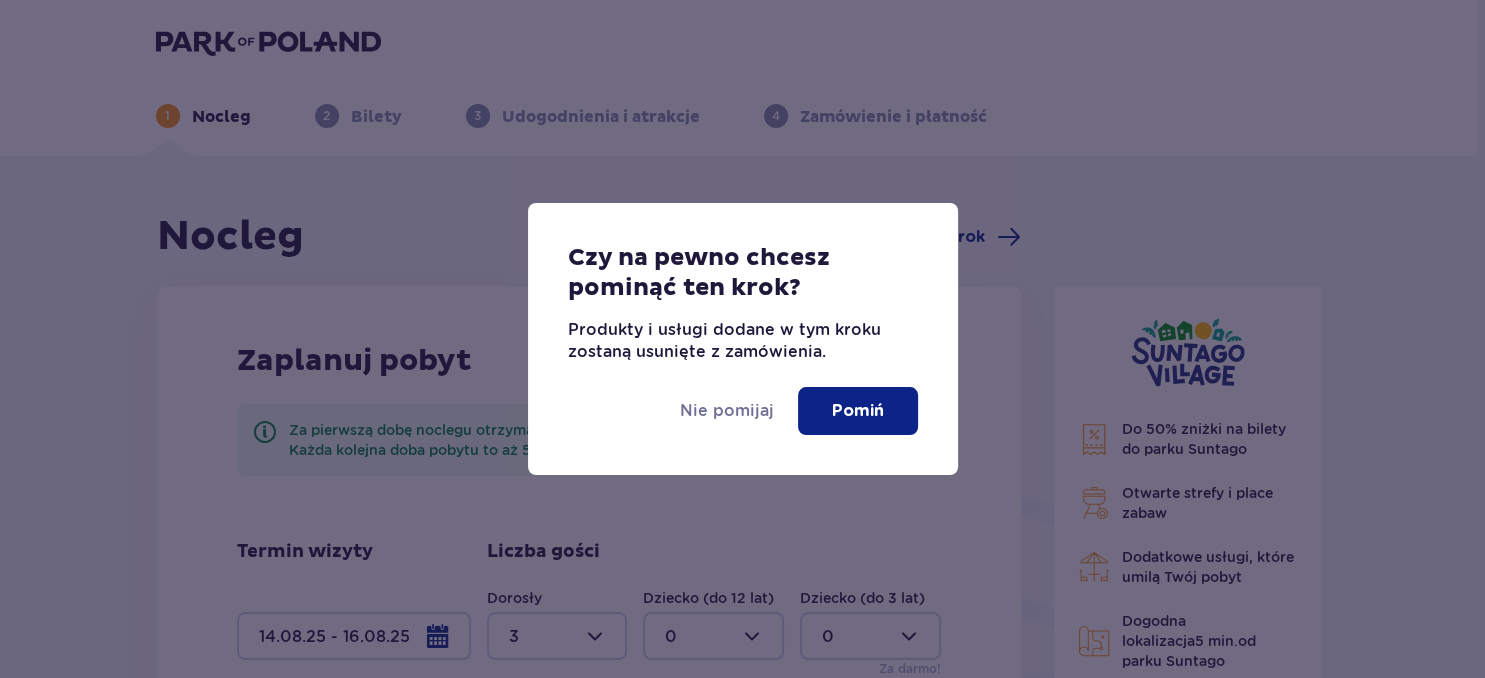 click on "Pomiń" at bounding box center (858, 411) 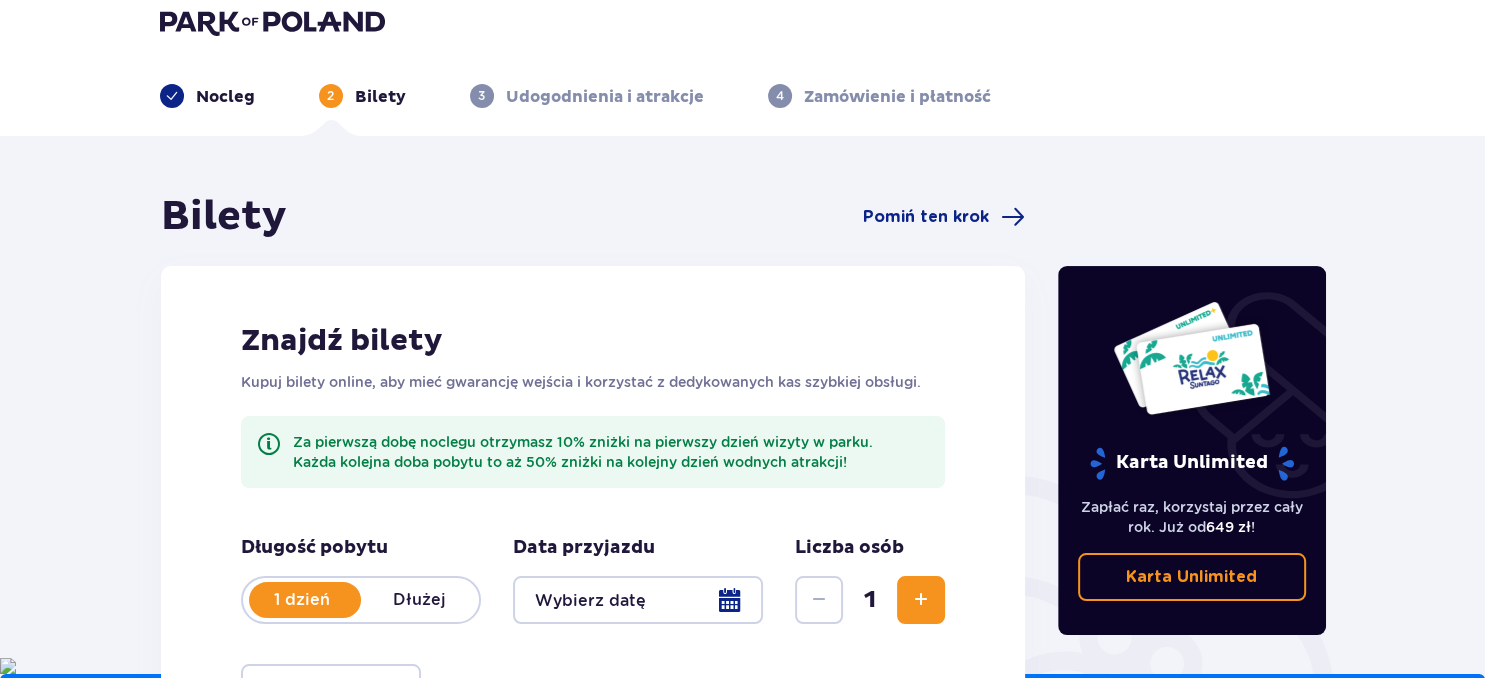scroll, scrollTop: 0, scrollLeft: 0, axis: both 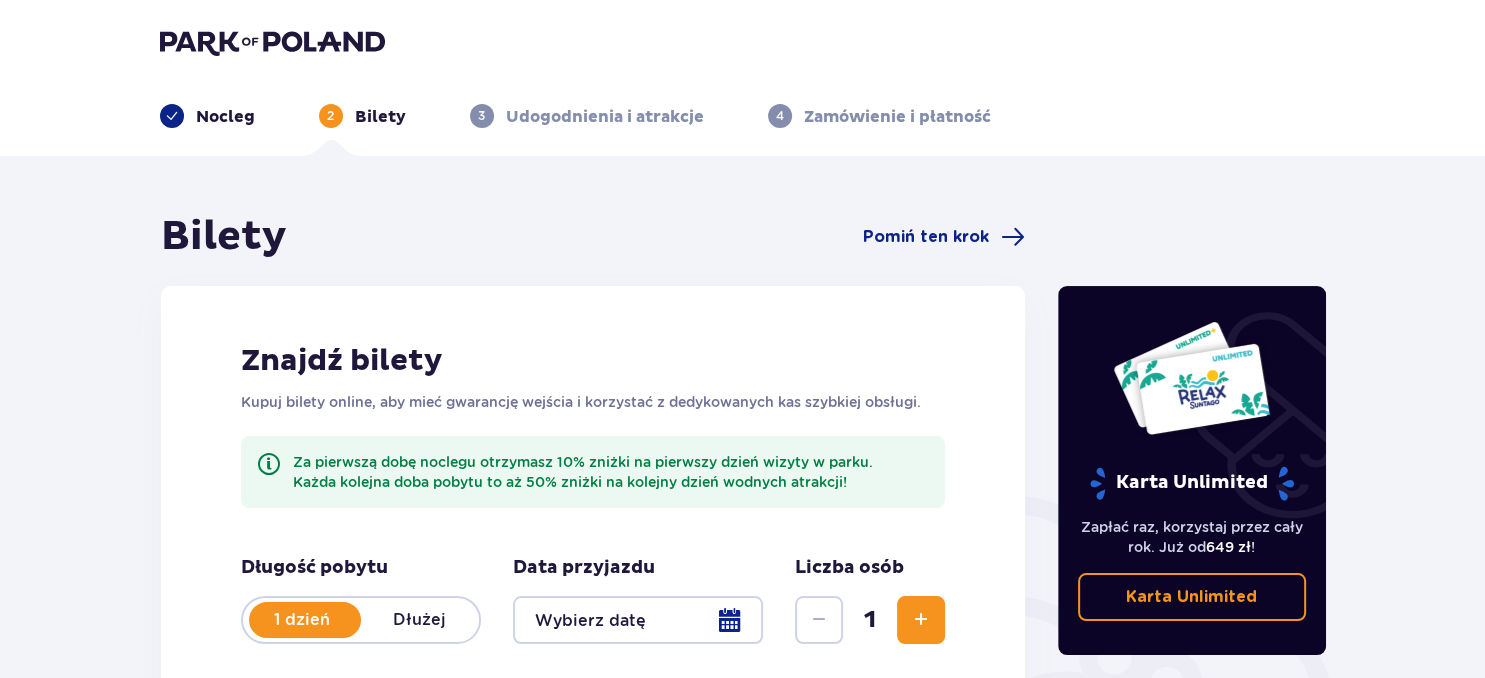 click on "Nocleg" at bounding box center (225, 117) 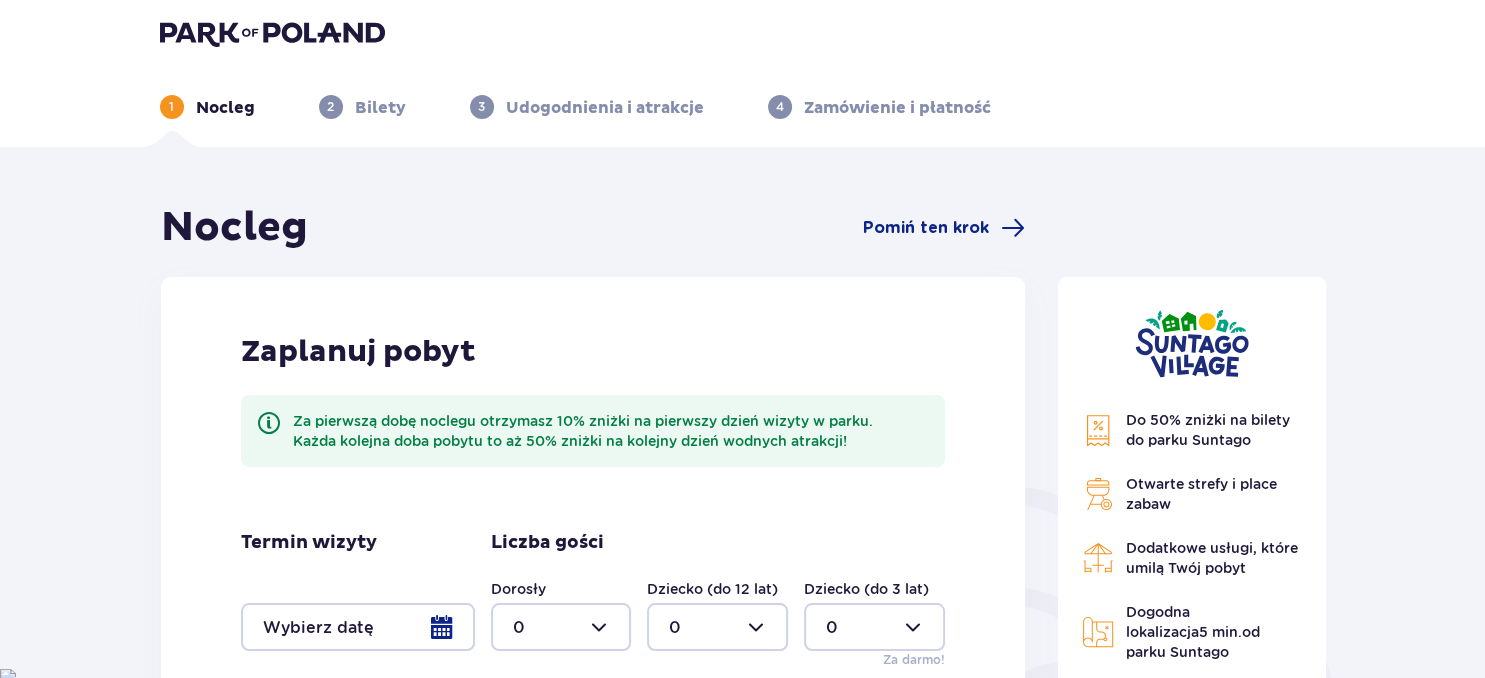 scroll, scrollTop: 0, scrollLeft: 0, axis: both 